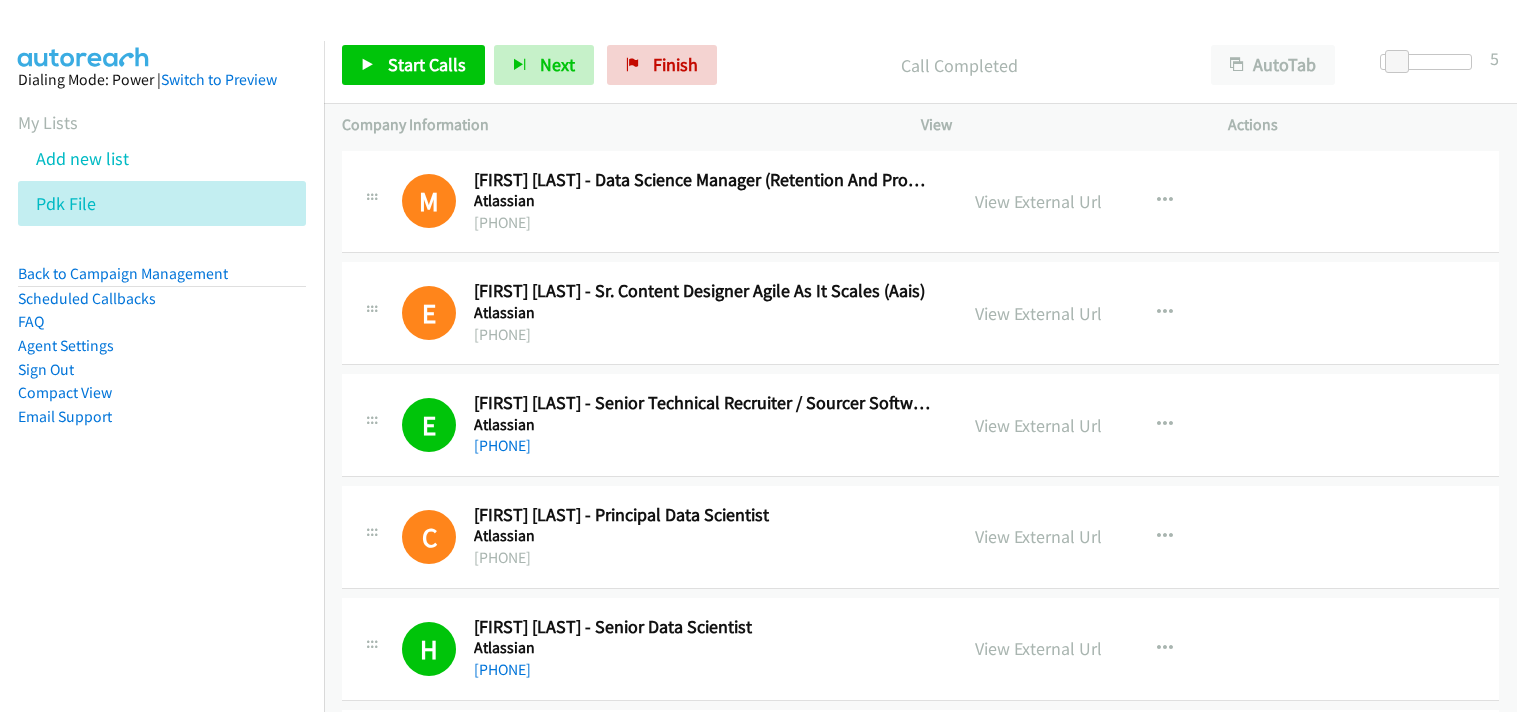 scroll, scrollTop: 0, scrollLeft: 0, axis: both 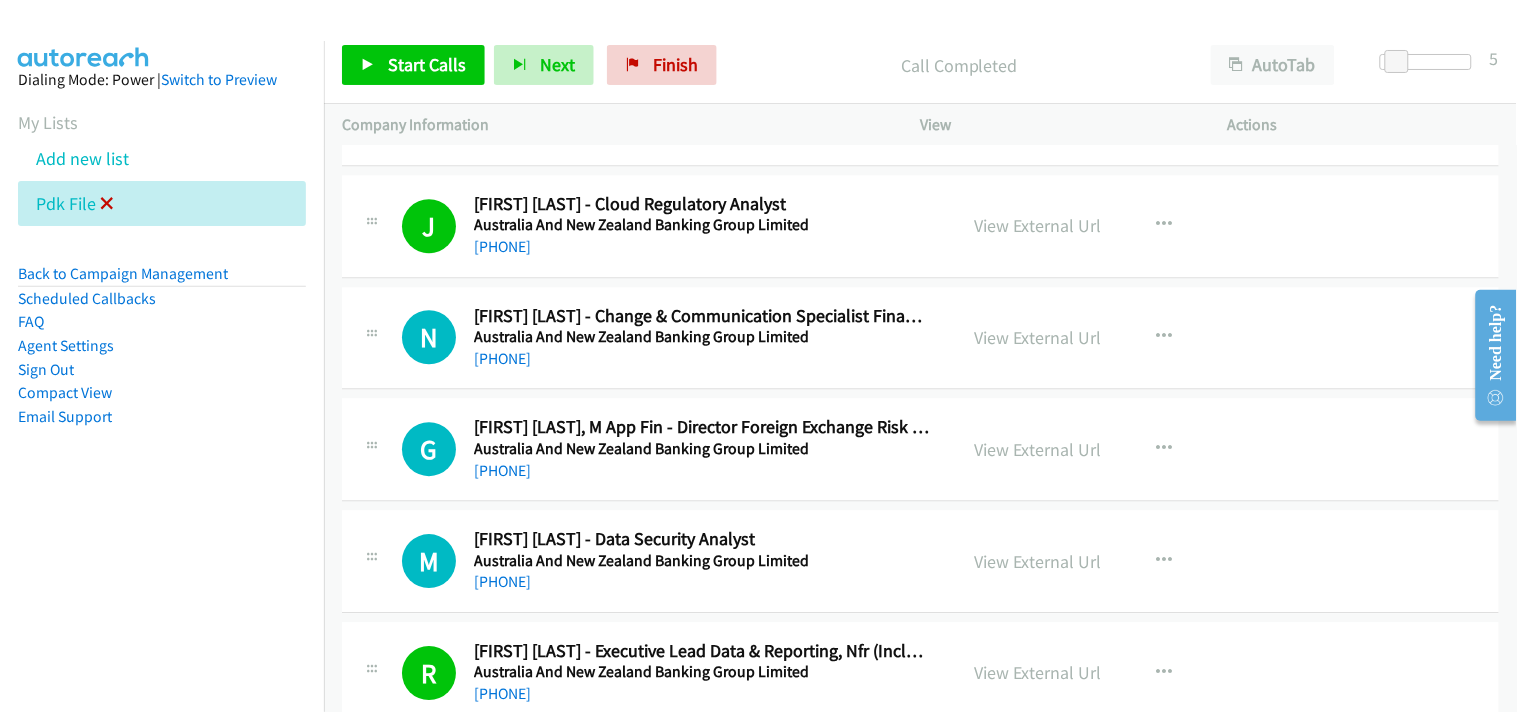 click at bounding box center [107, 205] 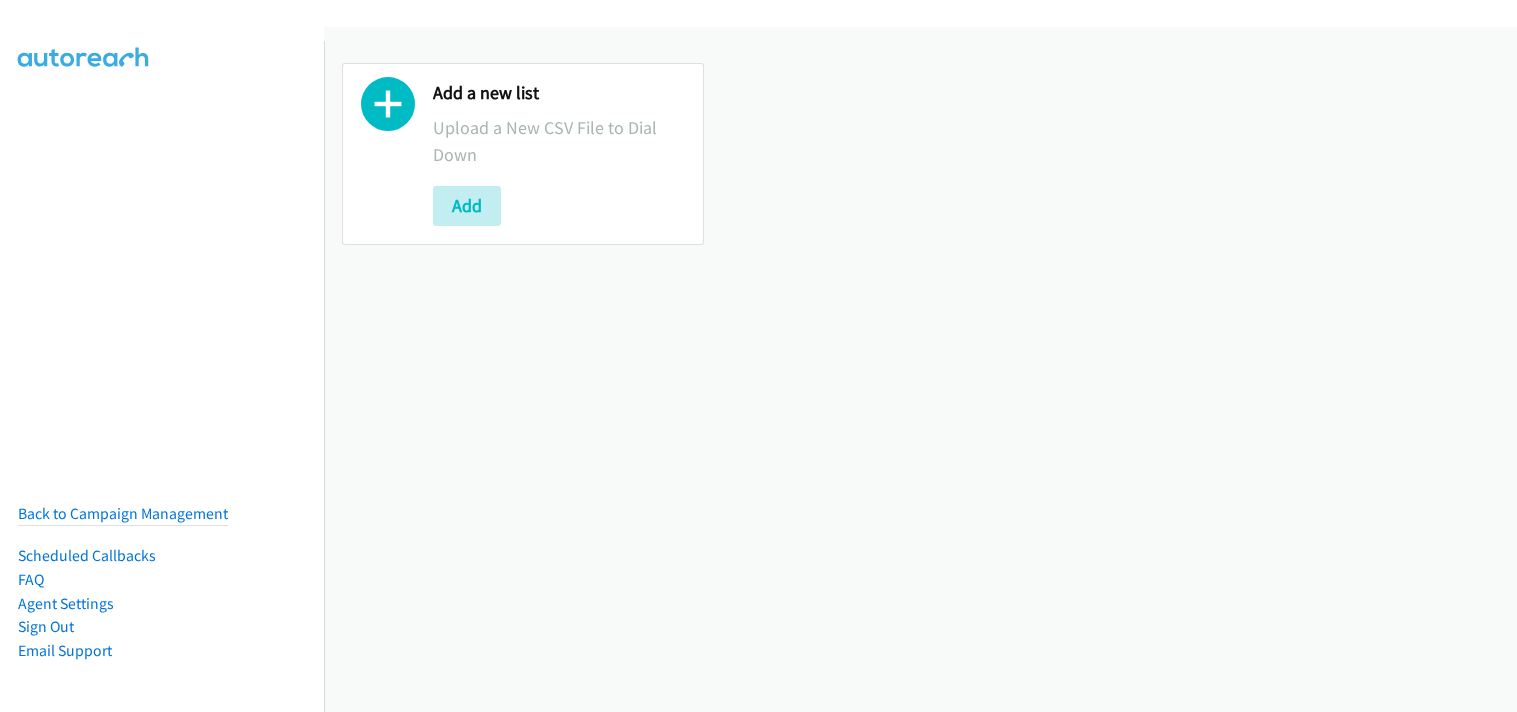 scroll, scrollTop: 0, scrollLeft: 0, axis: both 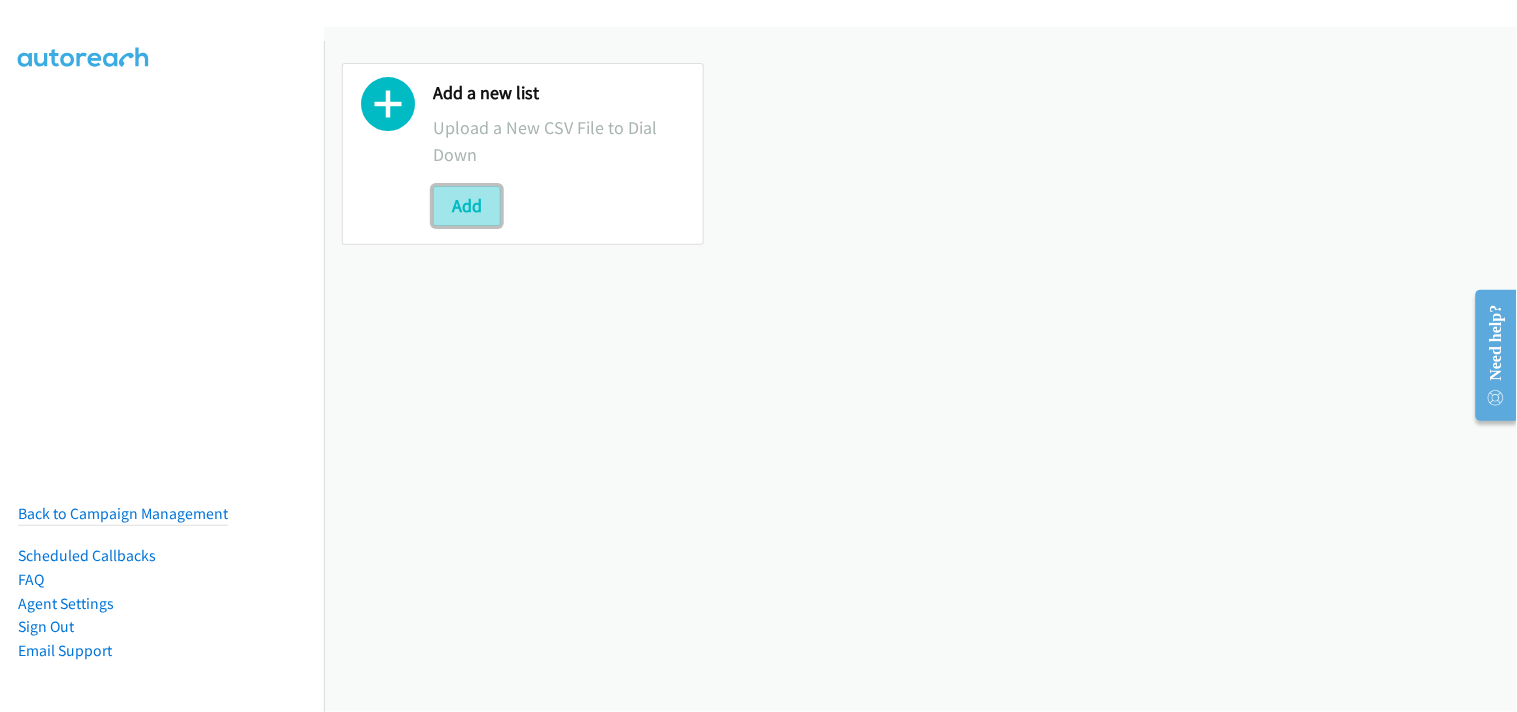 click on "Add" at bounding box center [467, 206] 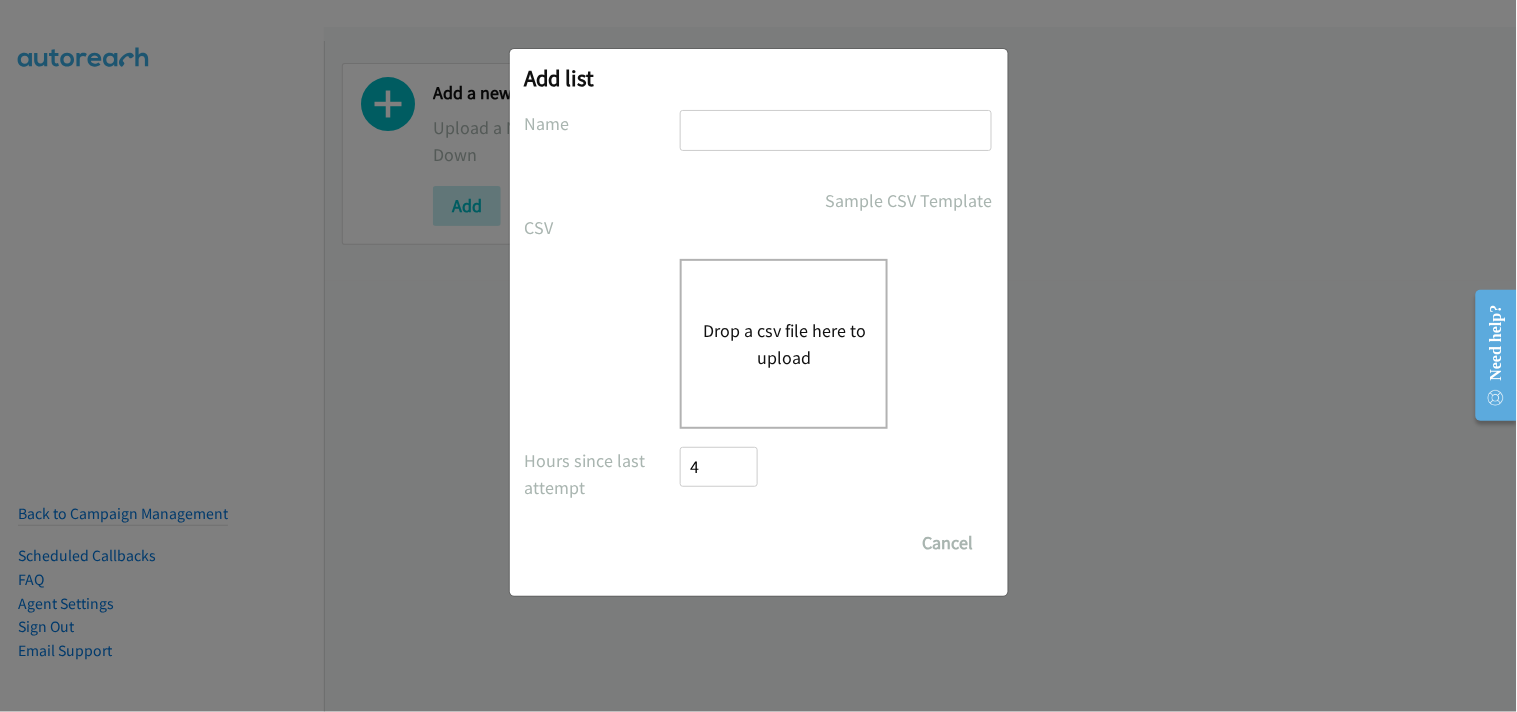 click at bounding box center [836, 130] 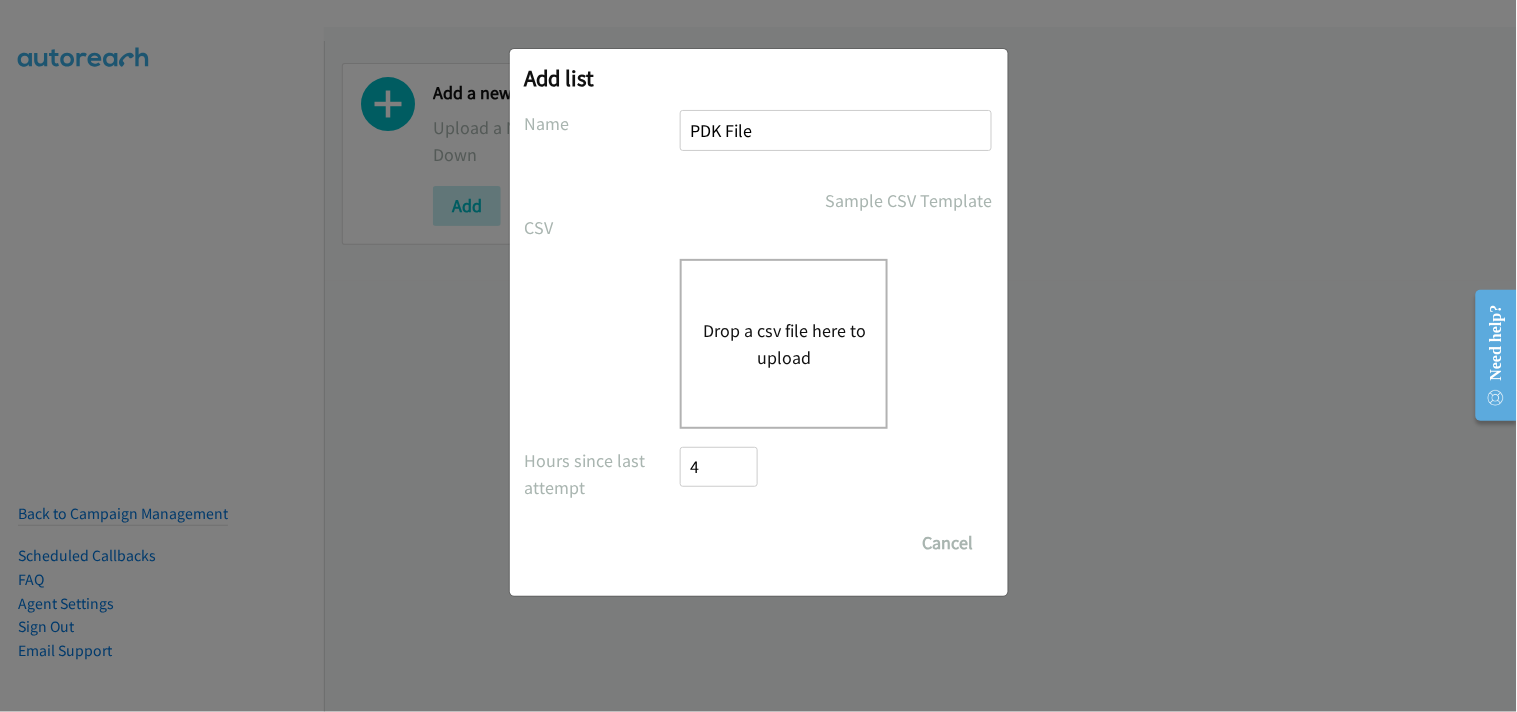 click on "Drop a csv file here to upload" at bounding box center [784, 344] 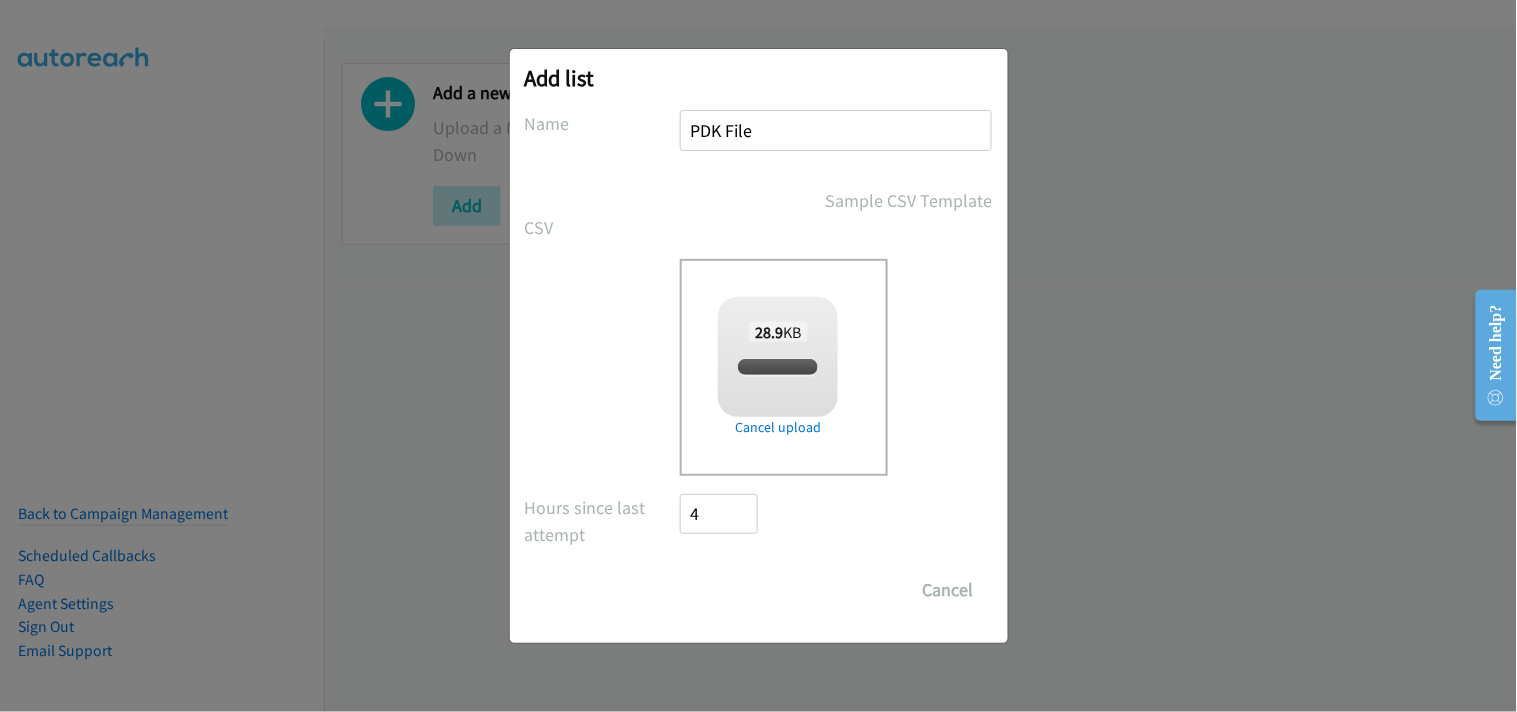 checkbox on "true" 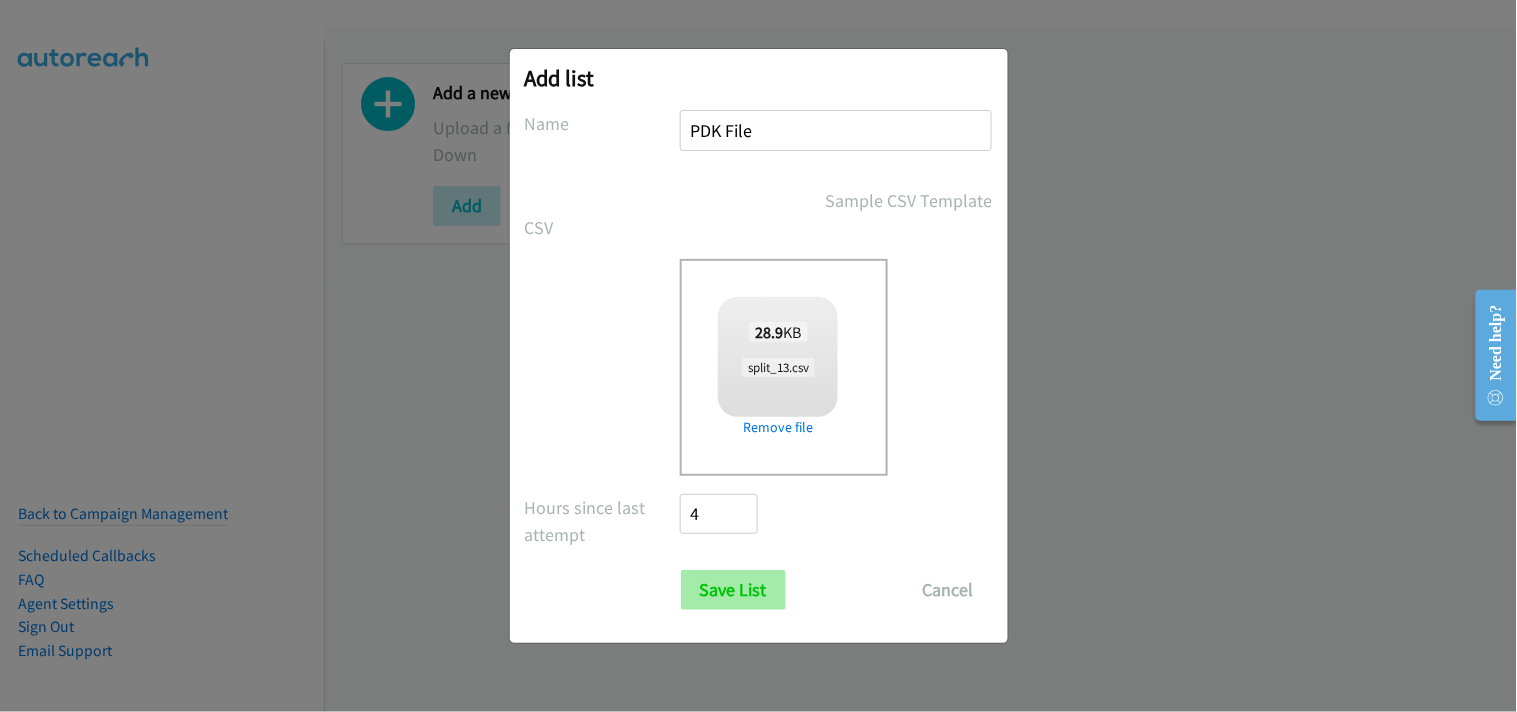 drag, startPoint x: 732, startPoint y: 536, endPoint x: 766, endPoint y: 582, distance: 57.201397 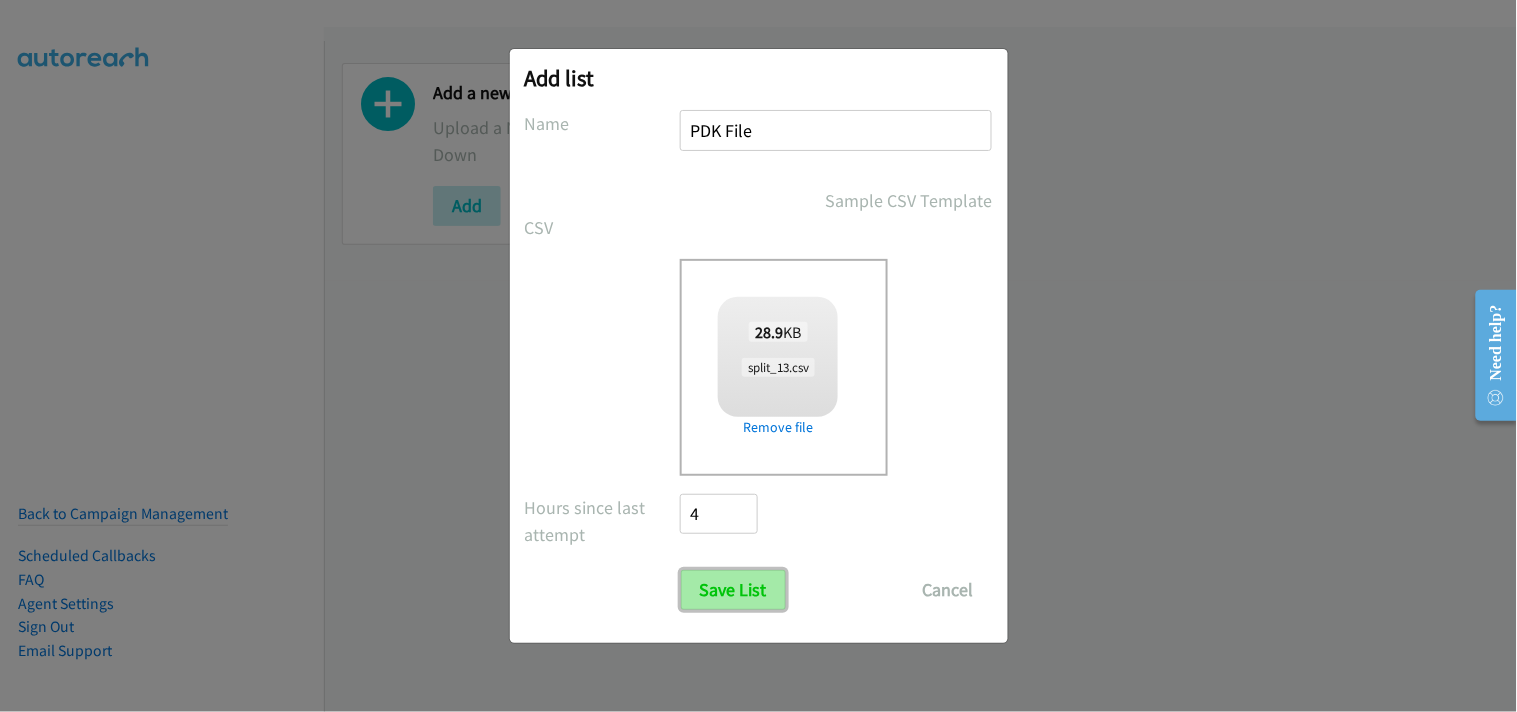 click on "Save List" at bounding box center (733, 590) 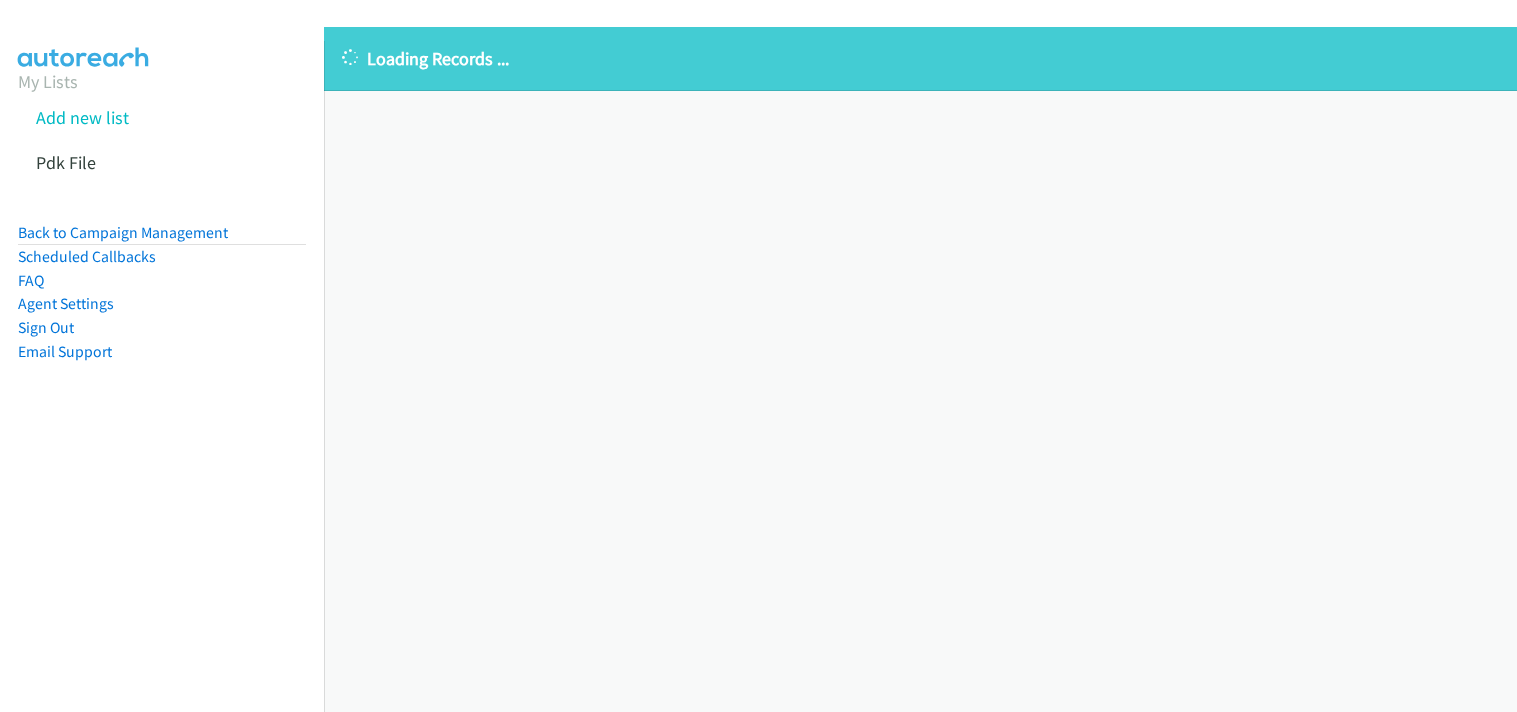 scroll, scrollTop: 0, scrollLeft: 0, axis: both 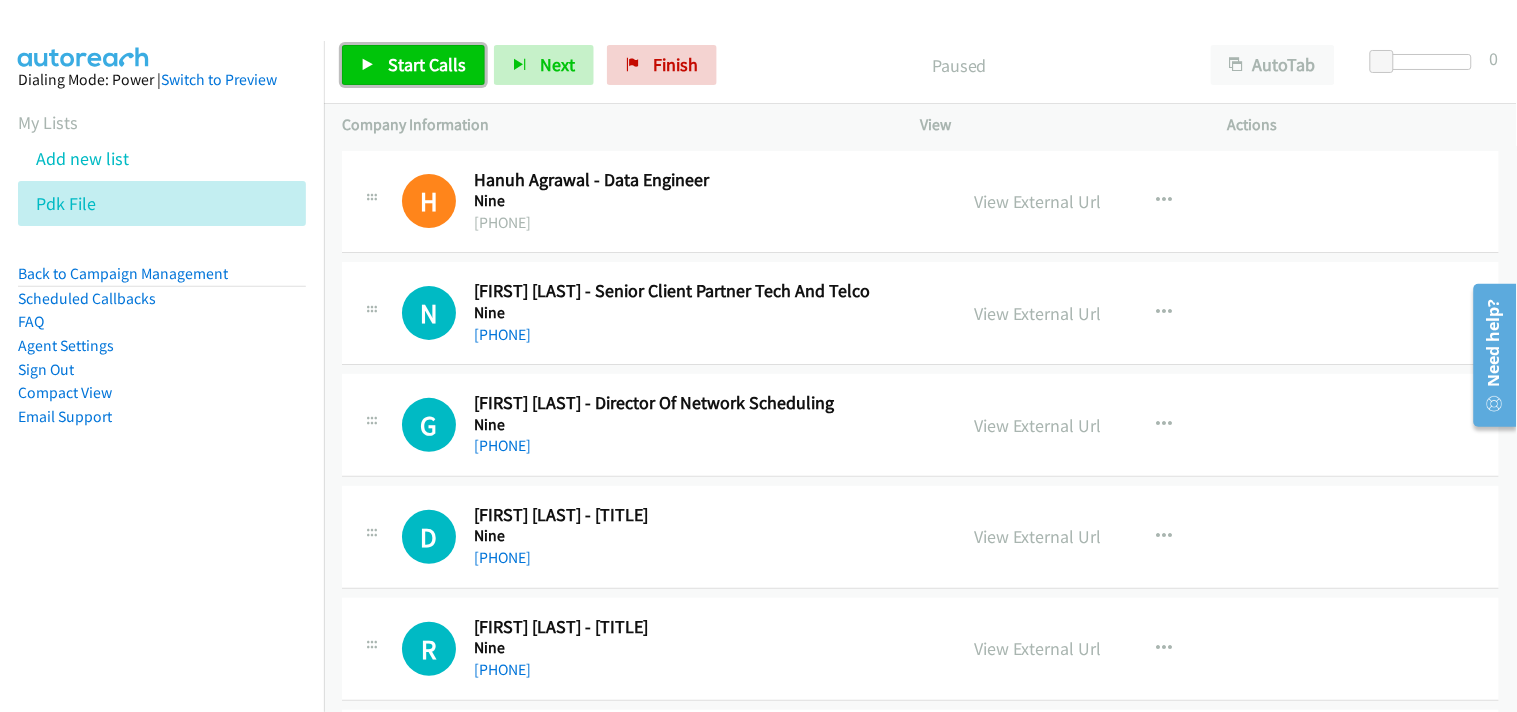 click on "Start Calls" at bounding box center [427, 64] 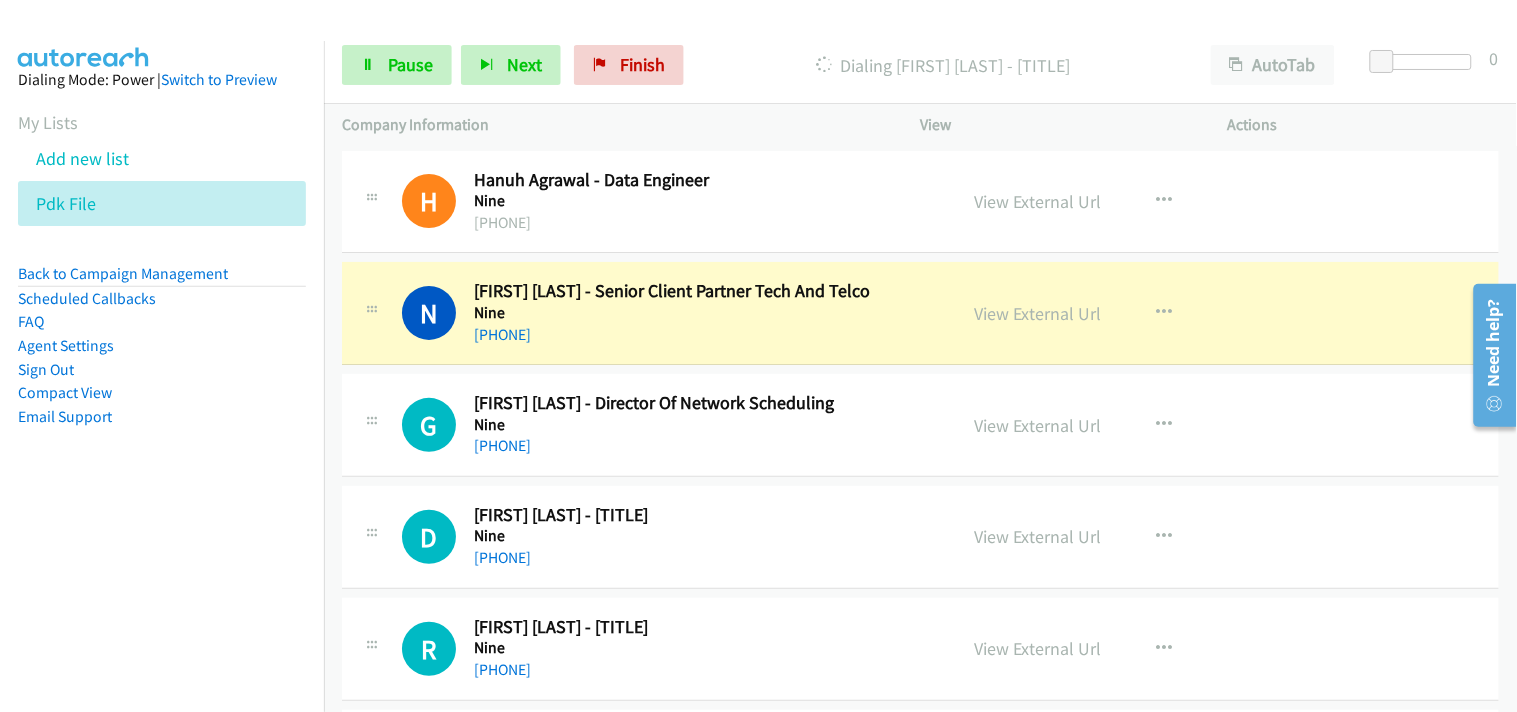 scroll, scrollTop: 111, scrollLeft: 0, axis: vertical 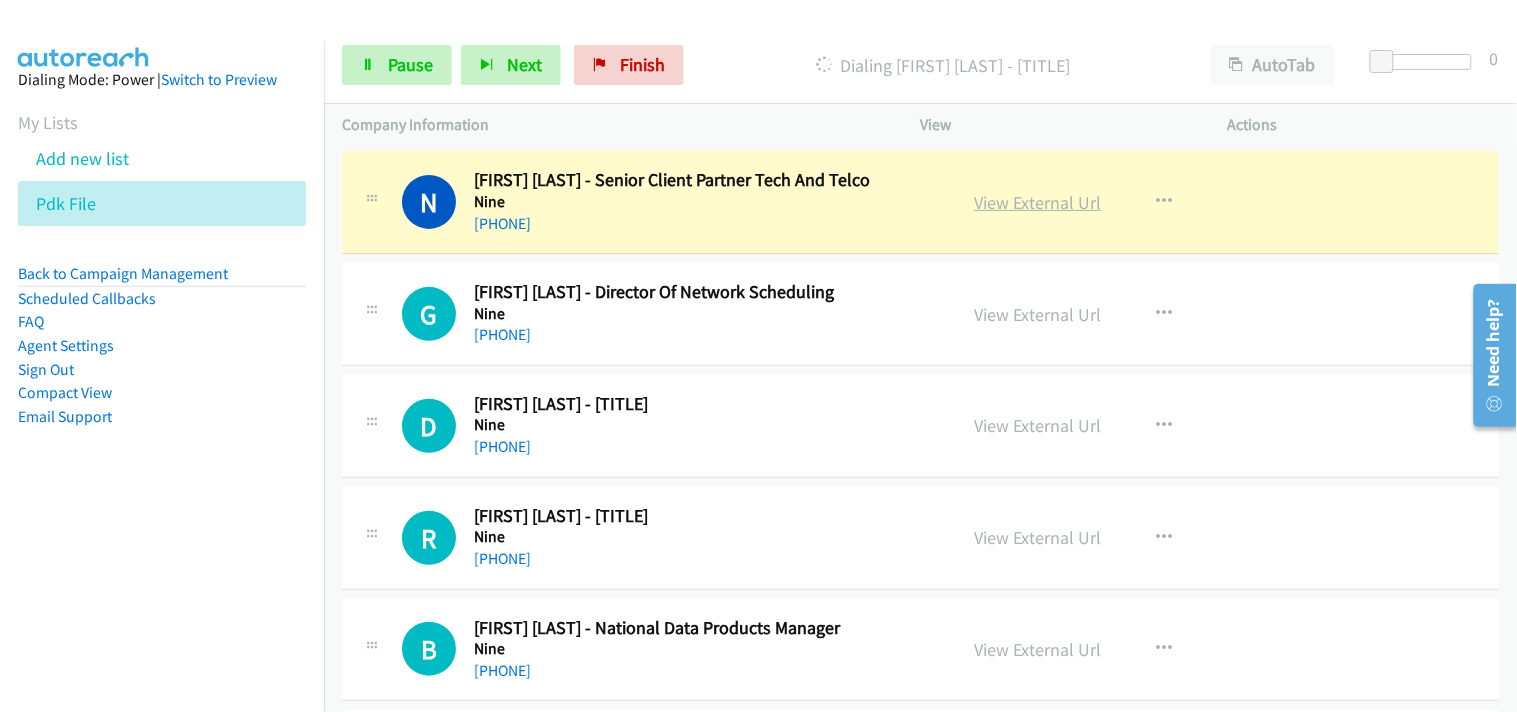 click on "View External Url" at bounding box center [1038, 202] 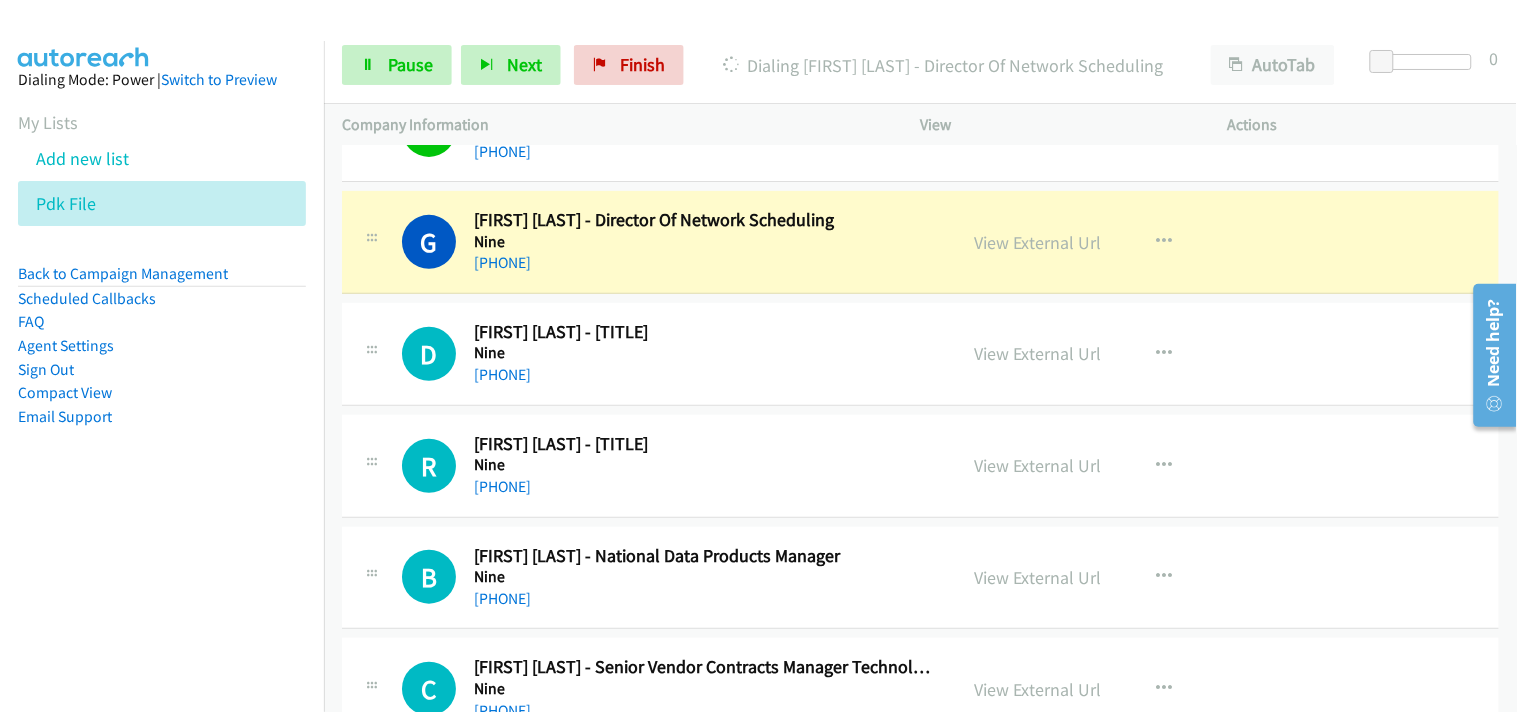 scroll, scrollTop: 222, scrollLeft: 0, axis: vertical 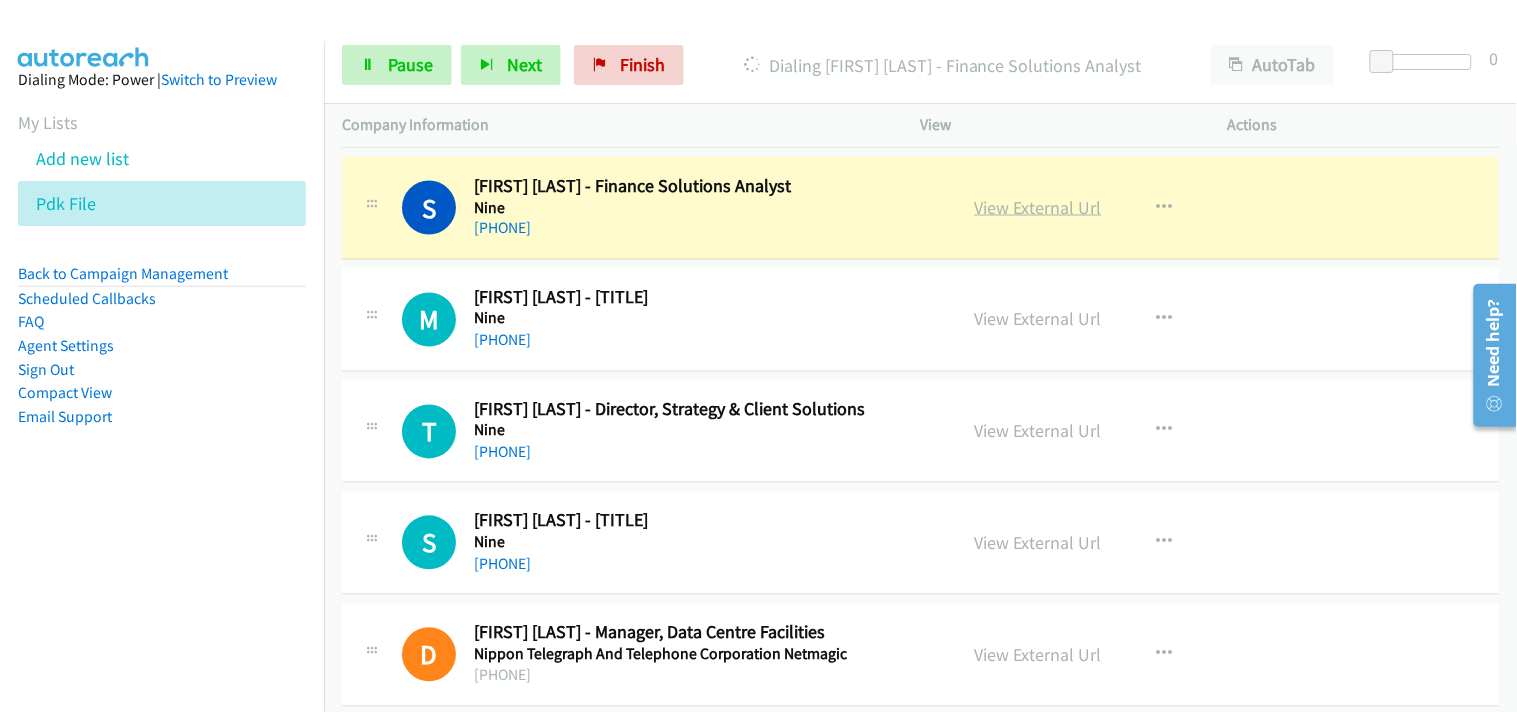 click on "View External Url" at bounding box center (1038, 207) 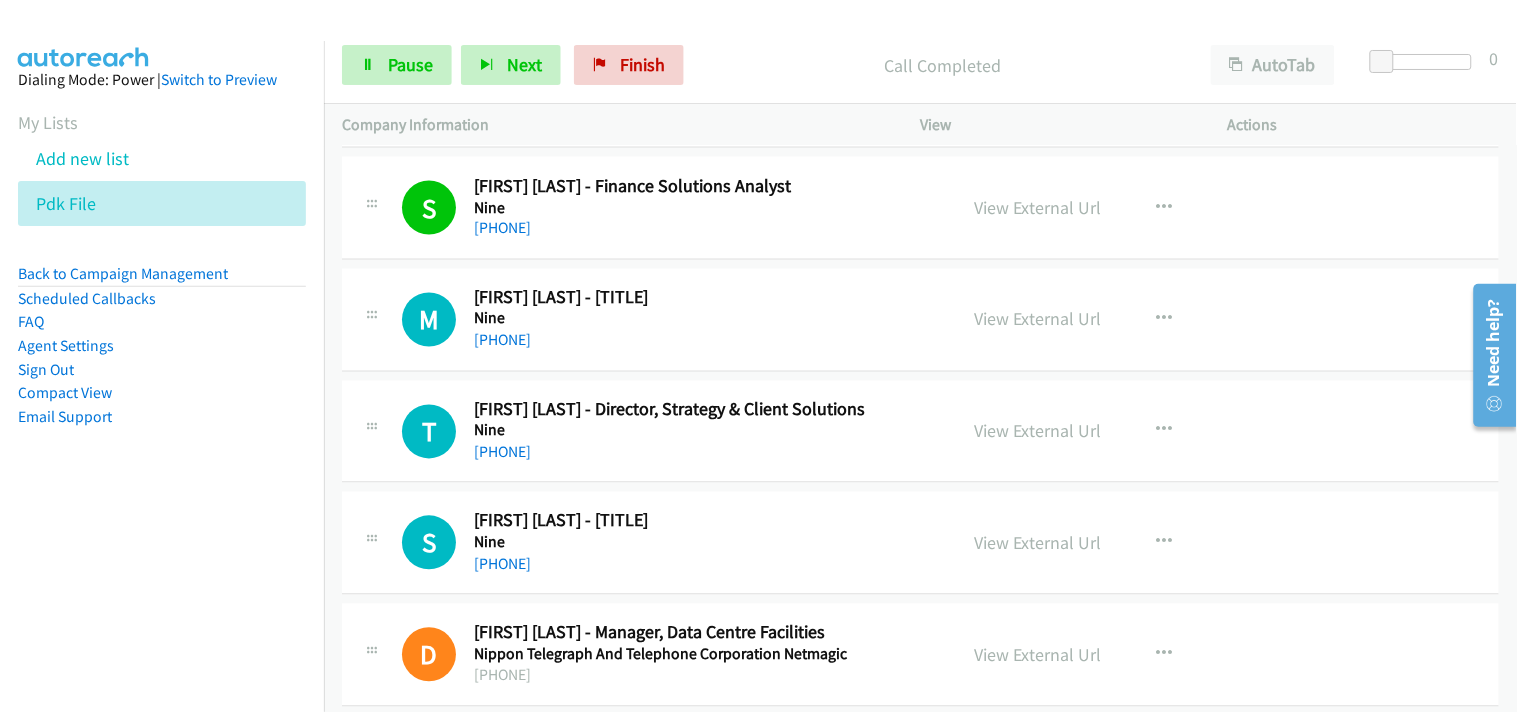 scroll, scrollTop: 1000, scrollLeft: 0, axis: vertical 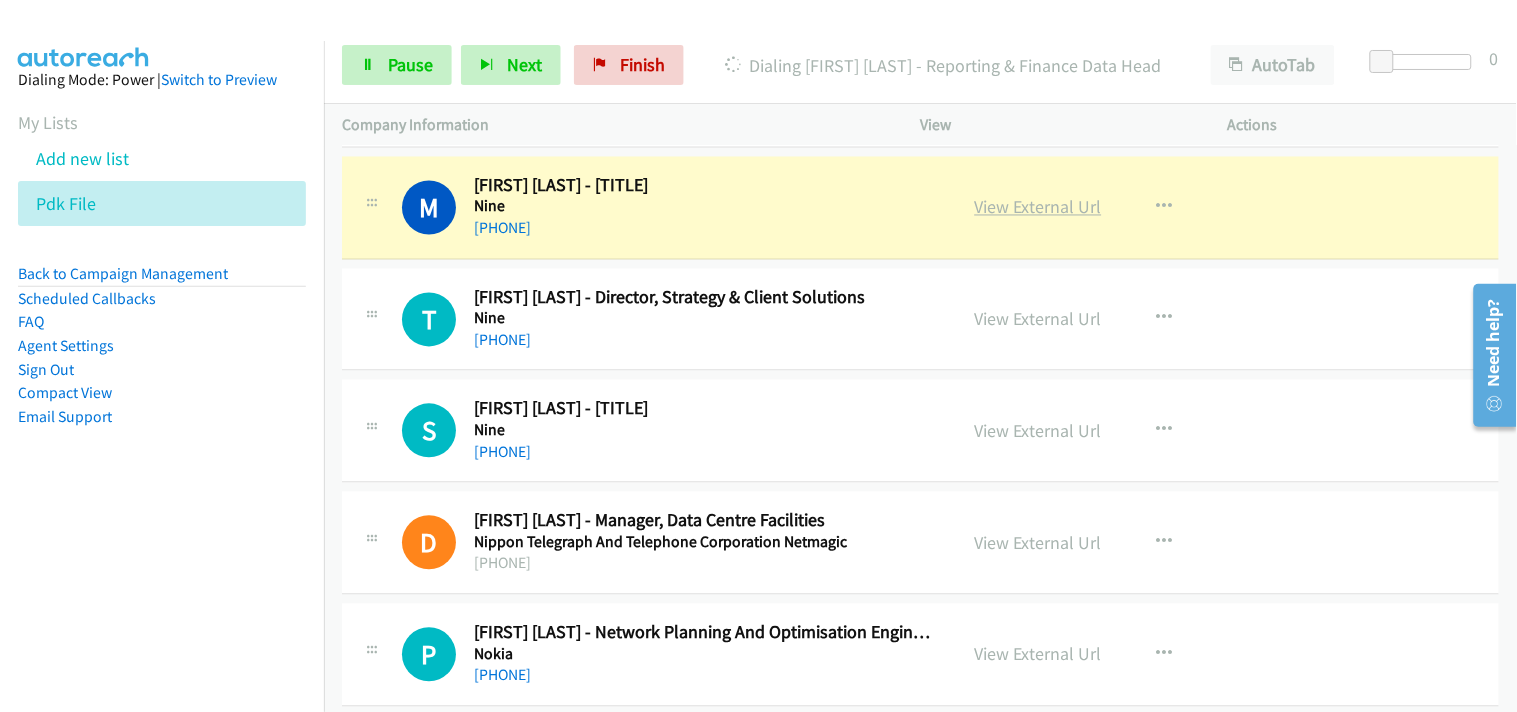 click on "View External Url" at bounding box center (1038, 207) 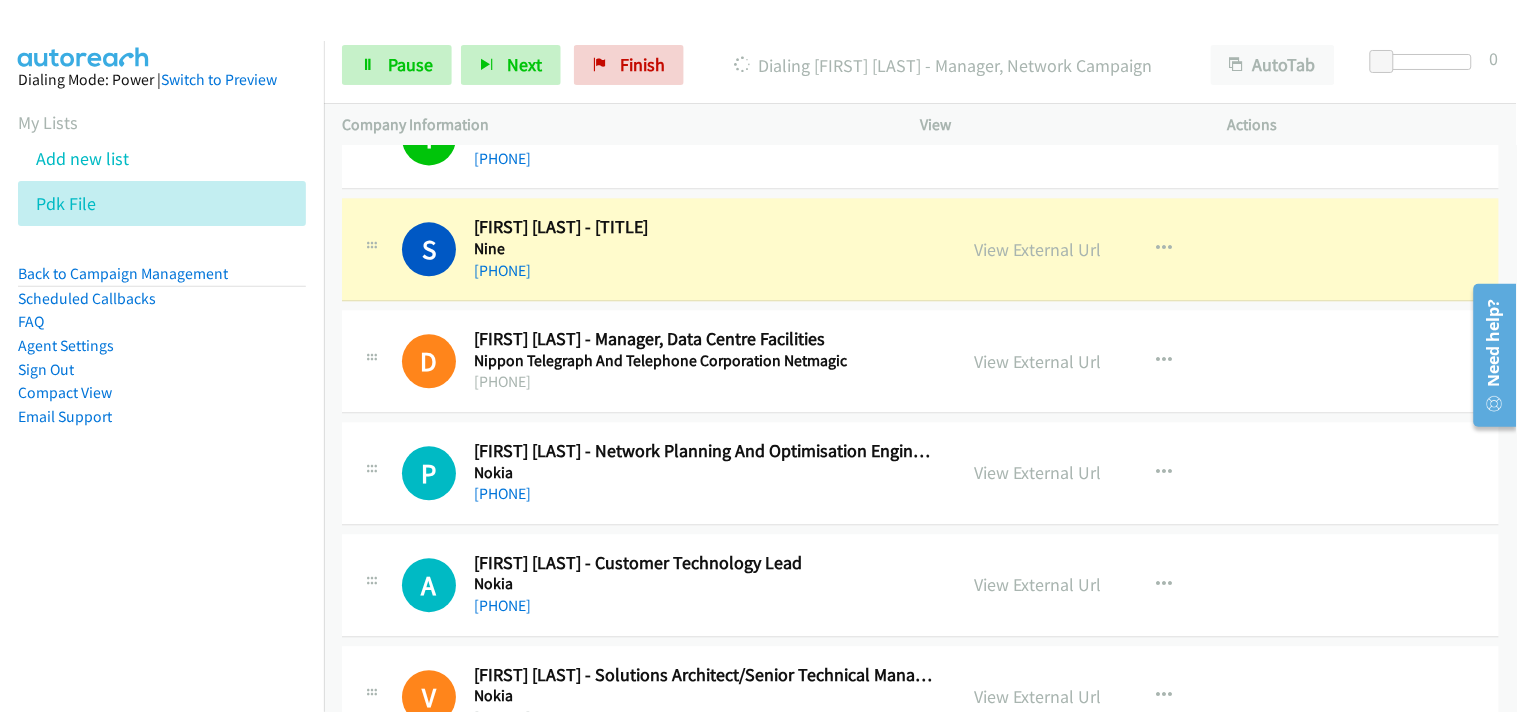 scroll, scrollTop: 1222, scrollLeft: 0, axis: vertical 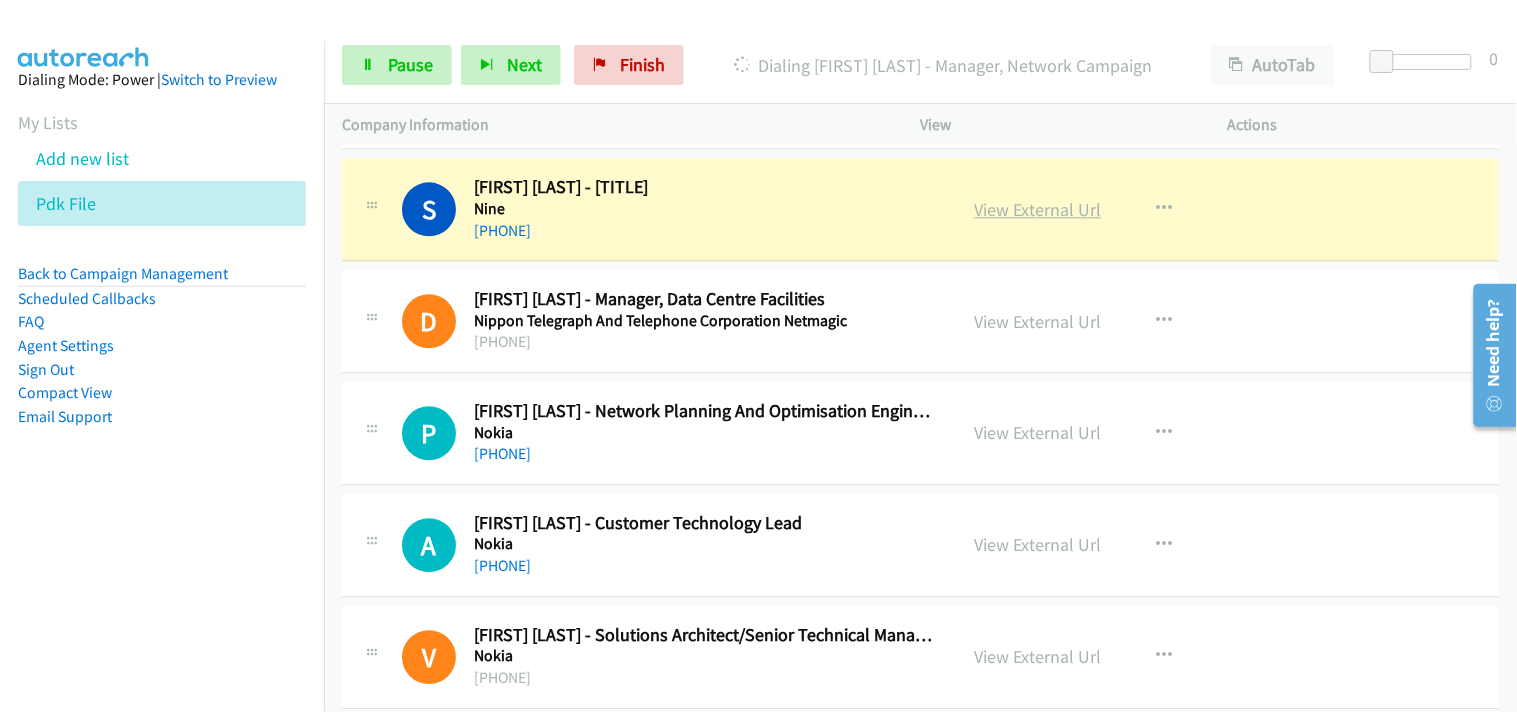 click on "View External Url" at bounding box center (1038, 209) 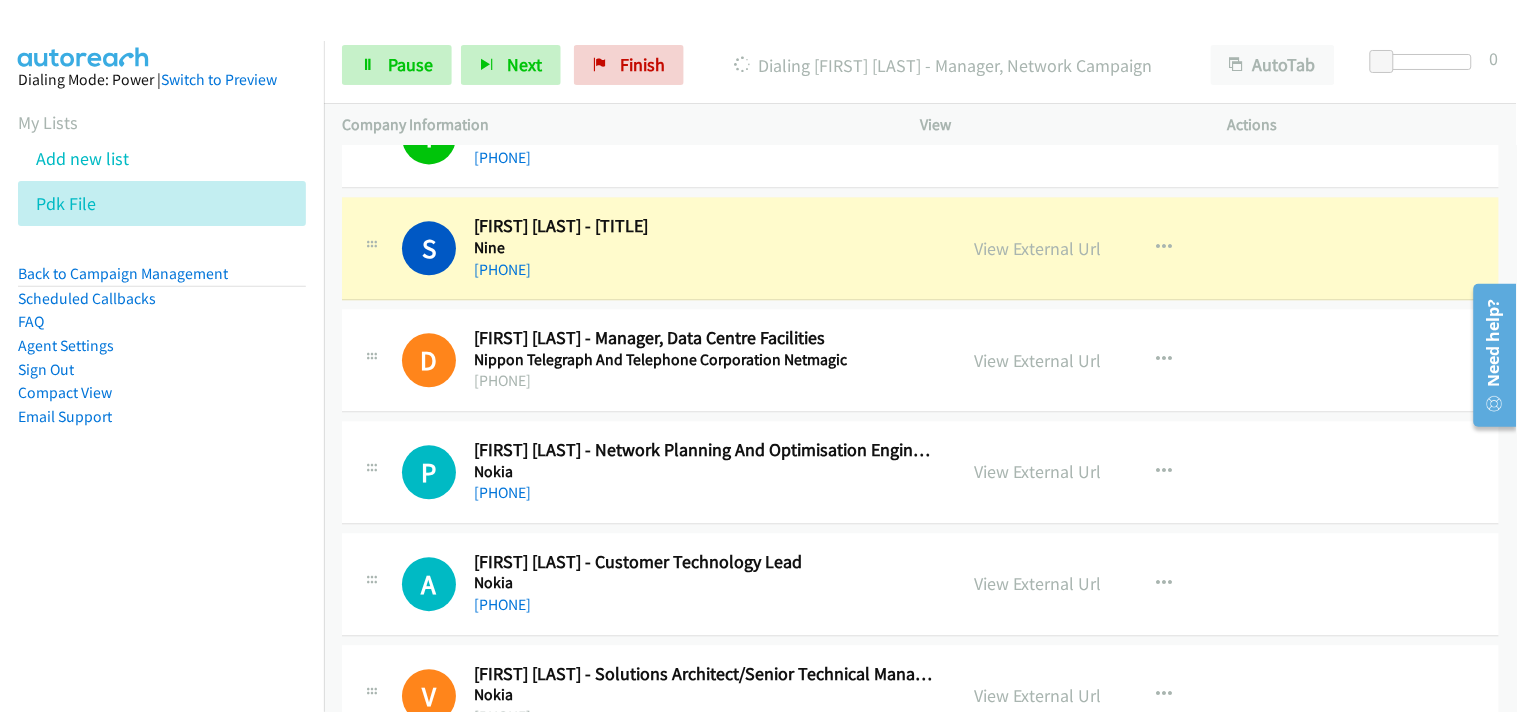 scroll, scrollTop: 1222, scrollLeft: 0, axis: vertical 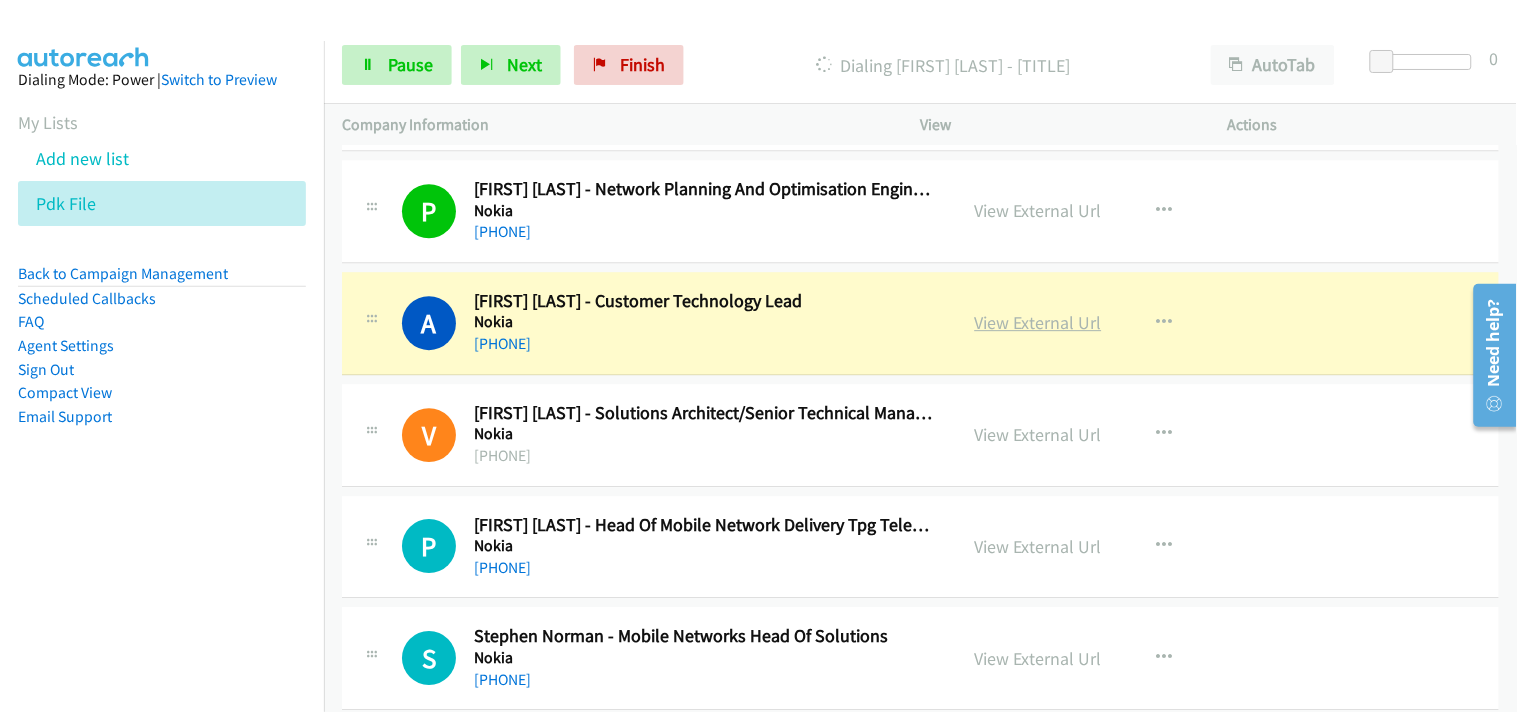 click on "View External Url" at bounding box center (1038, 322) 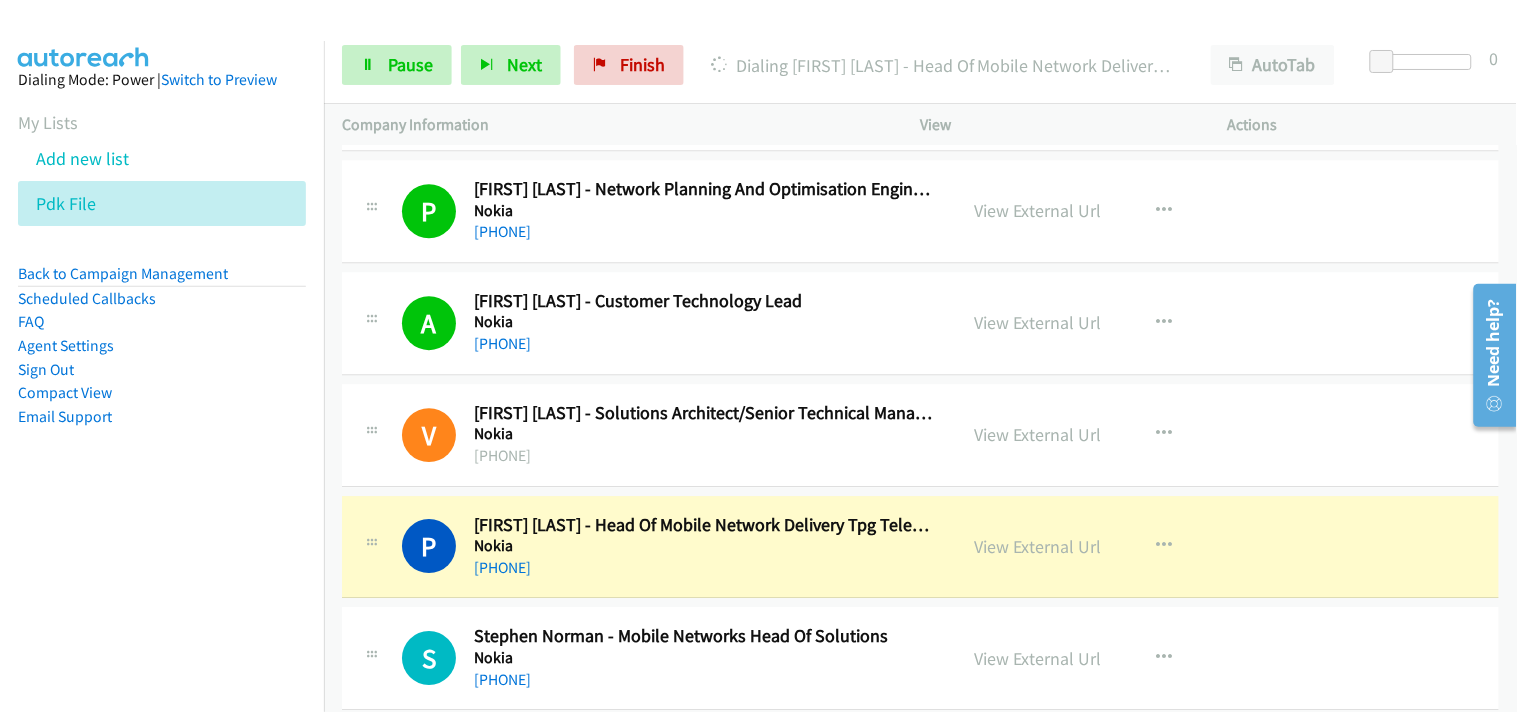 scroll, scrollTop: 1666, scrollLeft: 0, axis: vertical 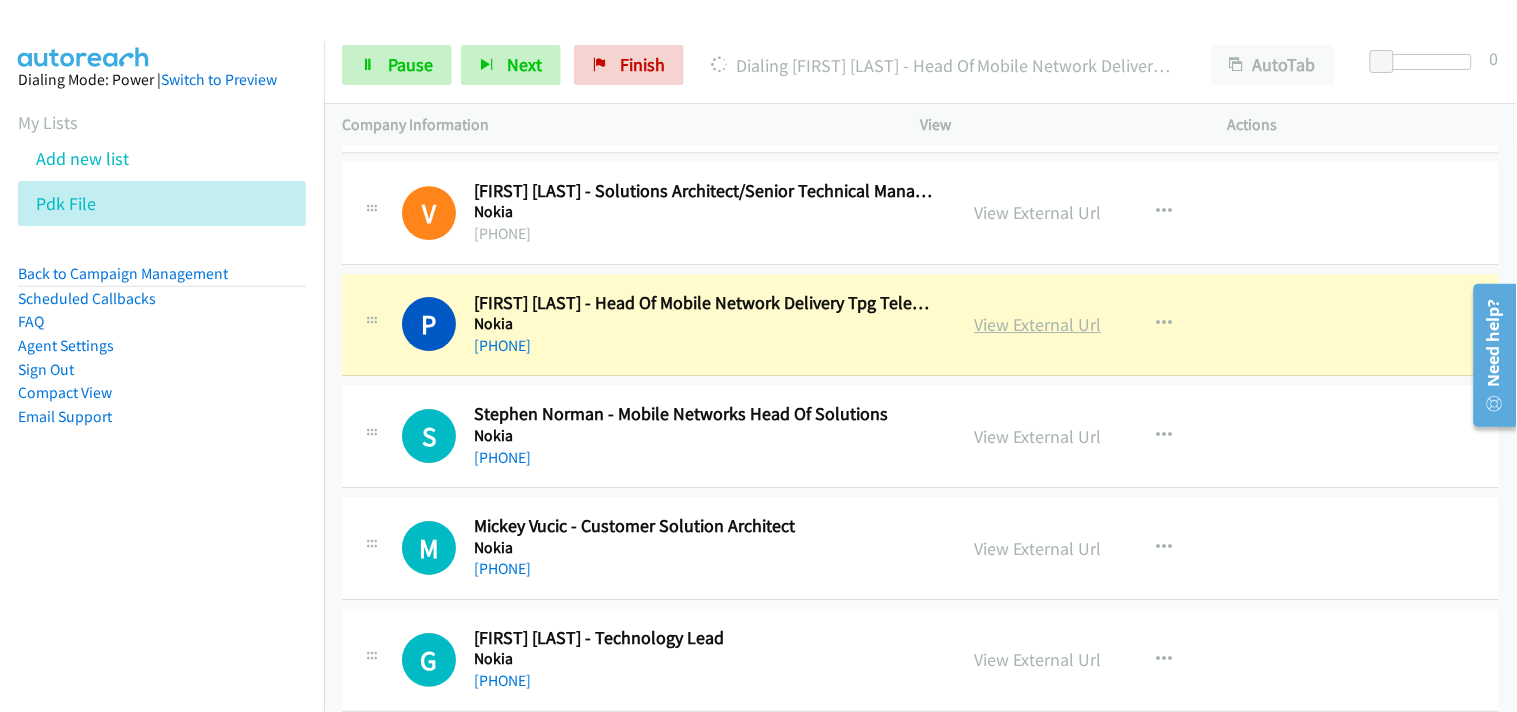 click on "View External Url" at bounding box center (1038, 324) 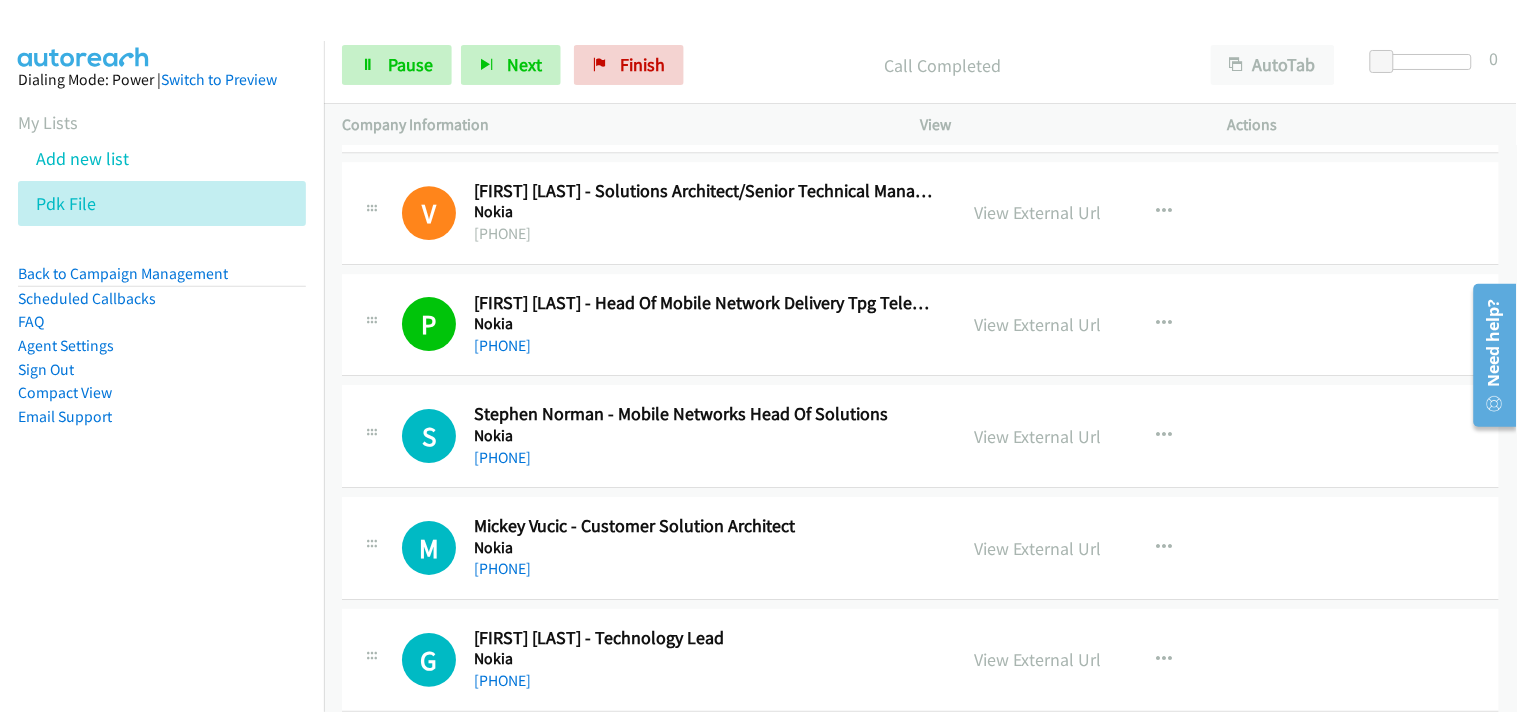 scroll, scrollTop: 1777, scrollLeft: 0, axis: vertical 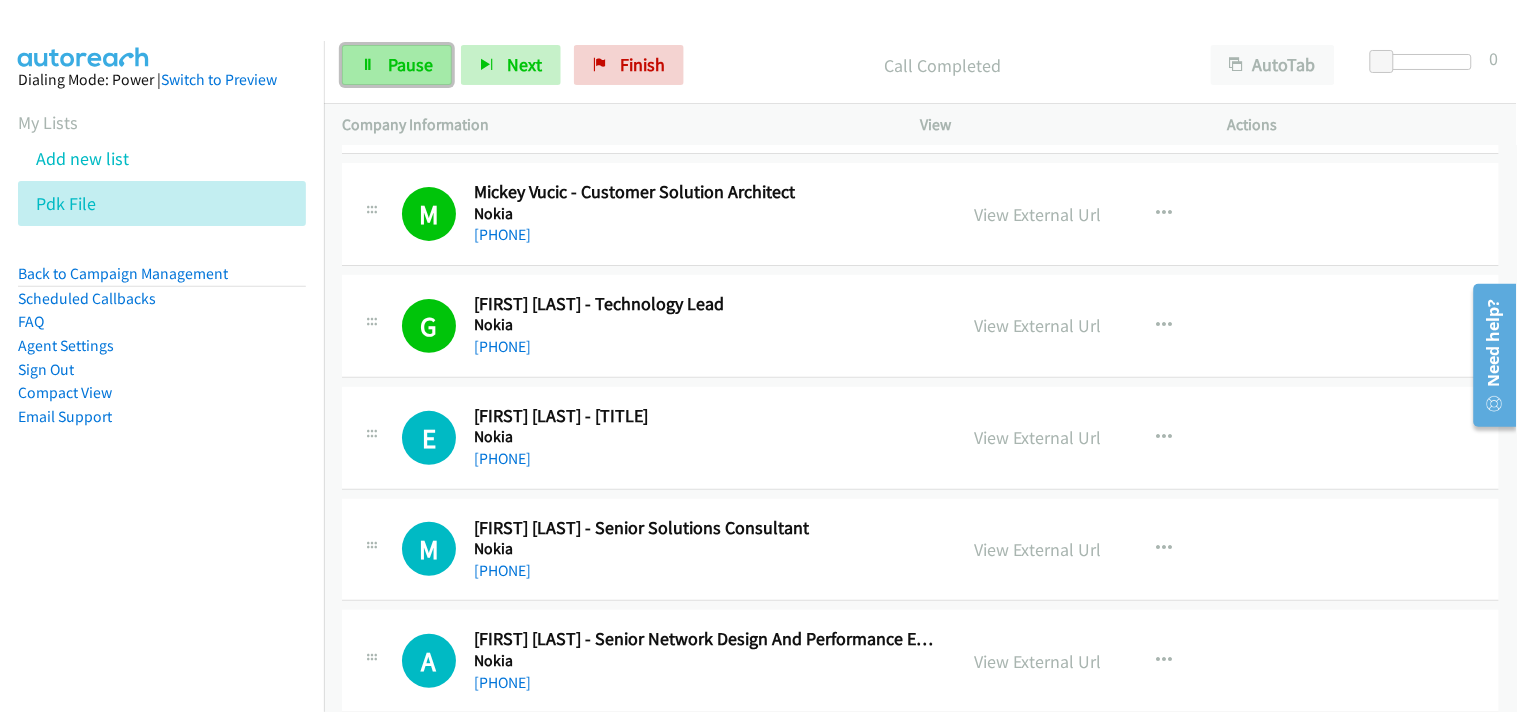 click on "Pause" at bounding box center [410, 64] 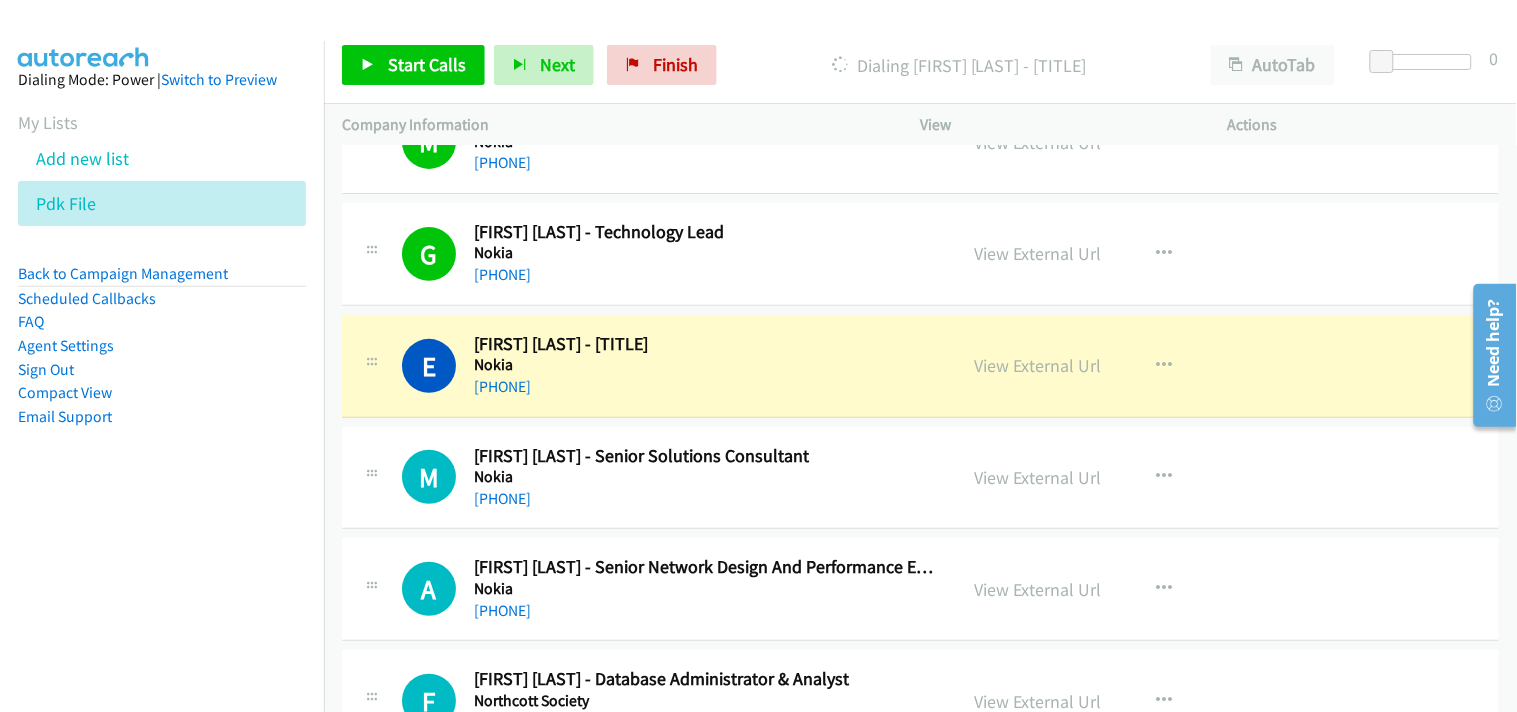 scroll, scrollTop: 2111, scrollLeft: 0, axis: vertical 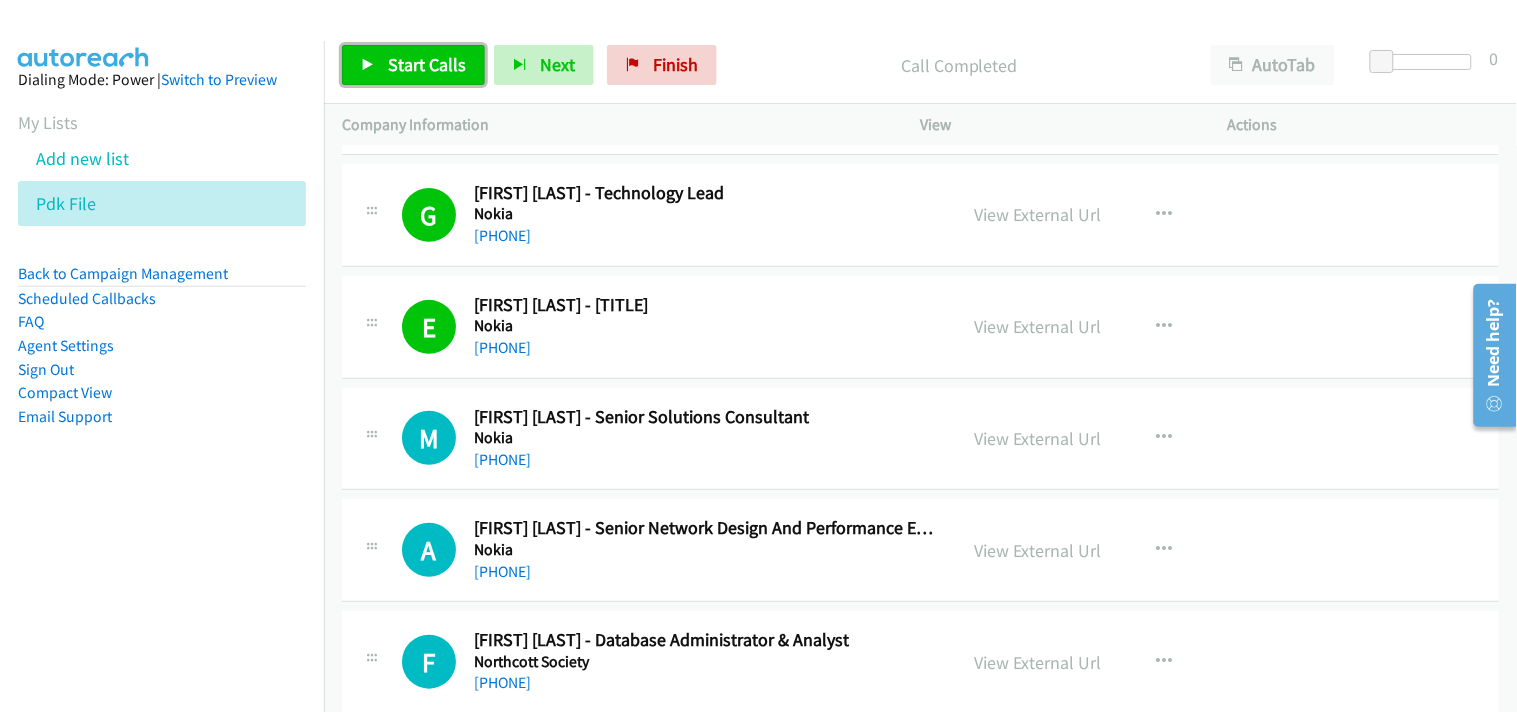 click on "Start Calls" at bounding box center (427, 64) 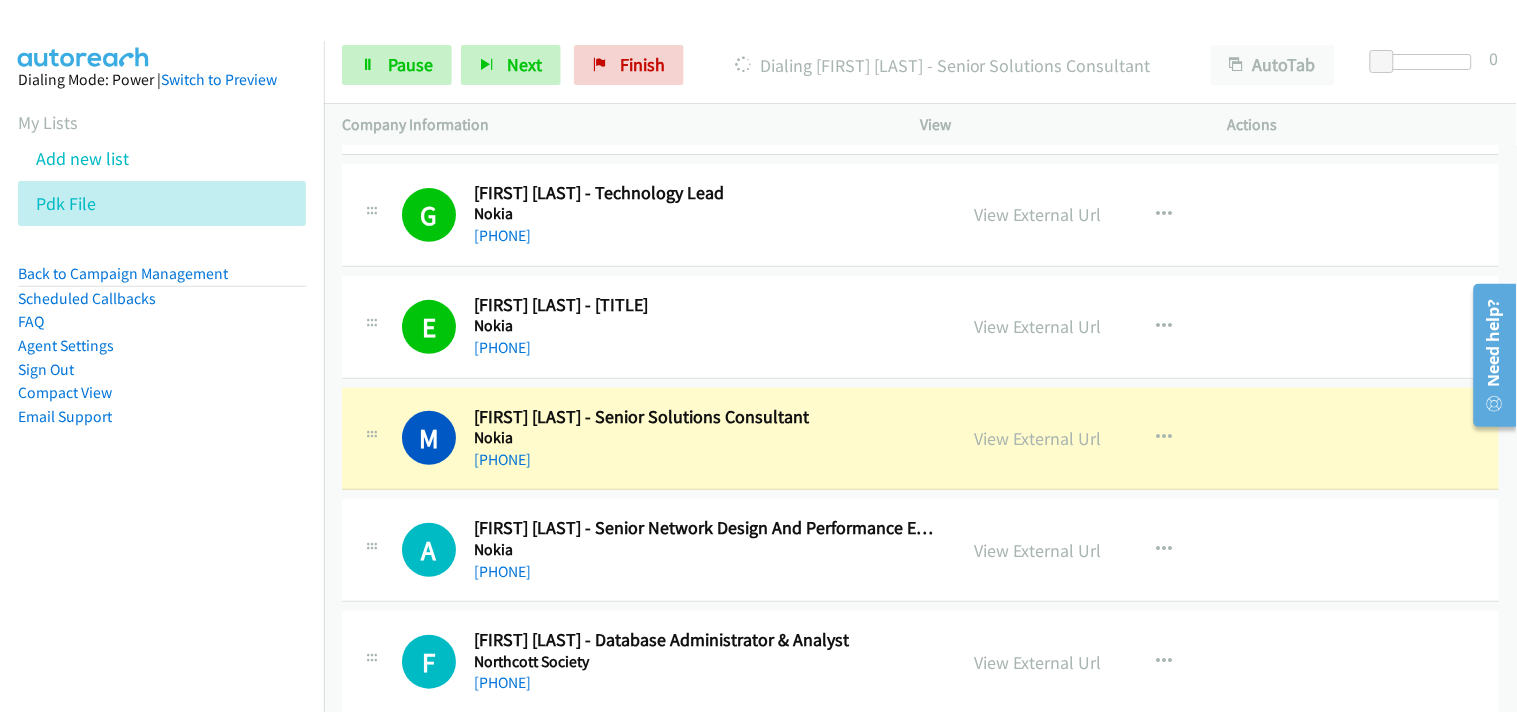 scroll, scrollTop: 2333, scrollLeft: 0, axis: vertical 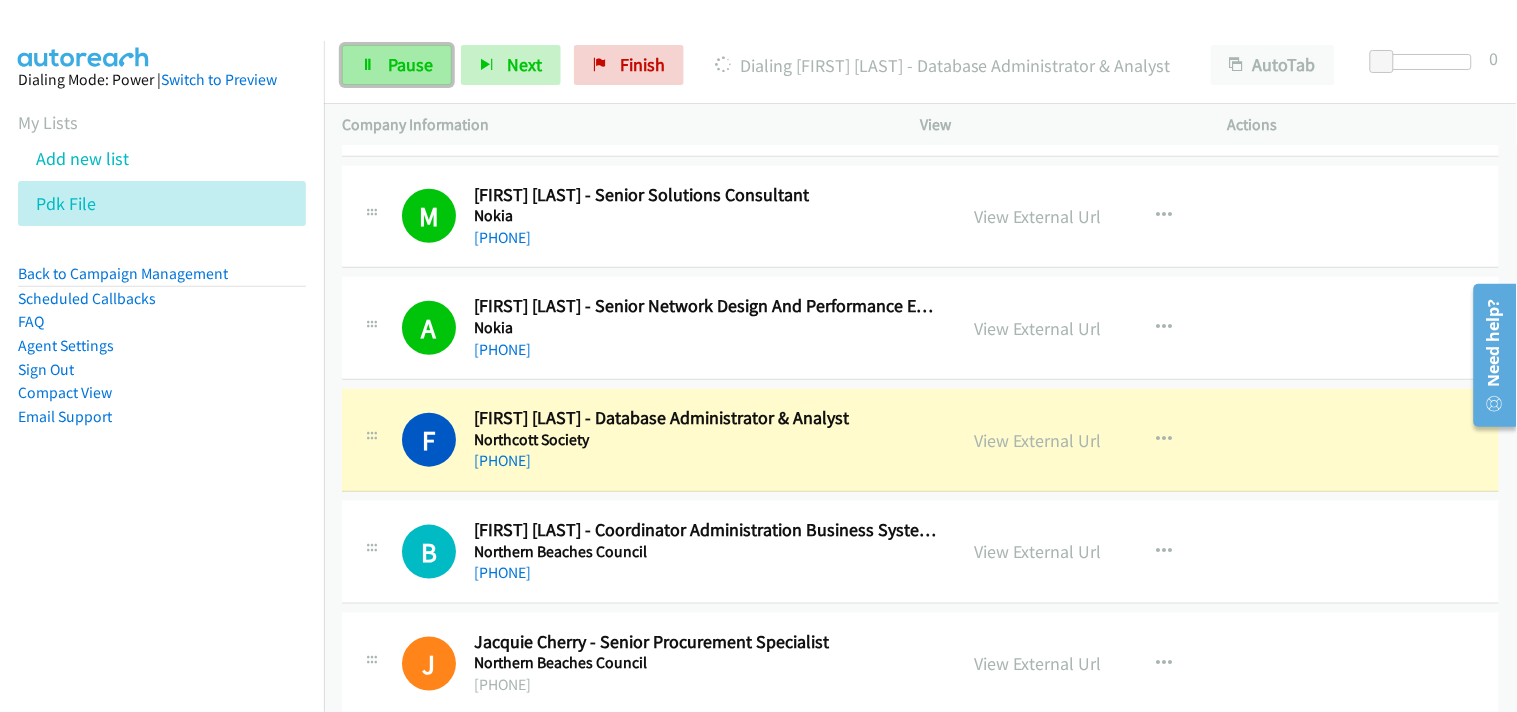 click on "Pause" at bounding box center [410, 64] 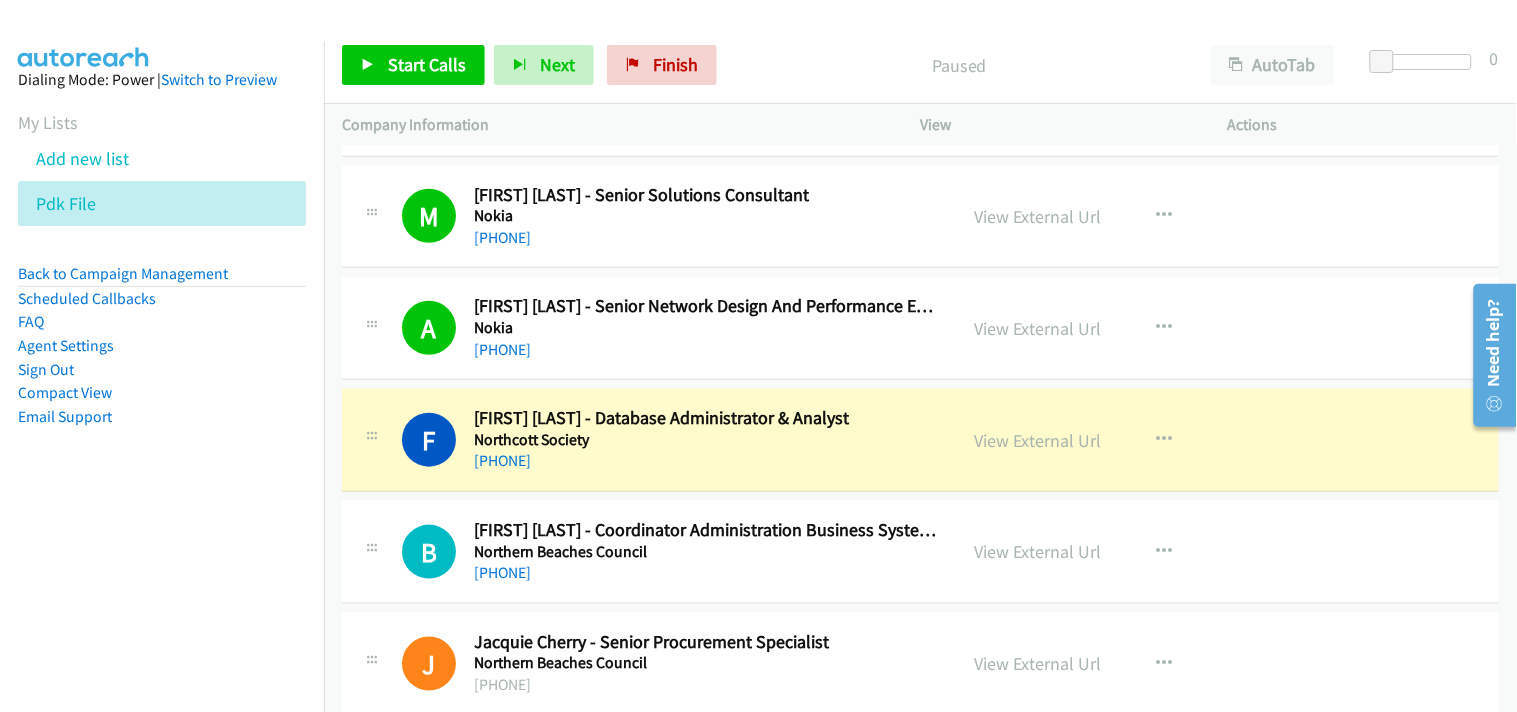 scroll, scrollTop: 2444, scrollLeft: 0, axis: vertical 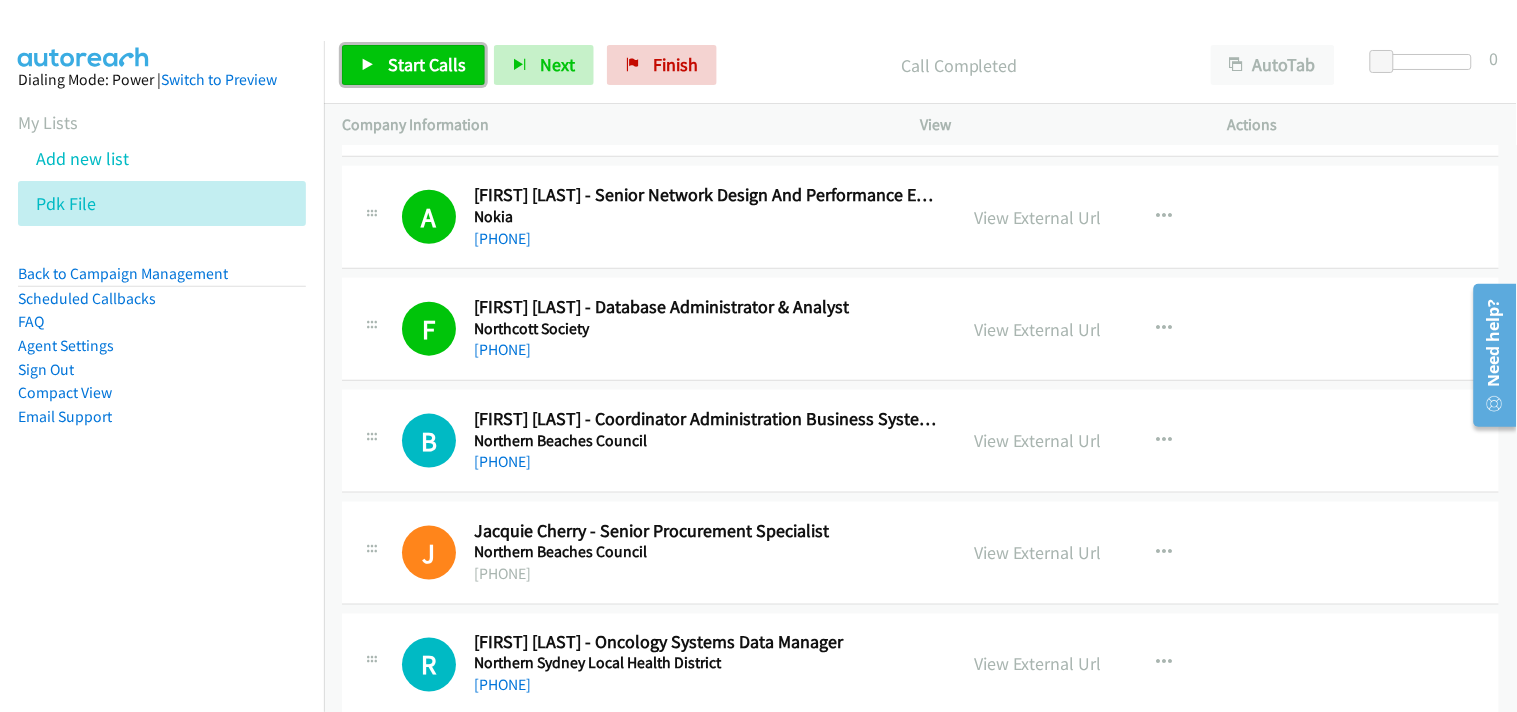 click on "Start Calls" at bounding box center (427, 64) 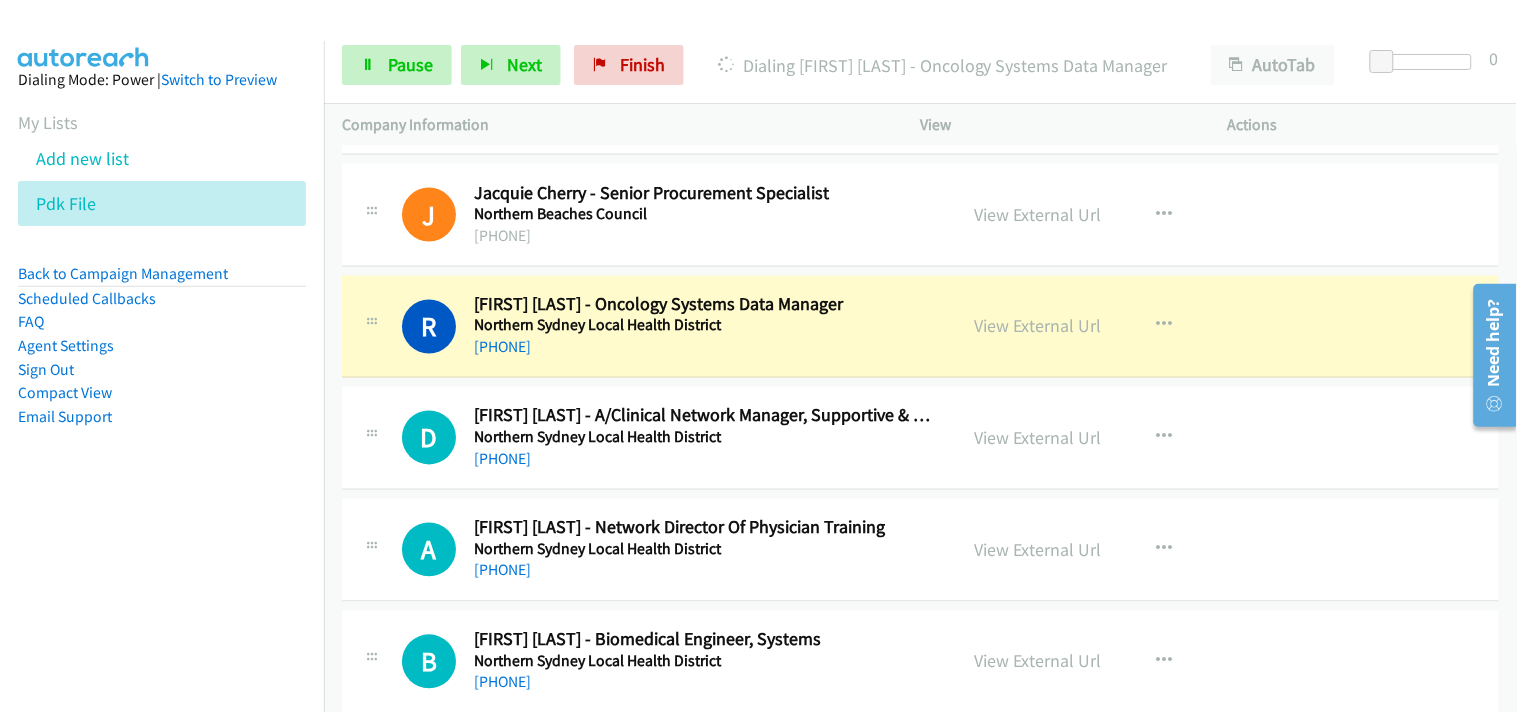 scroll, scrollTop: 2777, scrollLeft: 0, axis: vertical 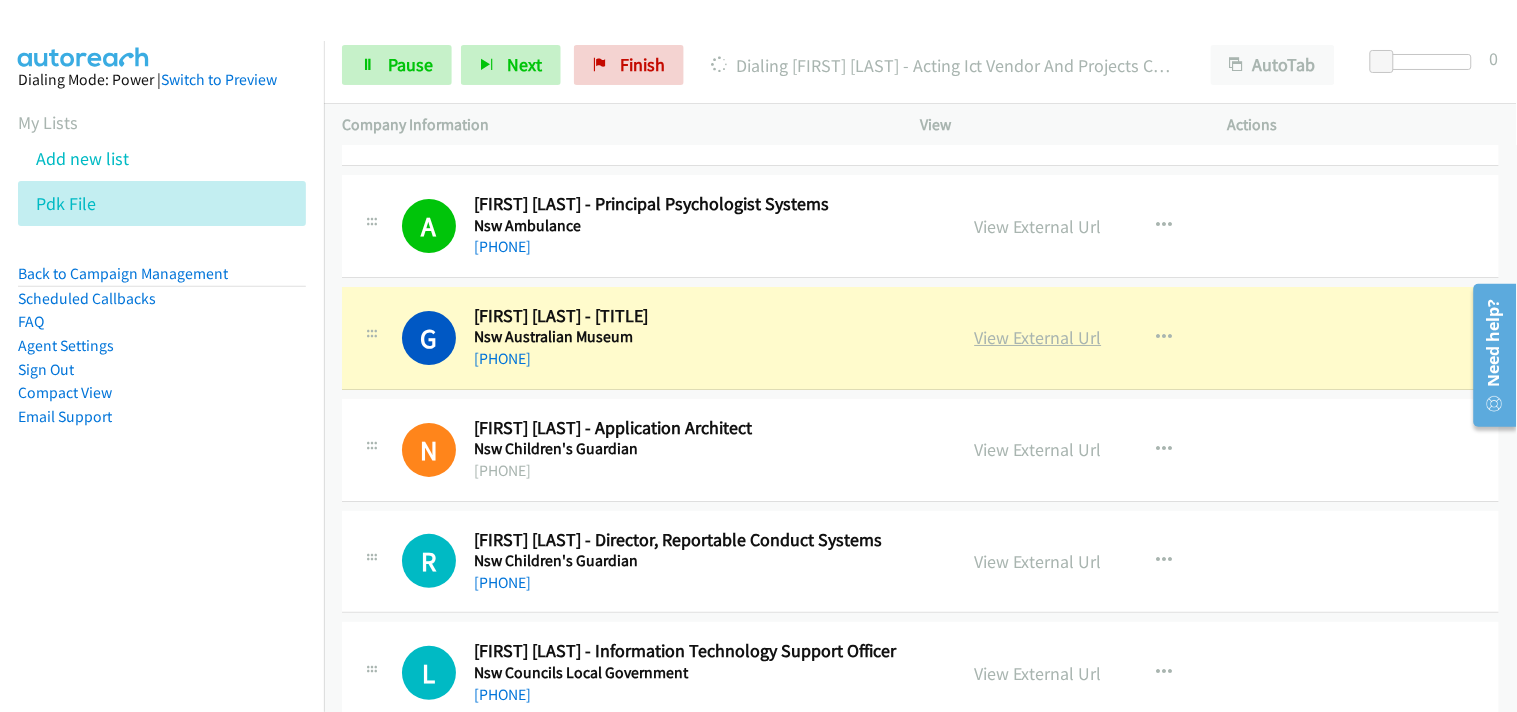 click on "View External Url" at bounding box center [1038, 337] 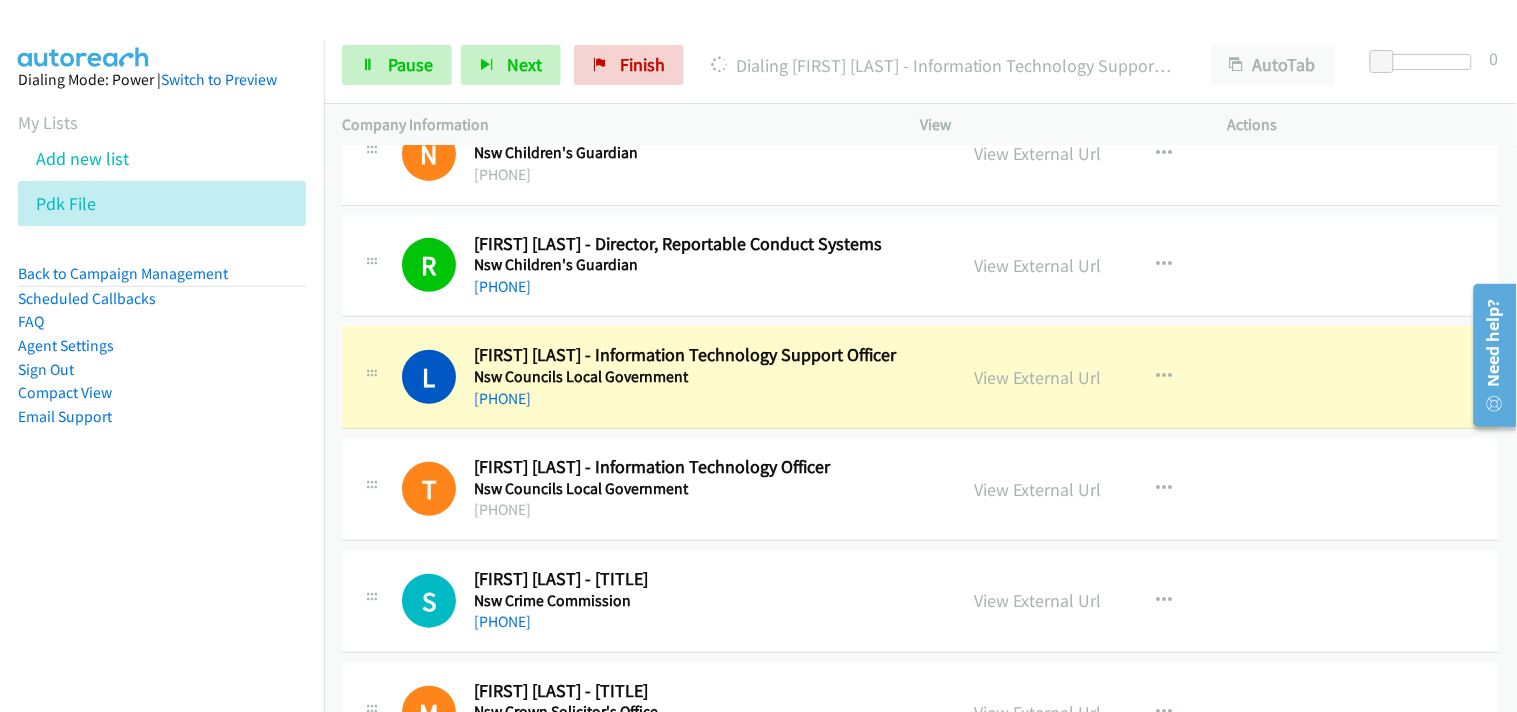 scroll, scrollTop: 4111, scrollLeft: 0, axis: vertical 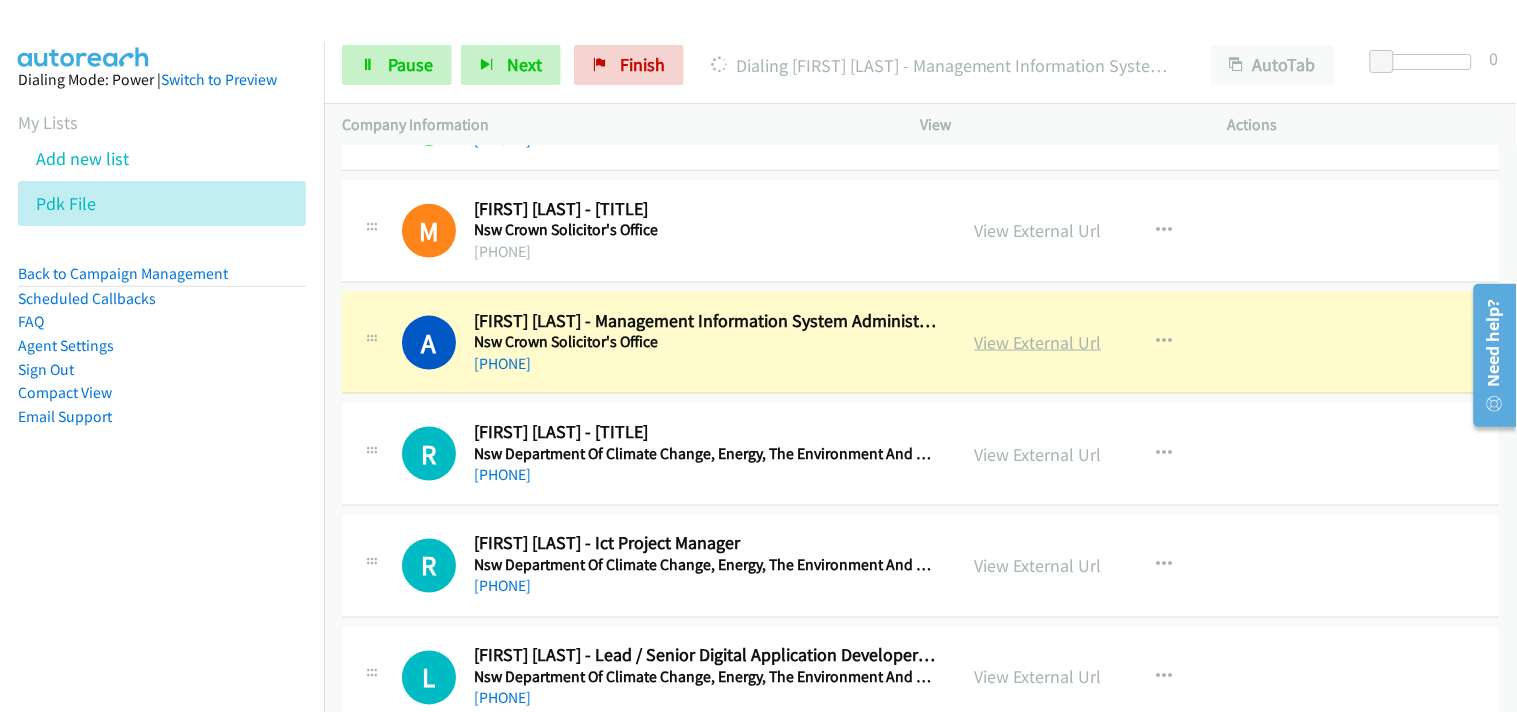 click on "View External Url" at bounding box center [1038, 342] 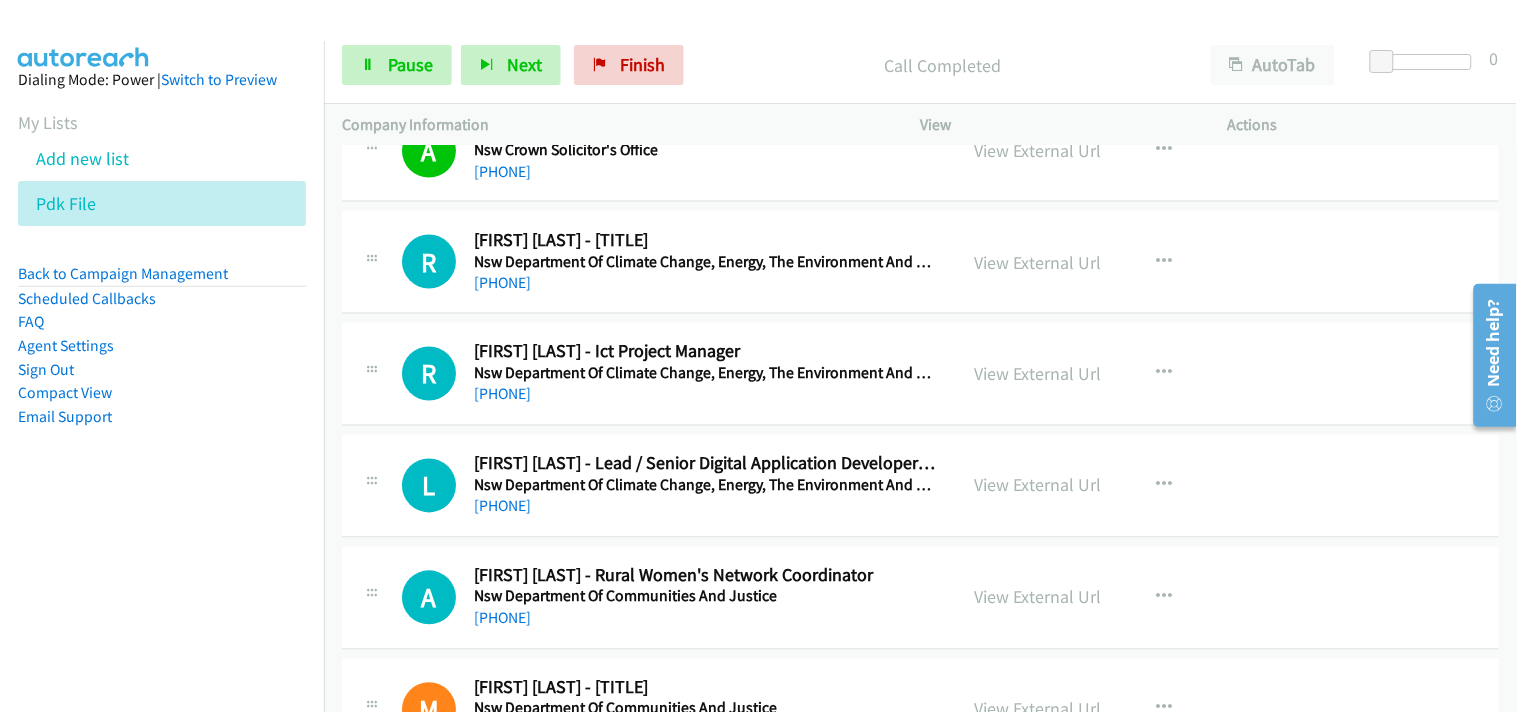 scroll, scrollTop: 4777, scrollLeft: 0, axis: vertical 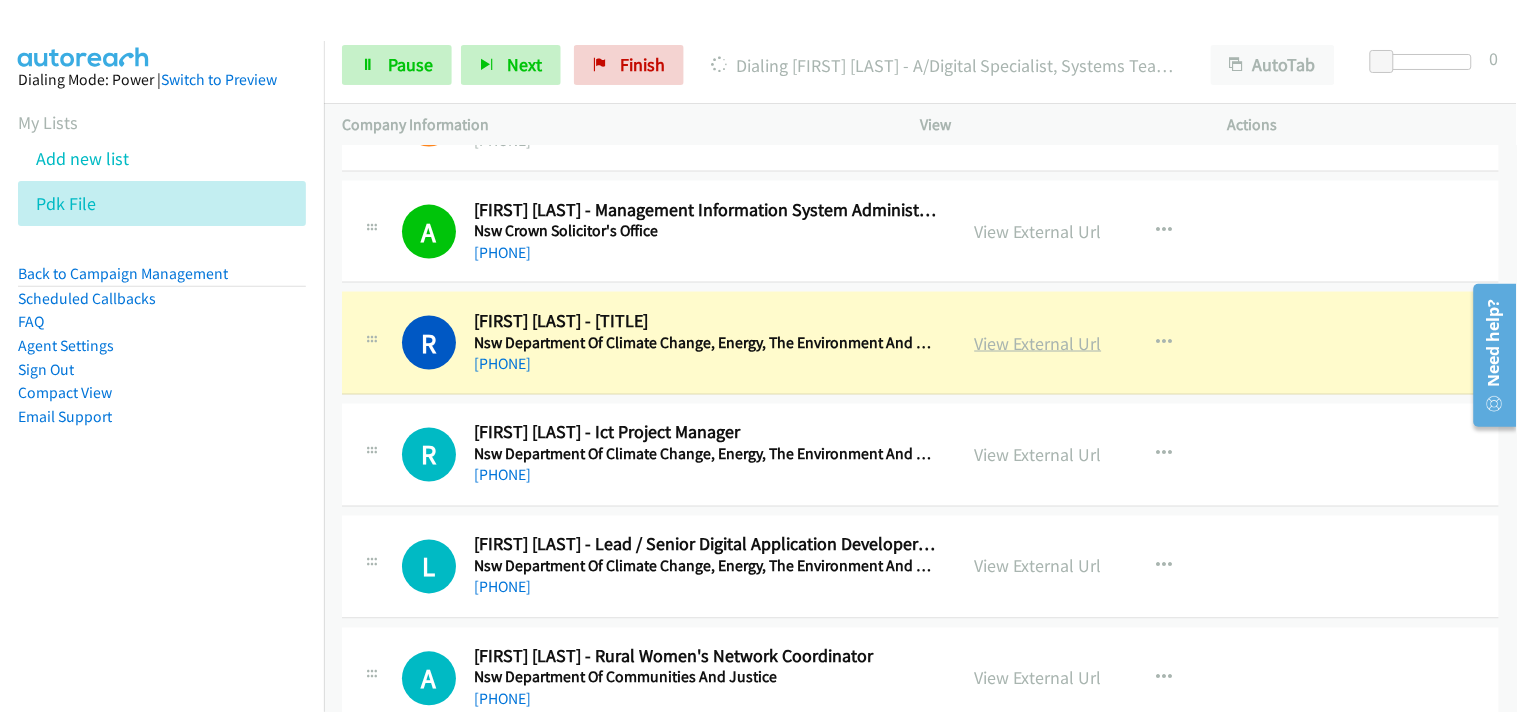 click on "View External Url" at bounding box center (1038, 343) 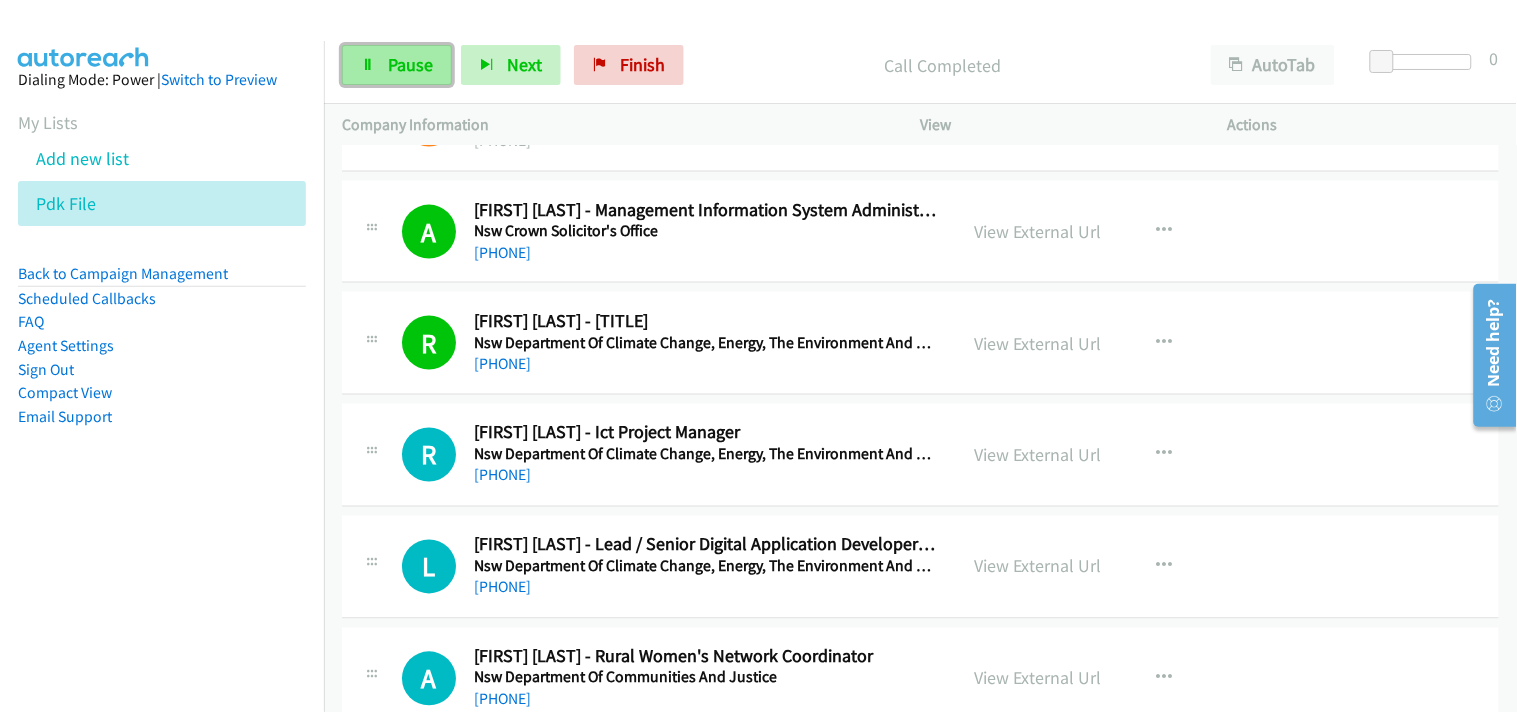 click on "Pause" at bounding box center [410, 64] 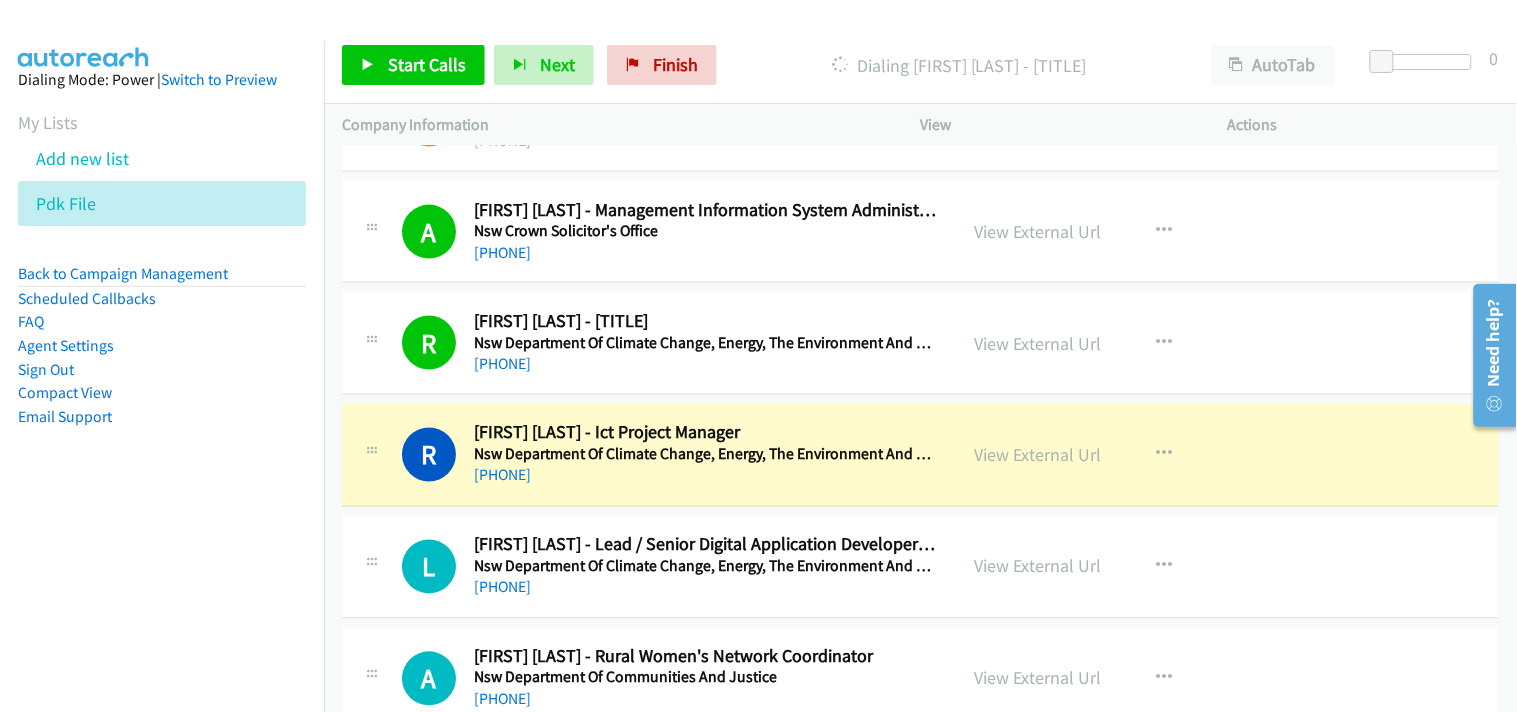 scroll, scrollTop: 4777, scrollLeft: 0, axis: vertical 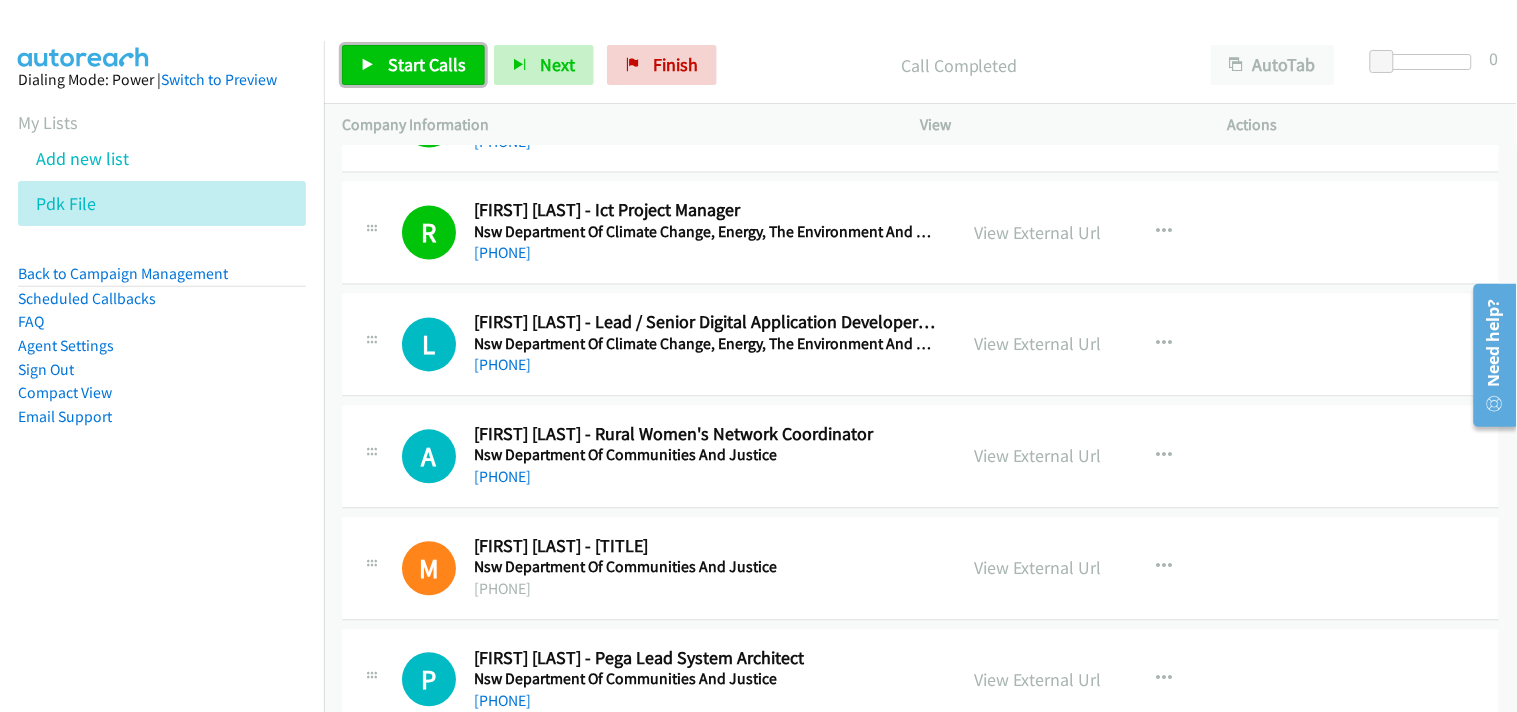 click on "Start Calls" at bounding box center [413, 65] 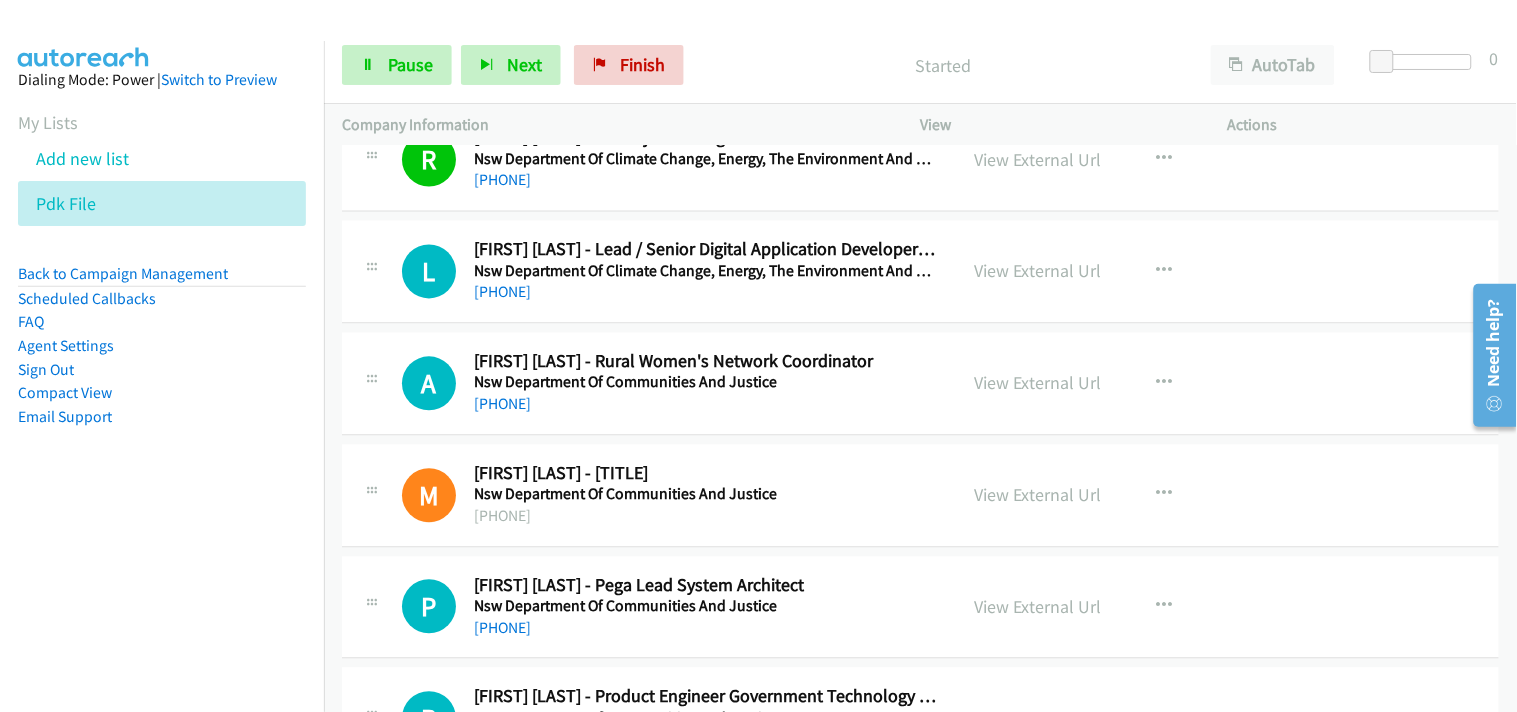 scroll, scrollTop: 5000, scrollLeft: 0, axis: vertical 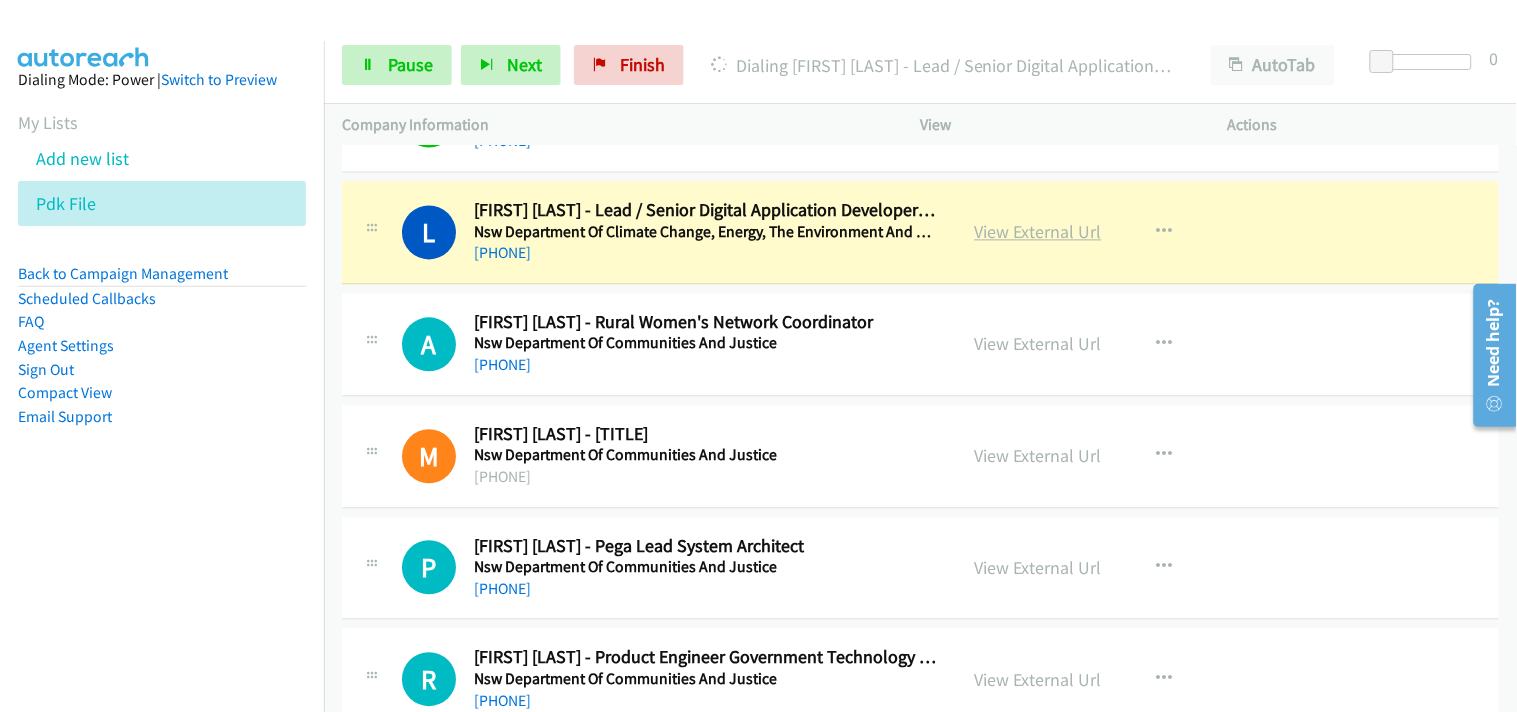 click on "View External Url" at bounding box center [1038, 232] 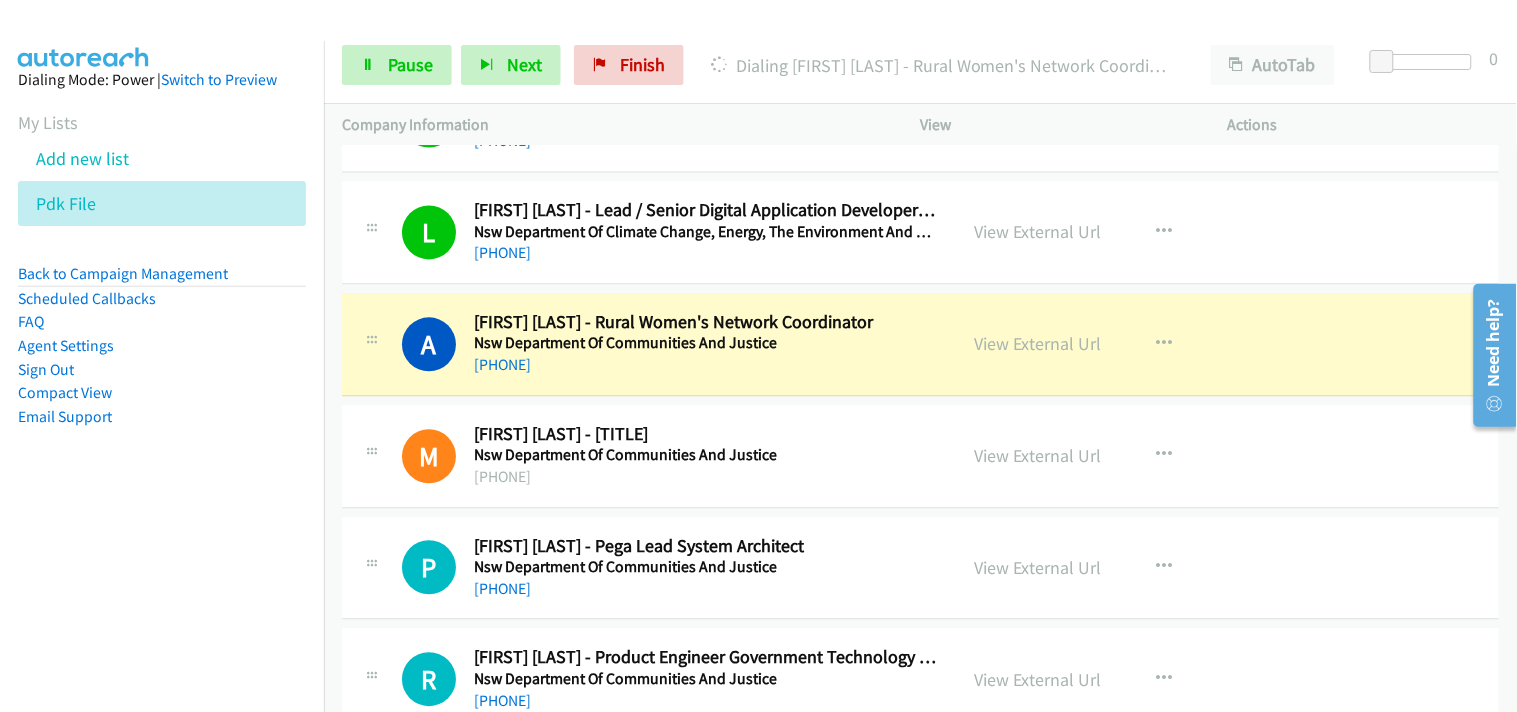 scroll, scrollTop: 5111, scrollLeft: 0, axis: vertical 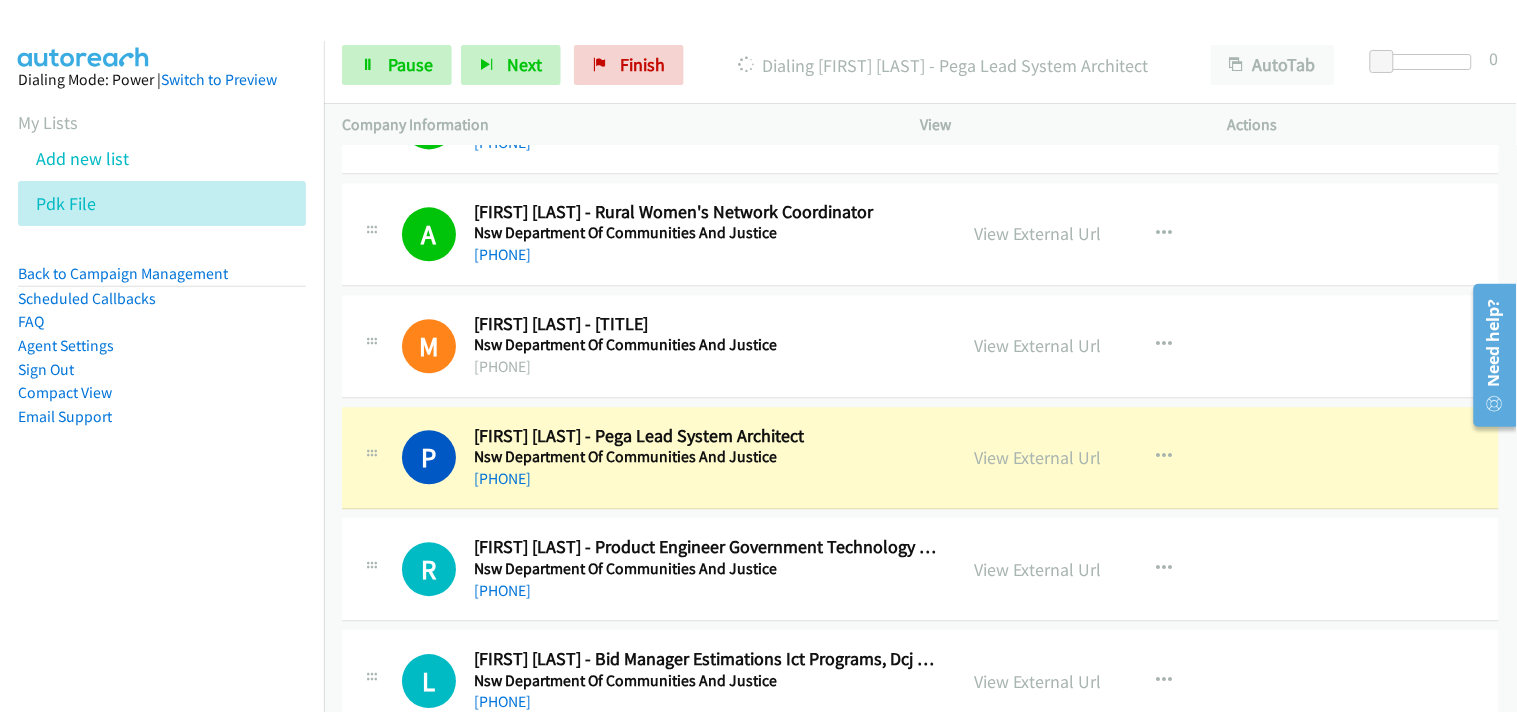 click on "View External Url
View External Url
Schedule/Manage Callback
Start Calls Here
Remove from list
Add to do not call list
Reset Call Status" at bounding box center [1119, 458] 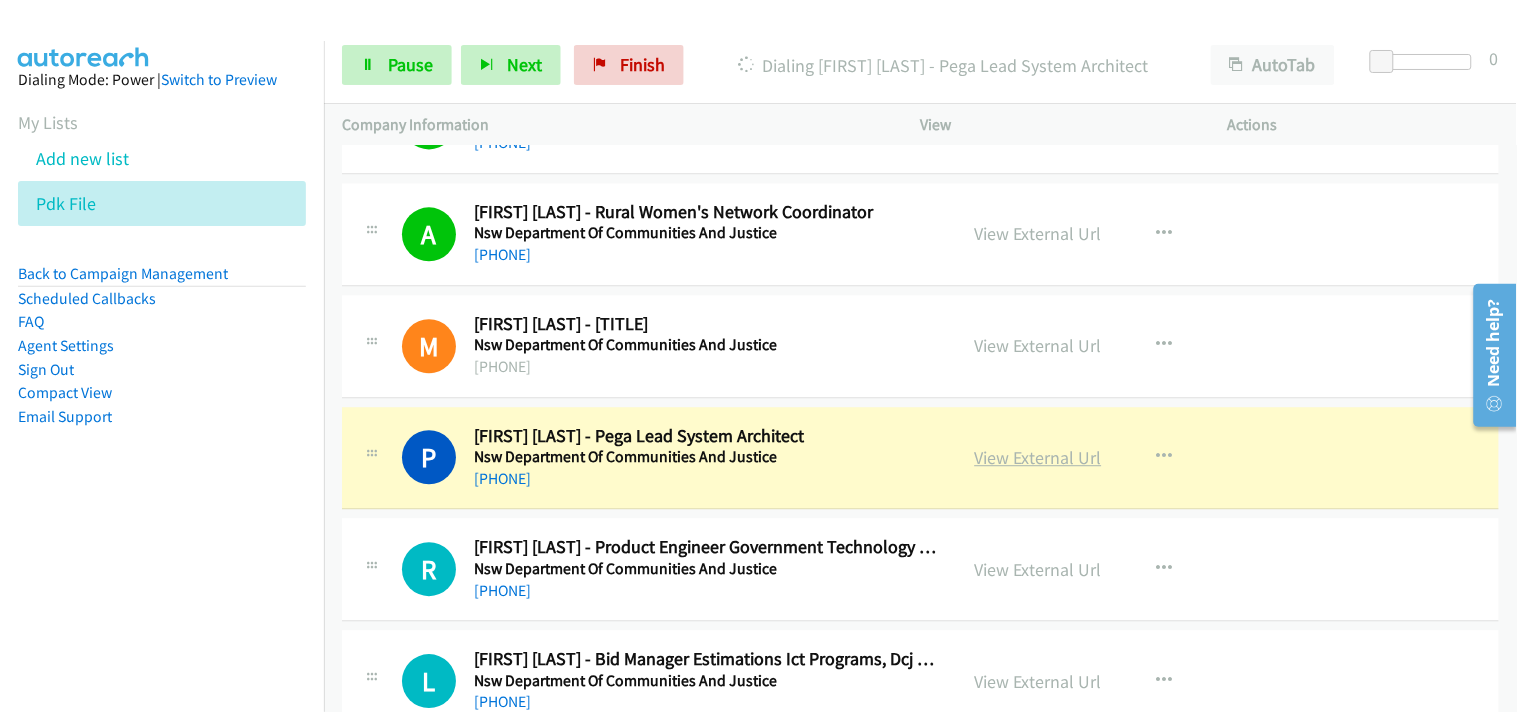 click on "View External Url" at bounding box center (1038, 457) 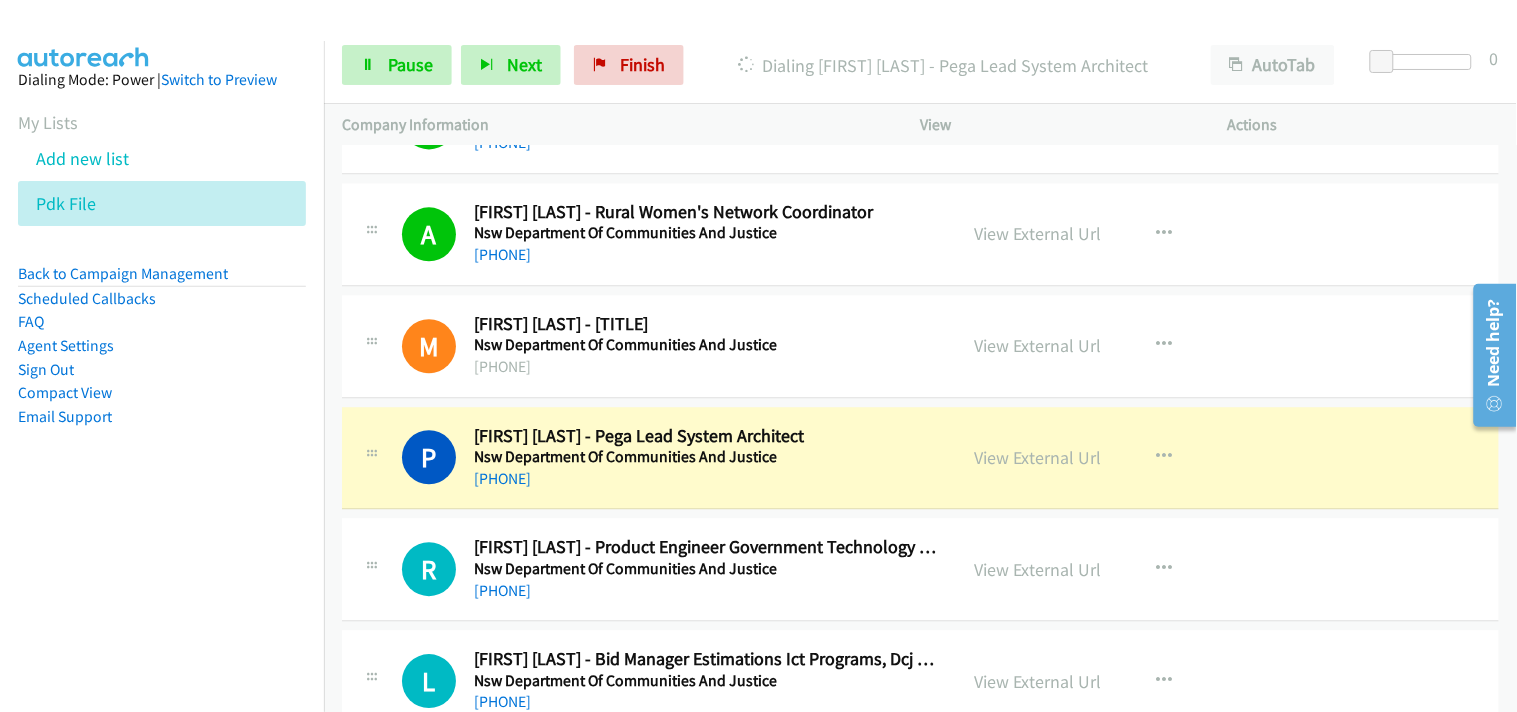 scroll, scrollTop: 5333, scrollLeft: 0, axis: vertical 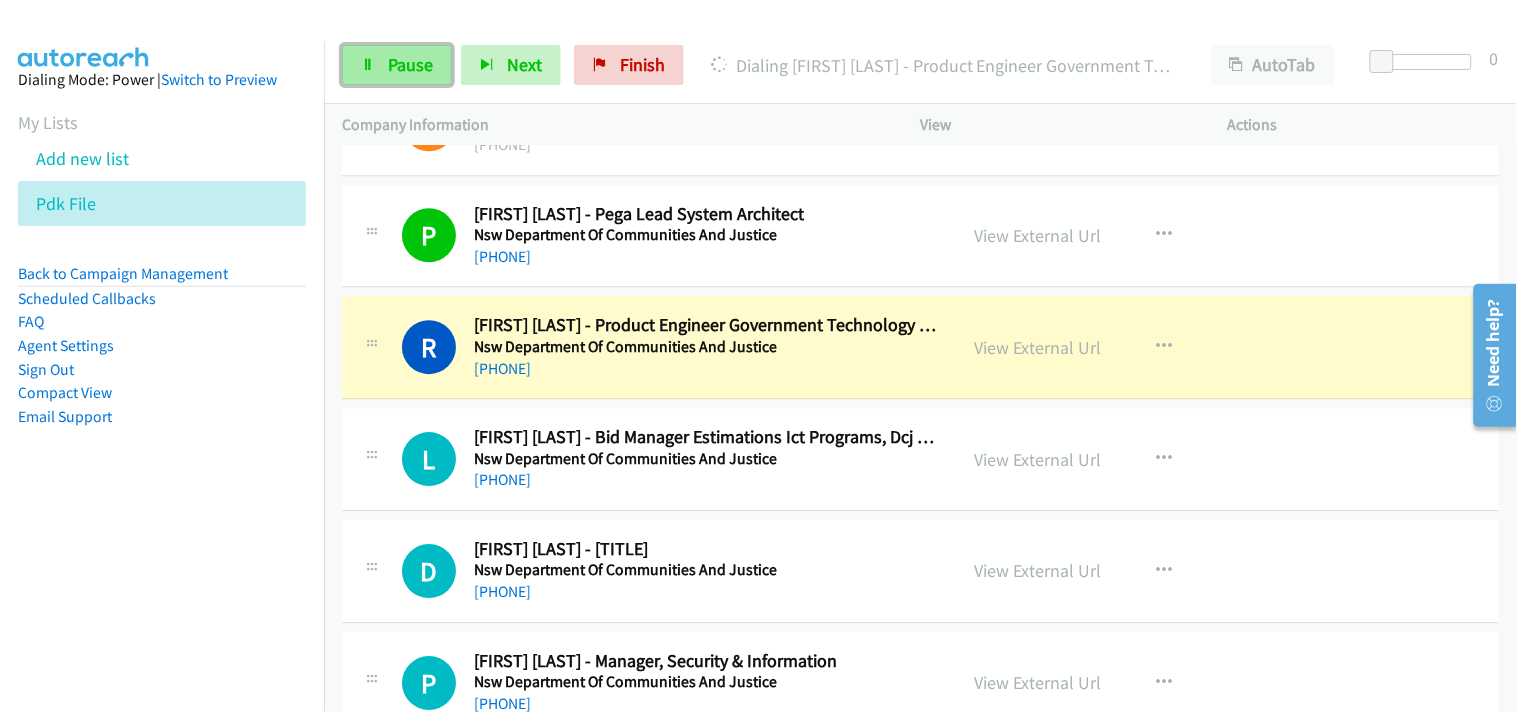 click on "Pause" at bounding box center (397, 65) 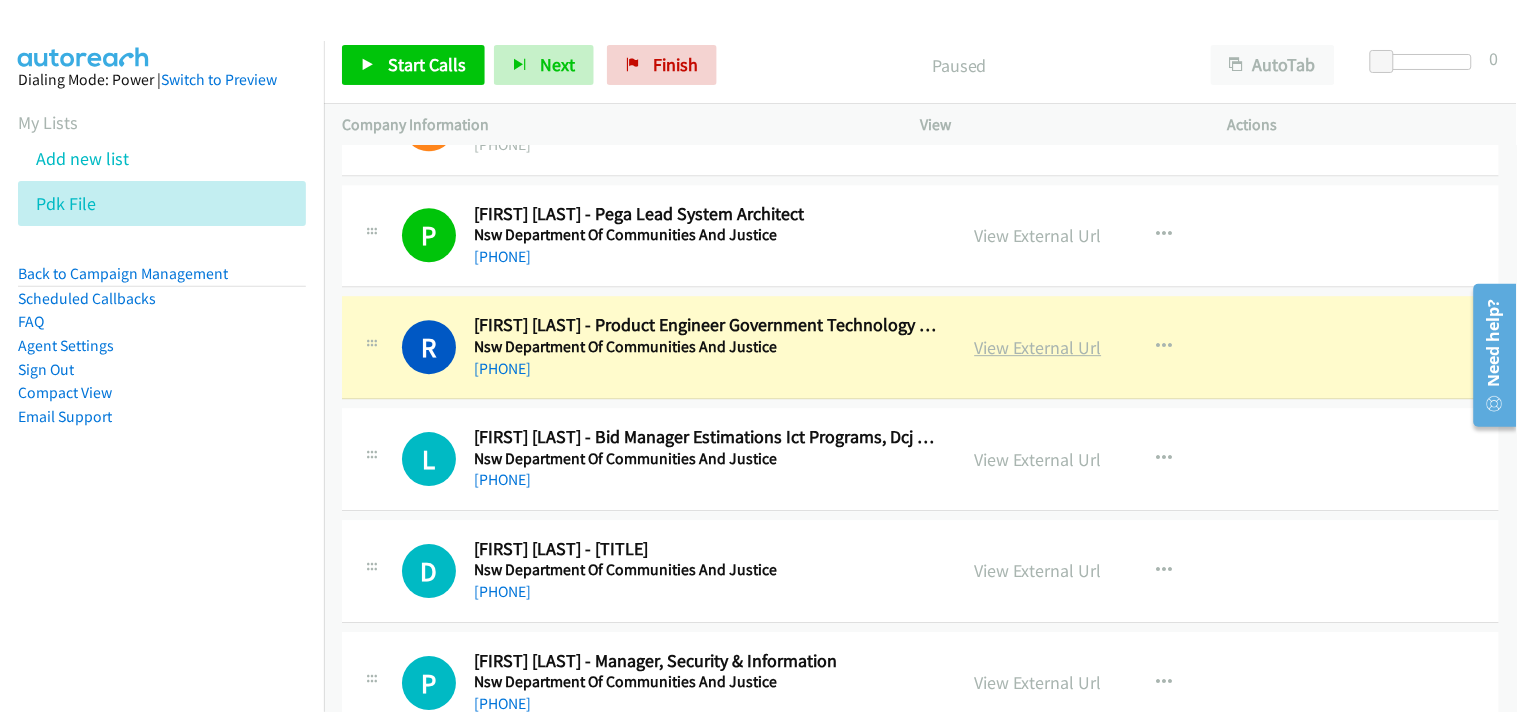 click on "View External Url" at bounding box center [1038, 347] 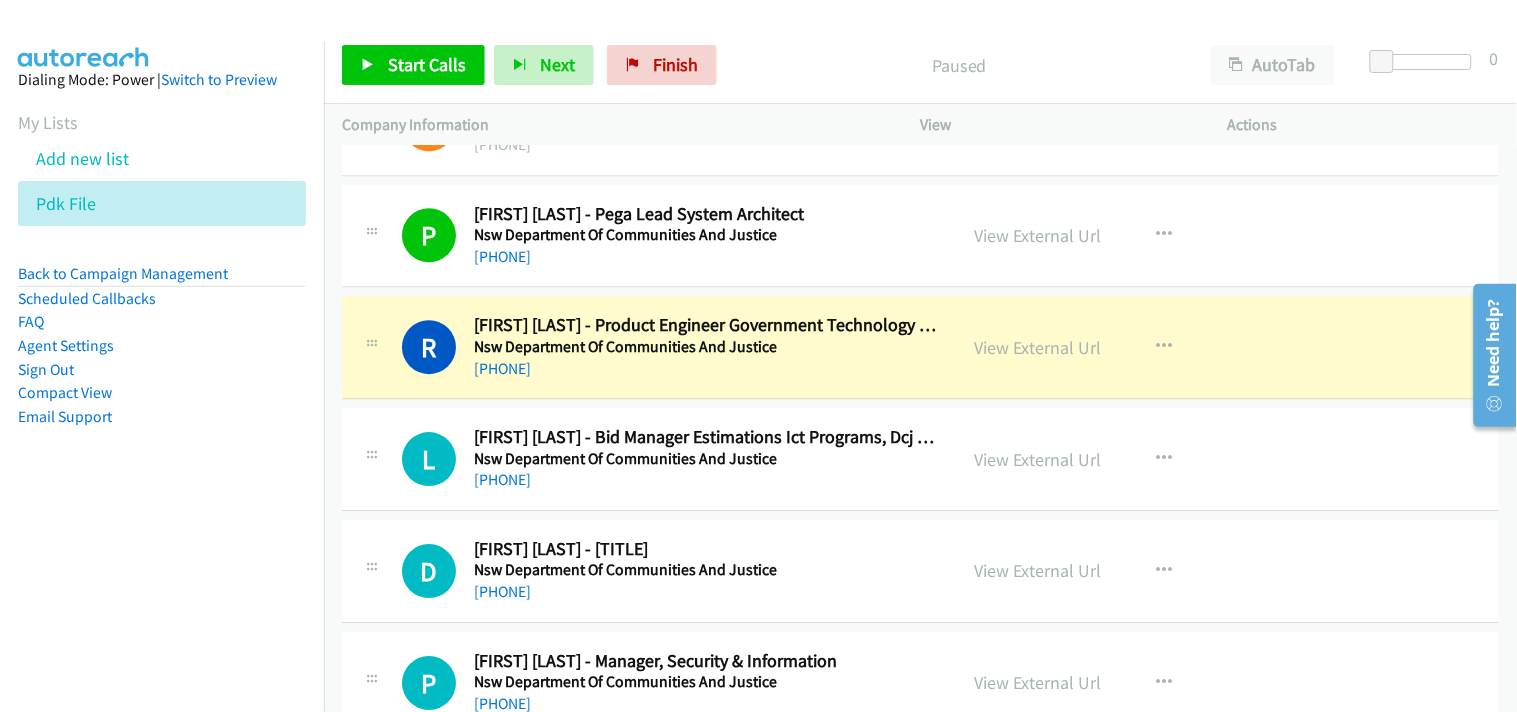 scroll, scrollTop: 5444, scrollLeft: 0, axis: vertical 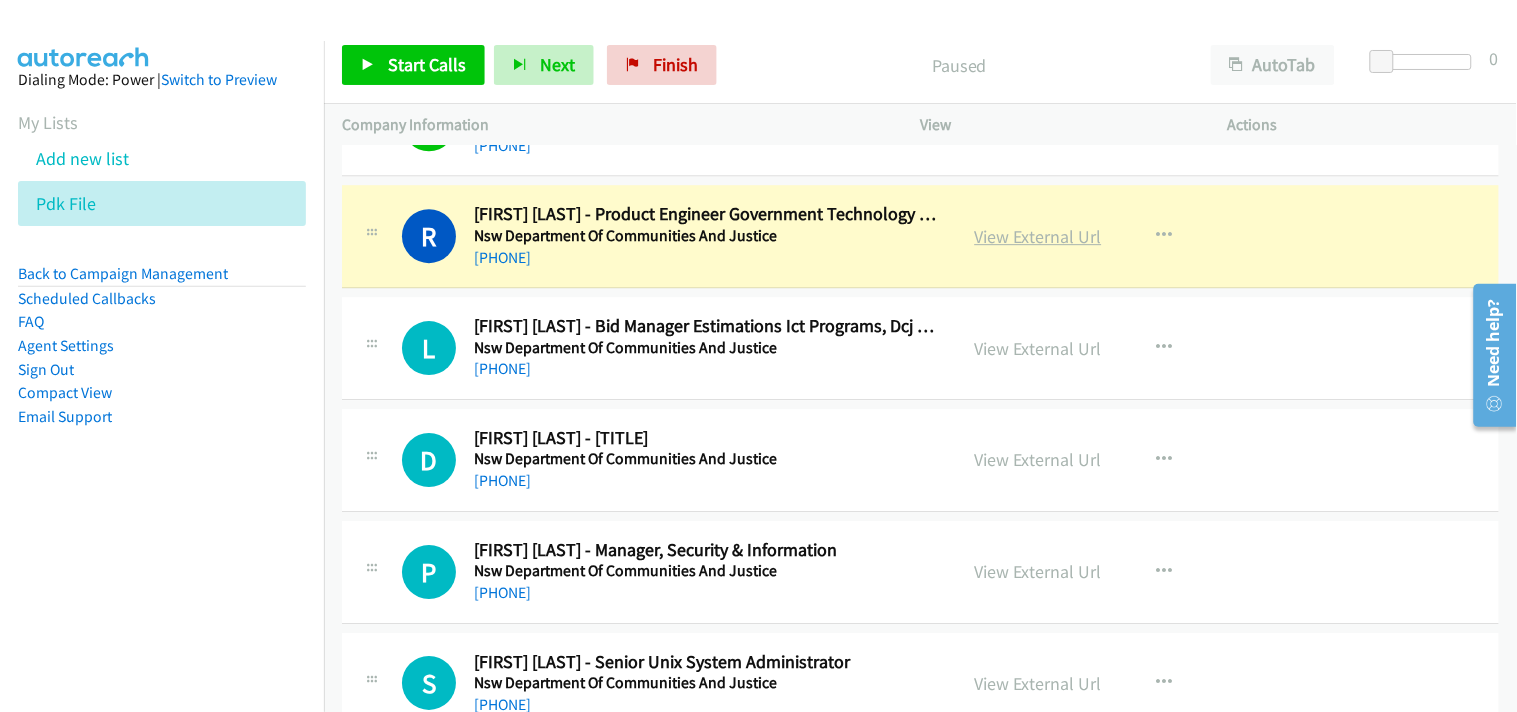 click on "View External Url" at bounding box center [1038, 236] 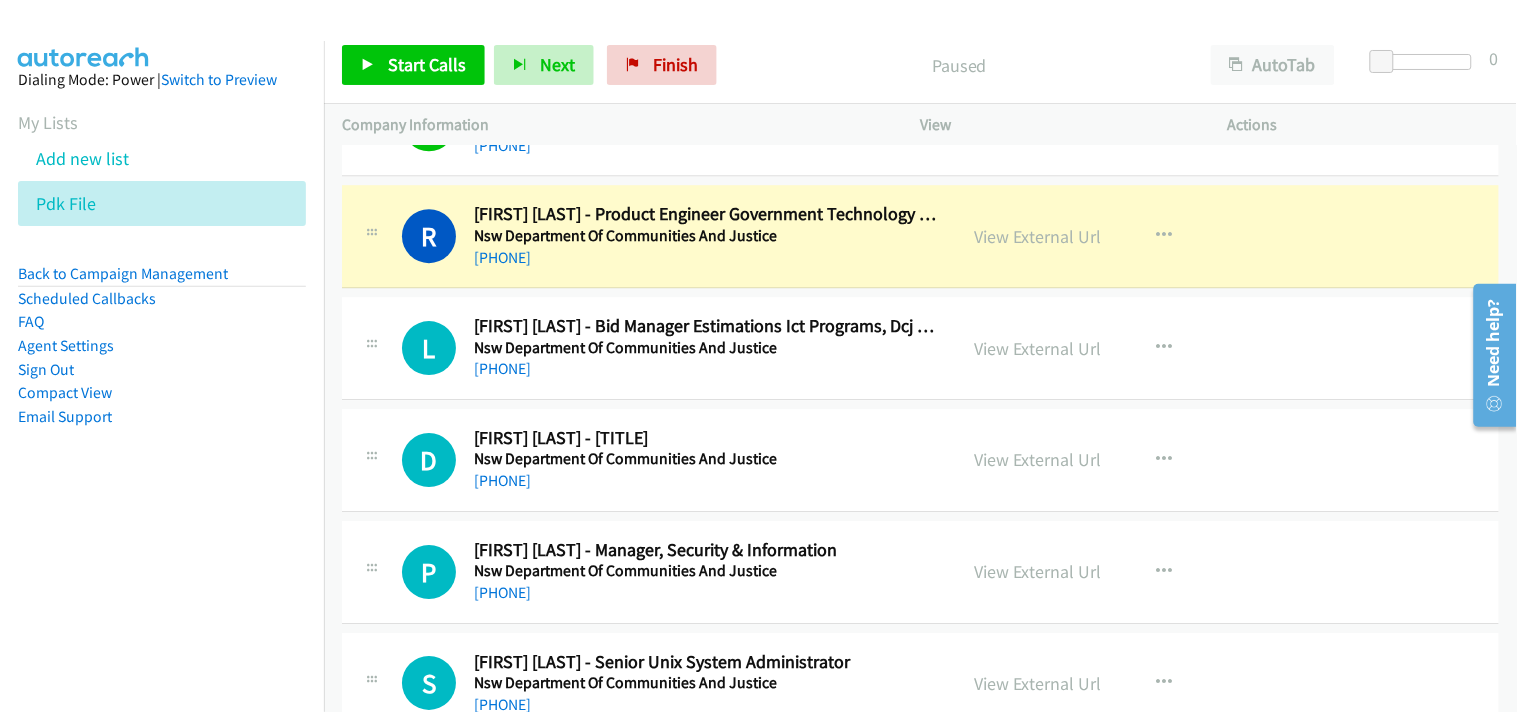 scroll, scrollTop: 5333, scrollLeft: 0, axis: vertical 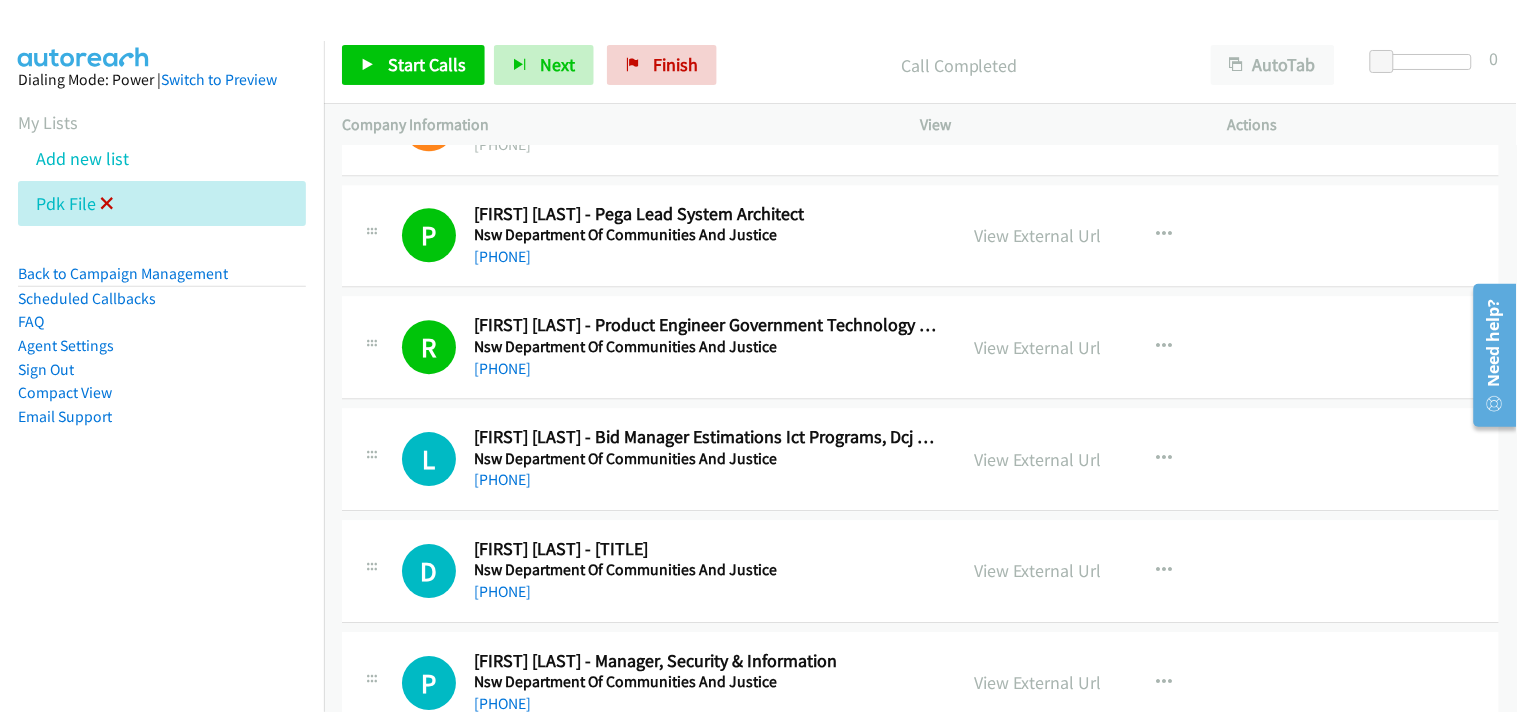 click at bounding box center [107, 205] 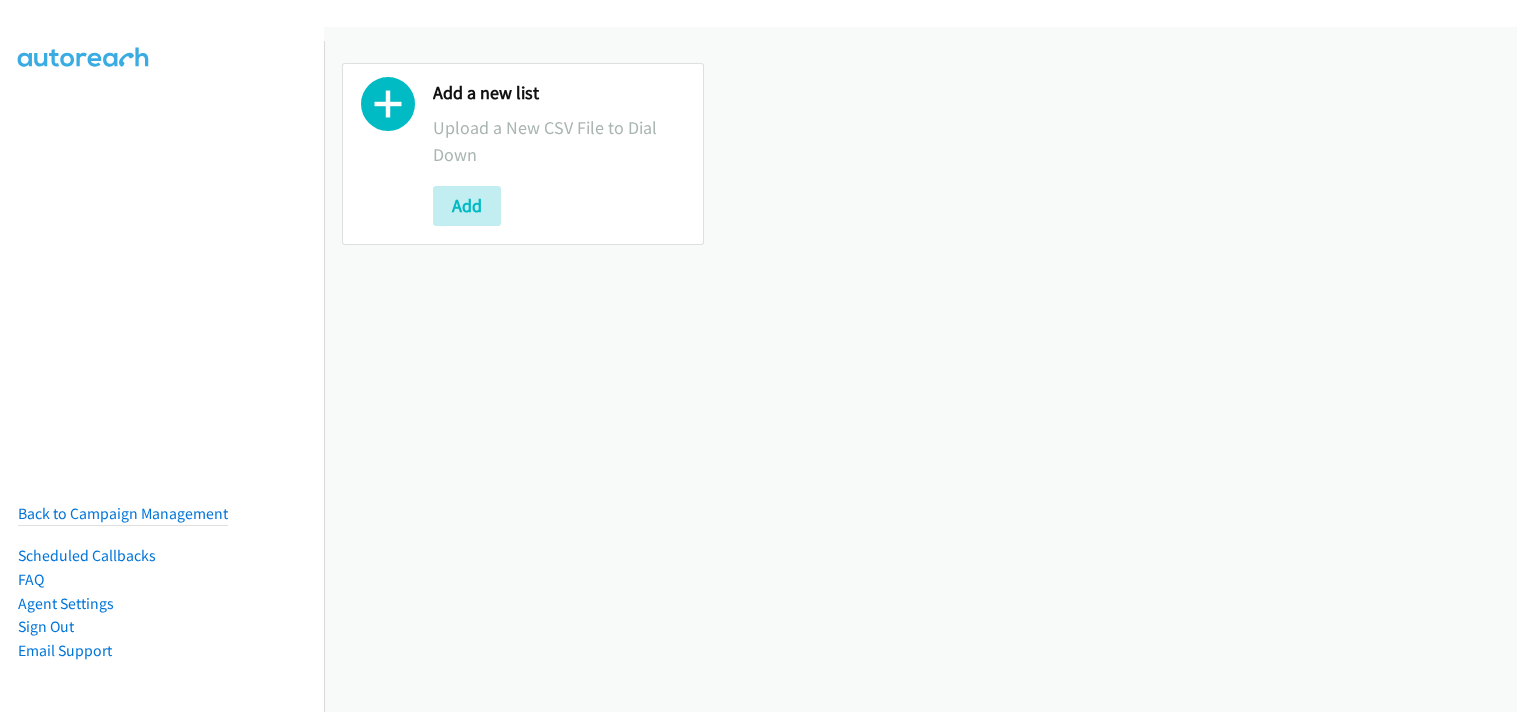 scroll, scrollTop: 0, scrollLeft: 0, axis: both 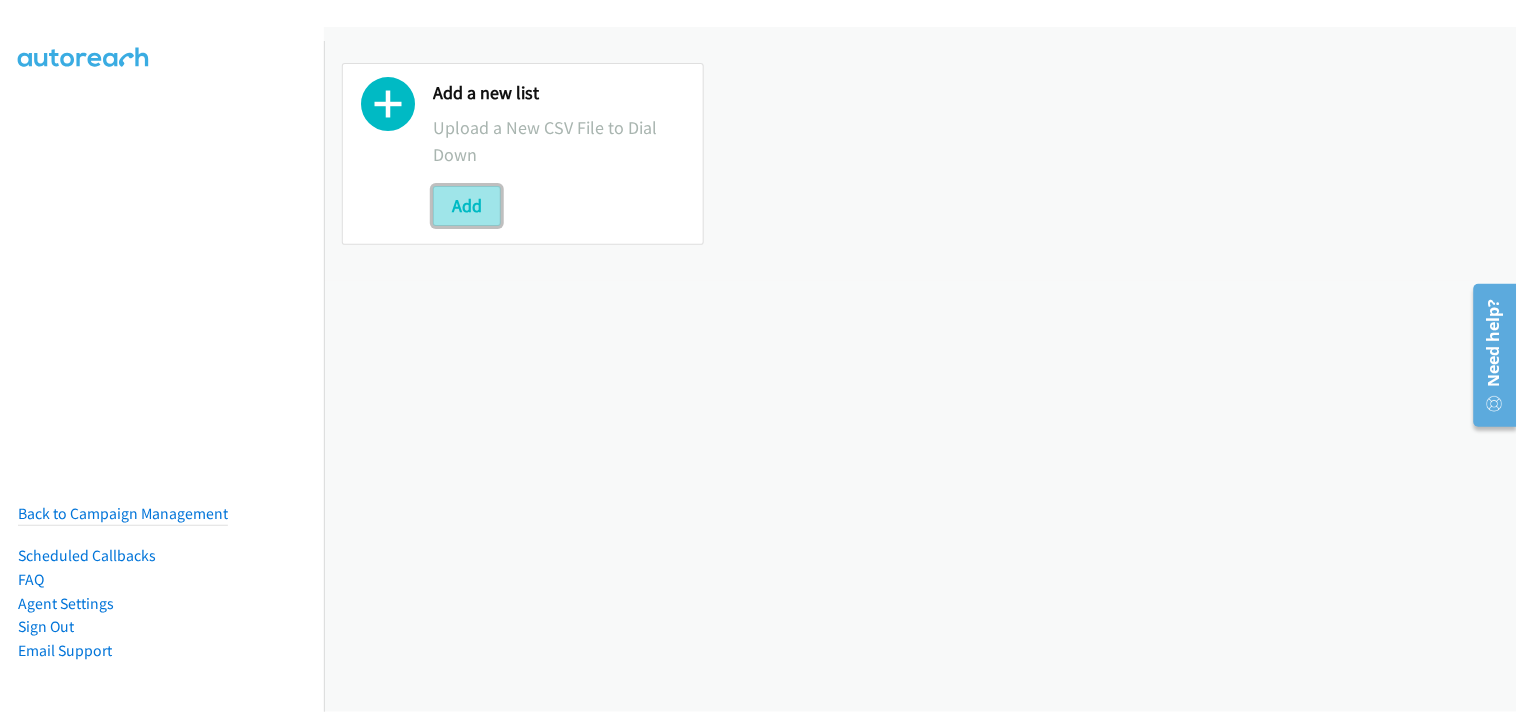 click on "Add" at bounding box center [467, 206] 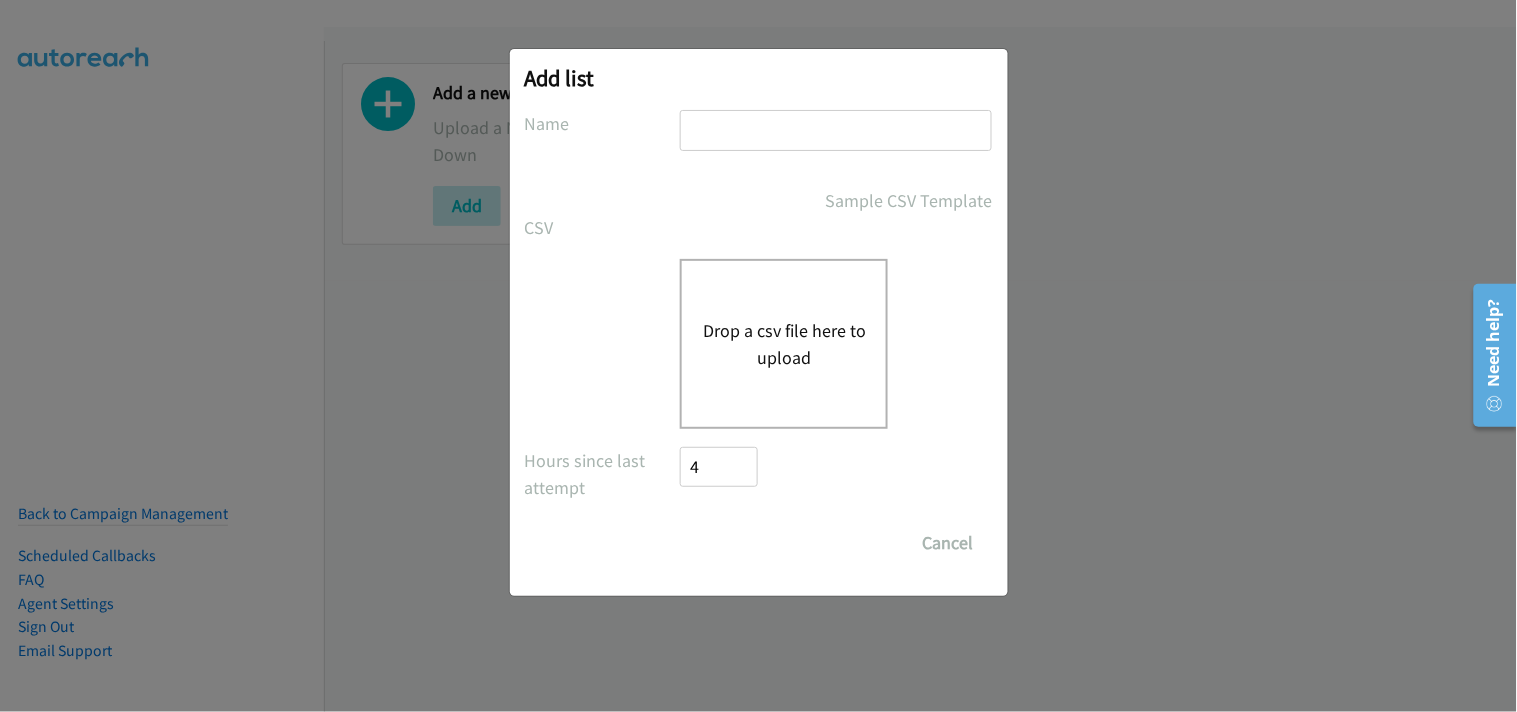 click at bounding box center [836, 130] 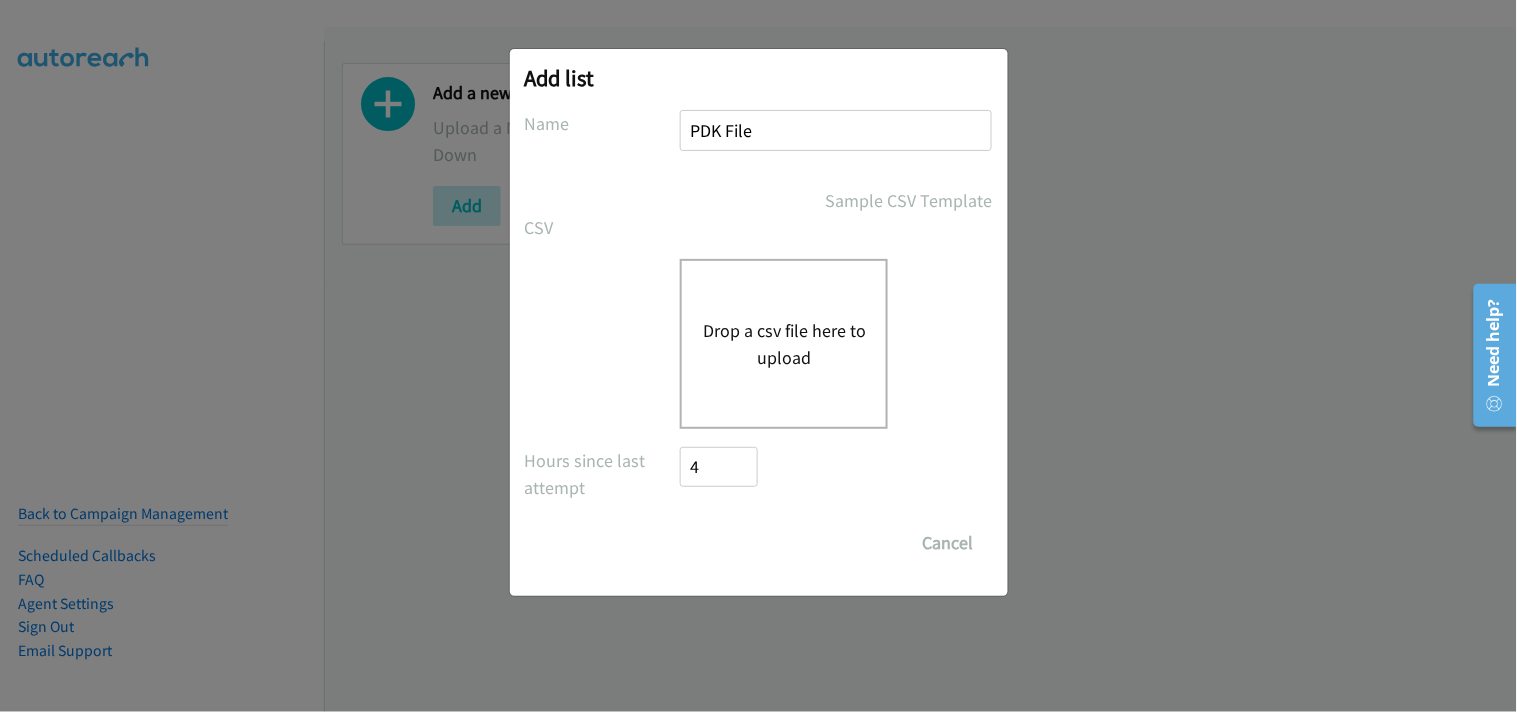 click on "Drop a csv file here to upload" at bounding box center (784, 344) 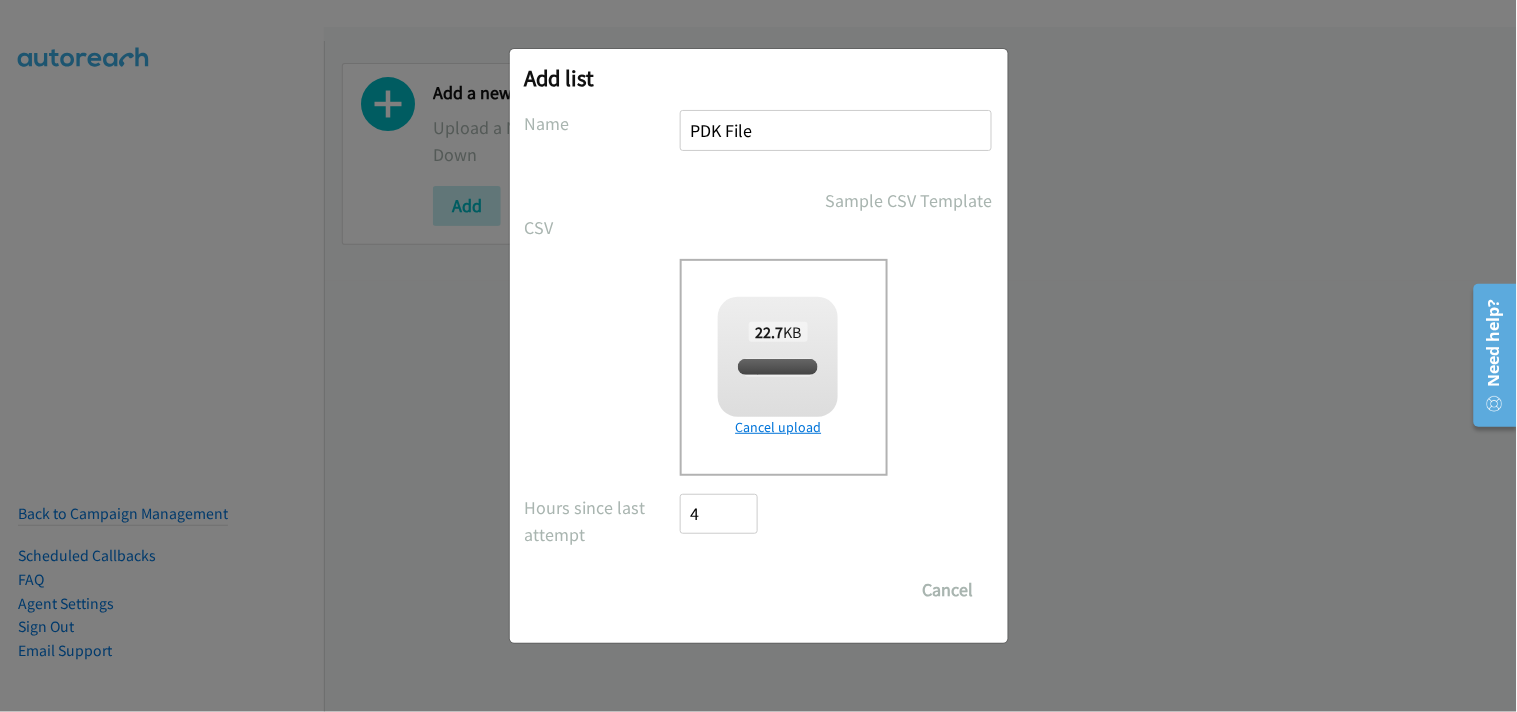 checkbox on "true" 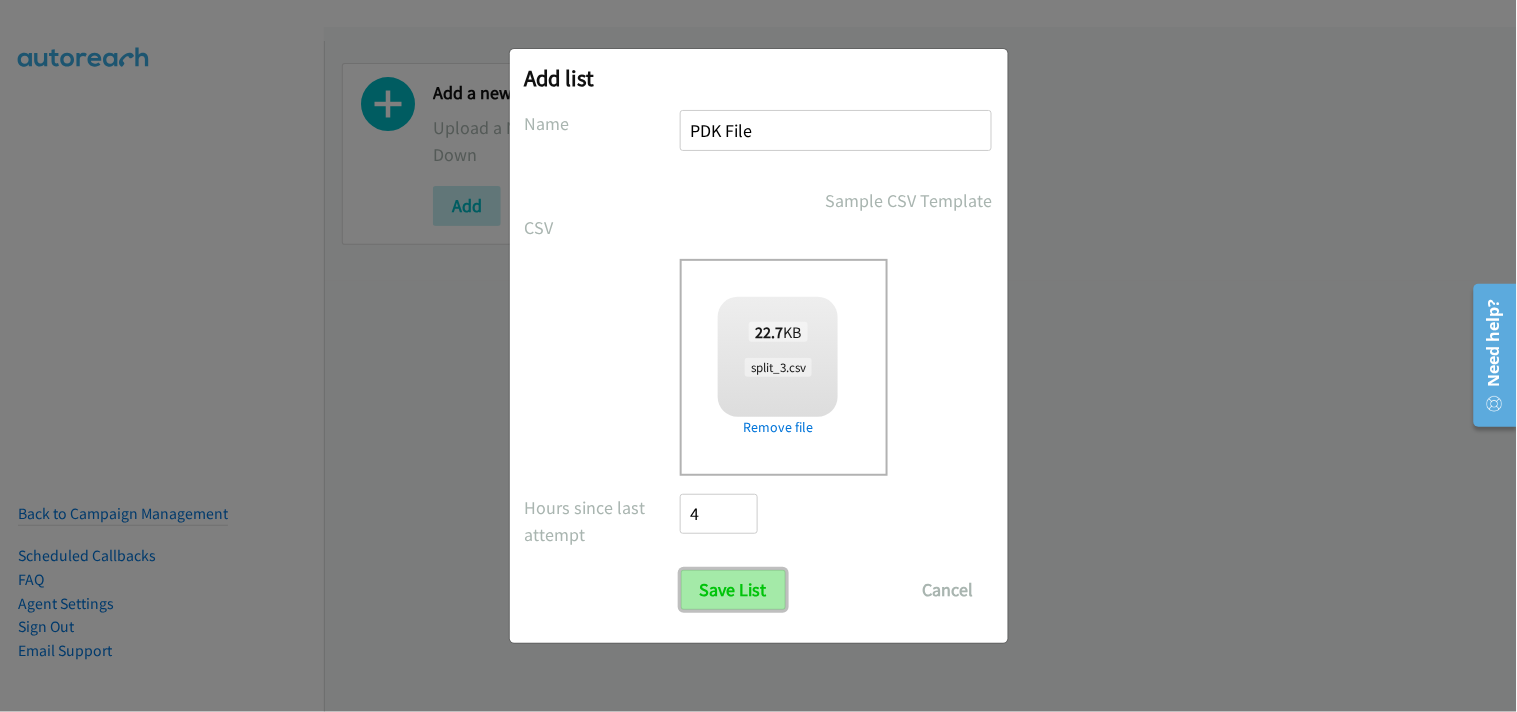 click on "Save List" at bounding box center [733, 590] 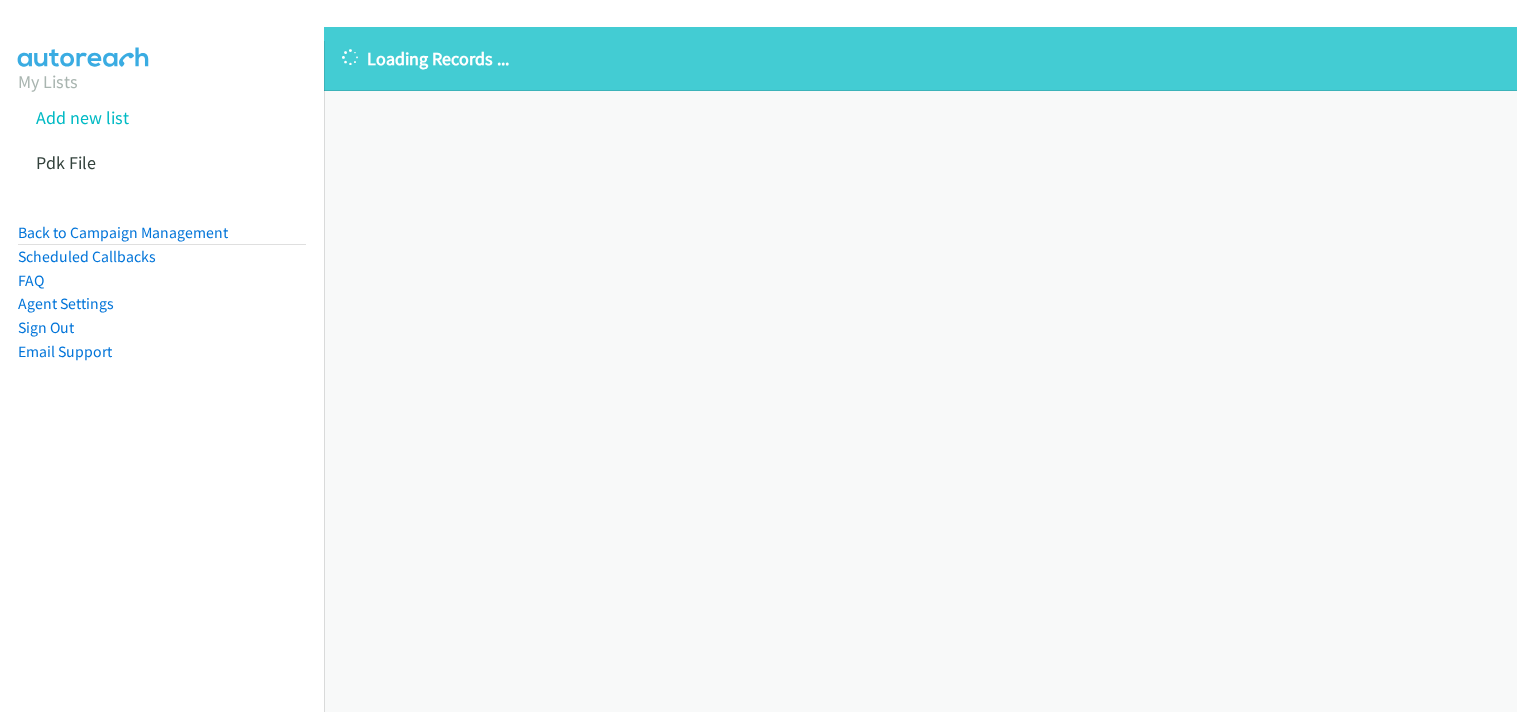 scroll, scrollTop: 0, scrollLeft: 0, axis: both 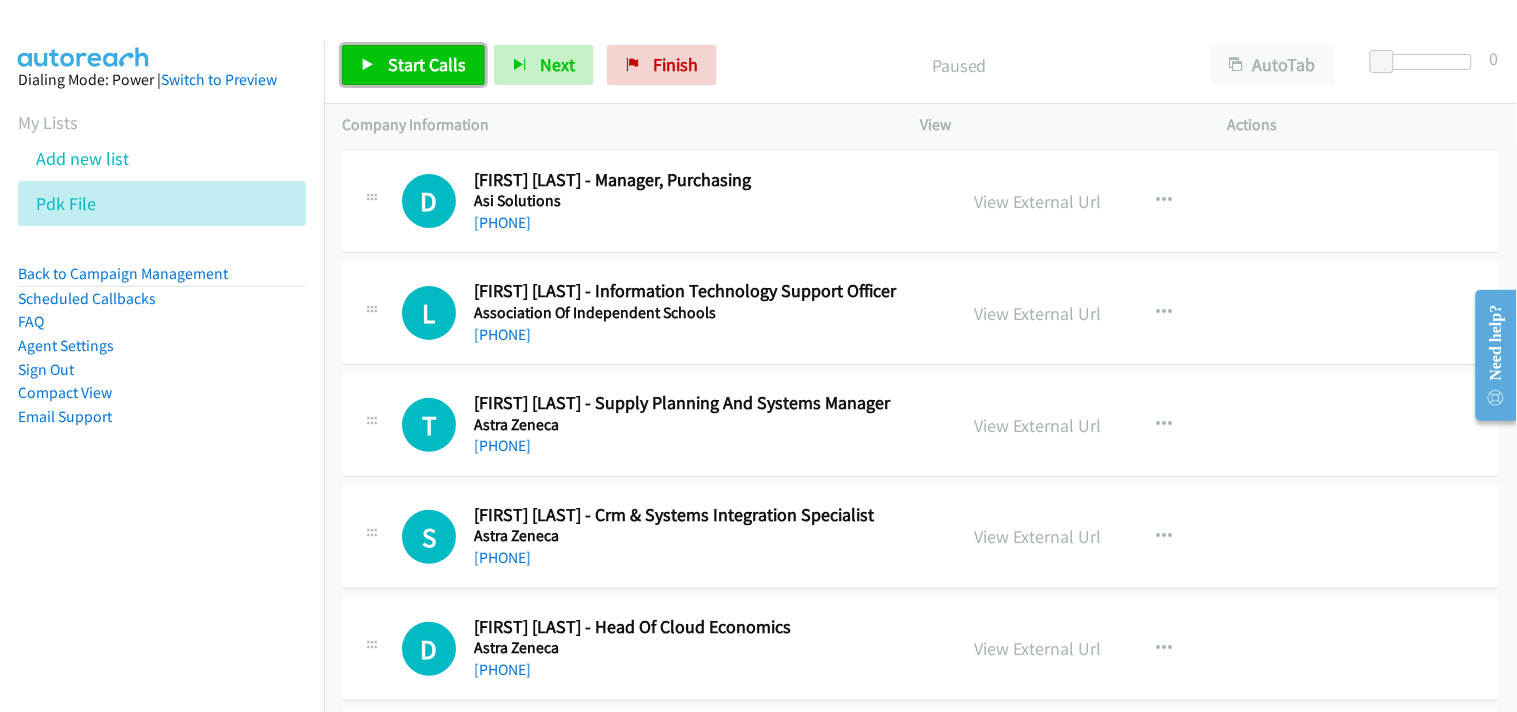 click on "Start Calls" at bounding box center [413, 65] 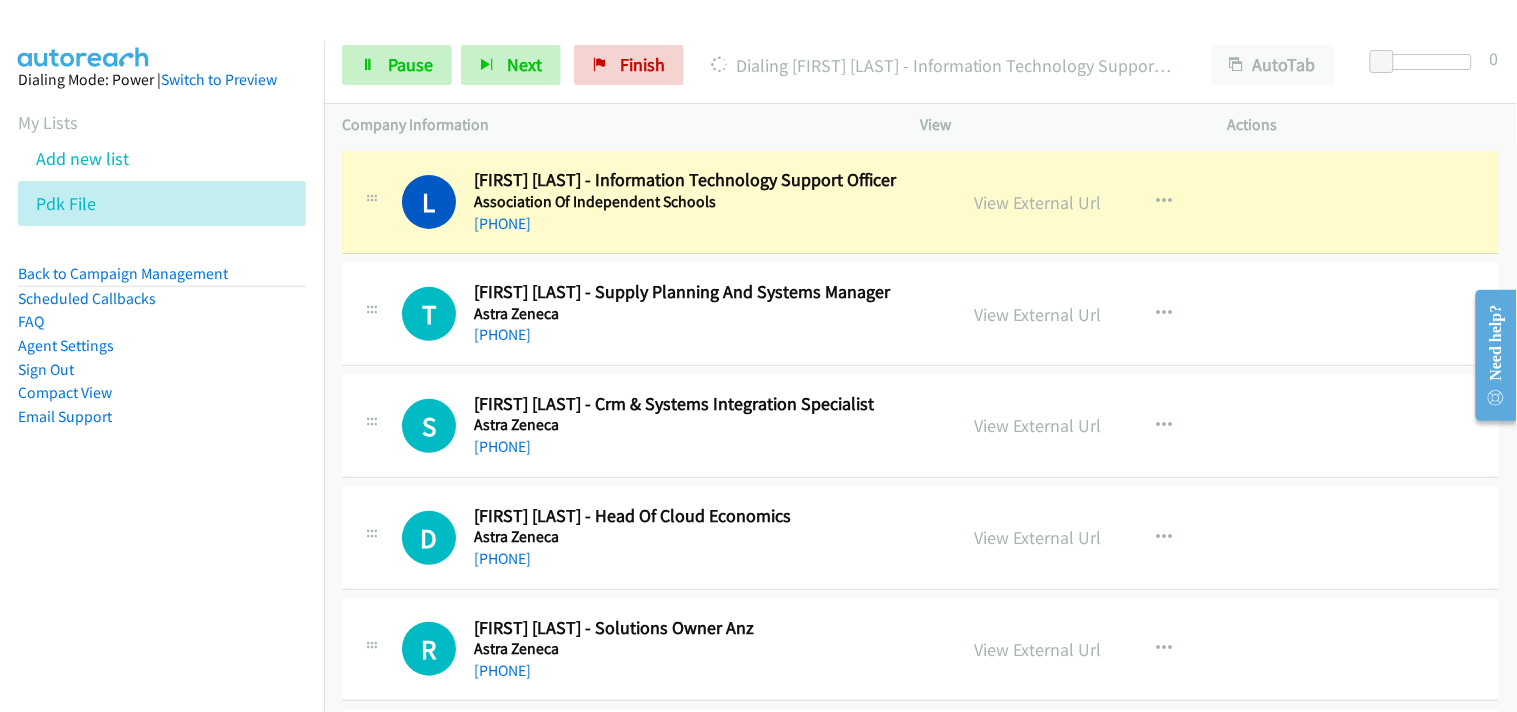 scroll, scrollTop: 0, scrollLeft: 0, axis: both 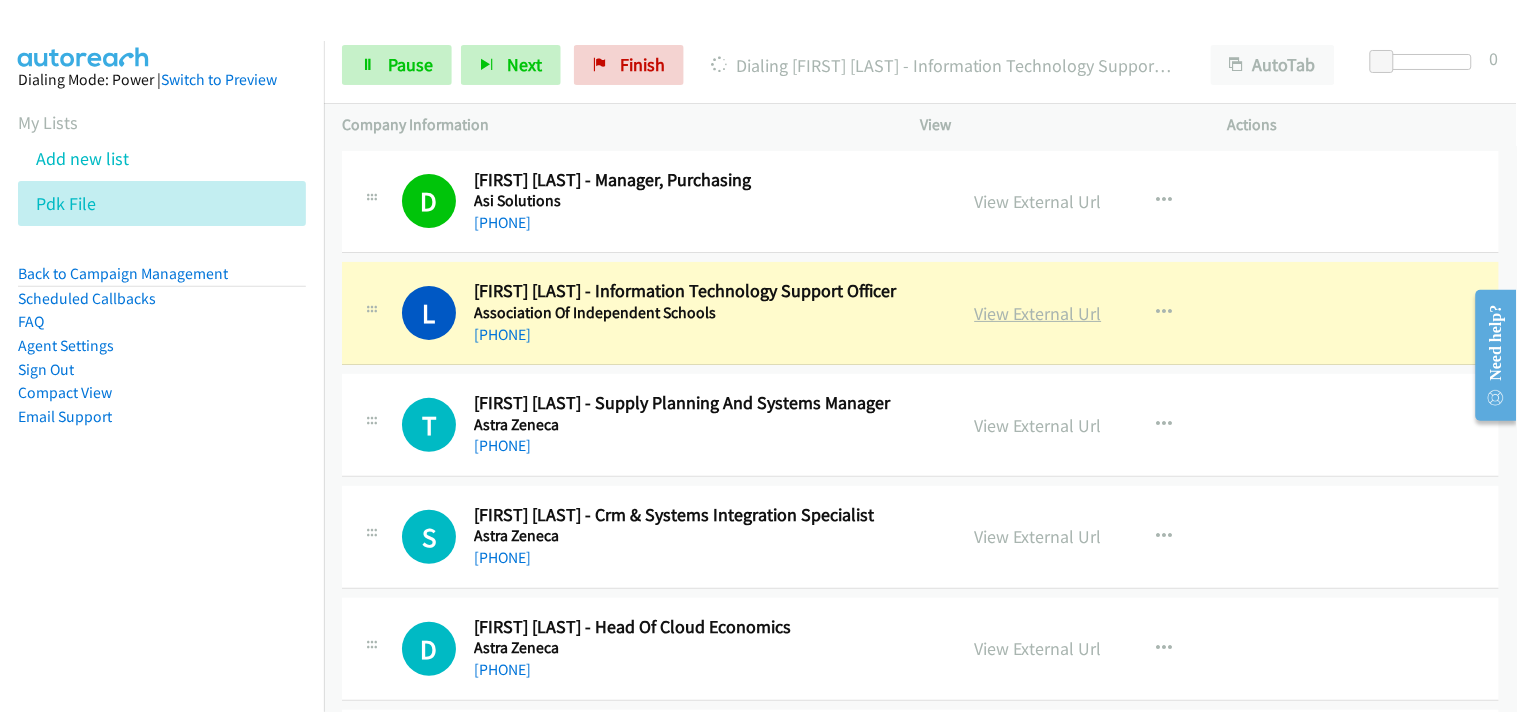 click on "View External Url" at bounding box center (1038, 313) 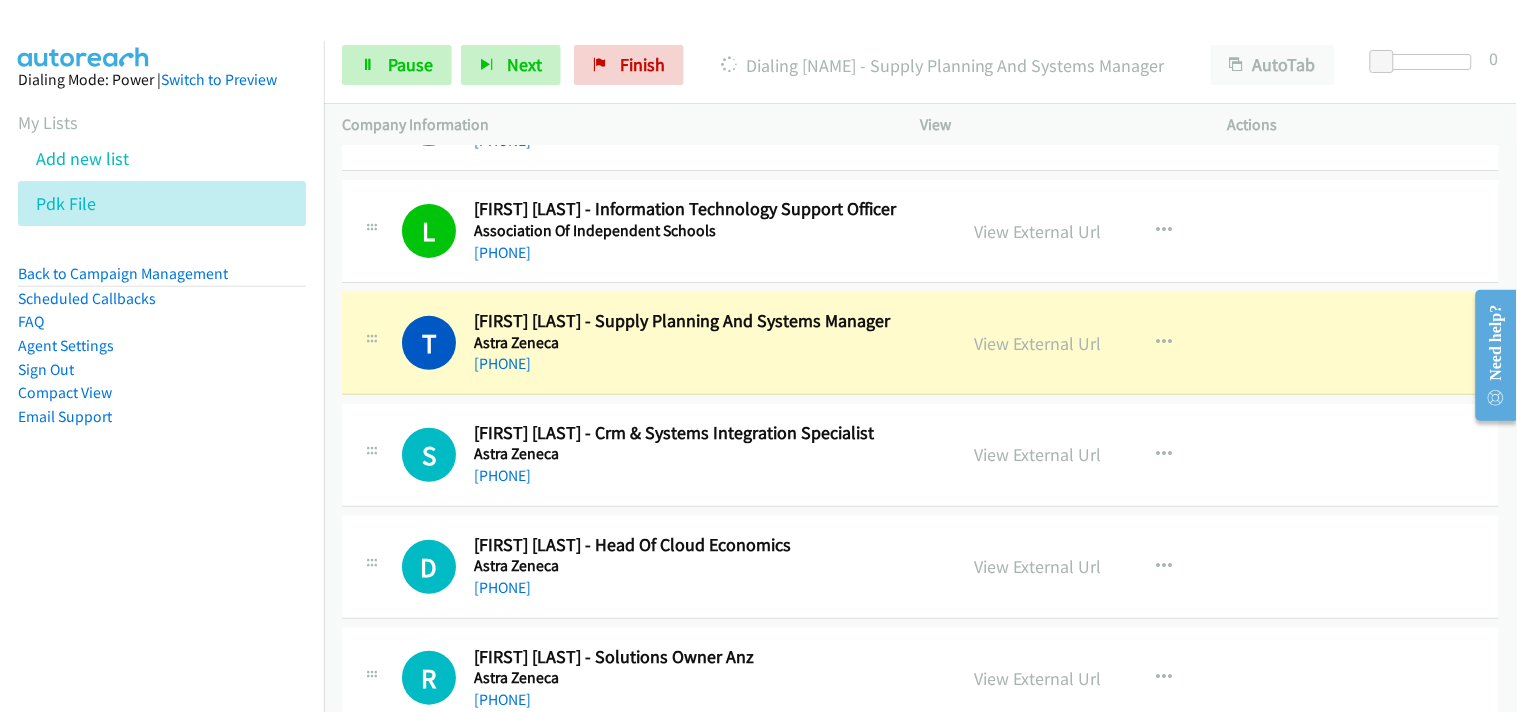 scroll, scrollTop: 222, scrollLeft: 0, axis: vertical 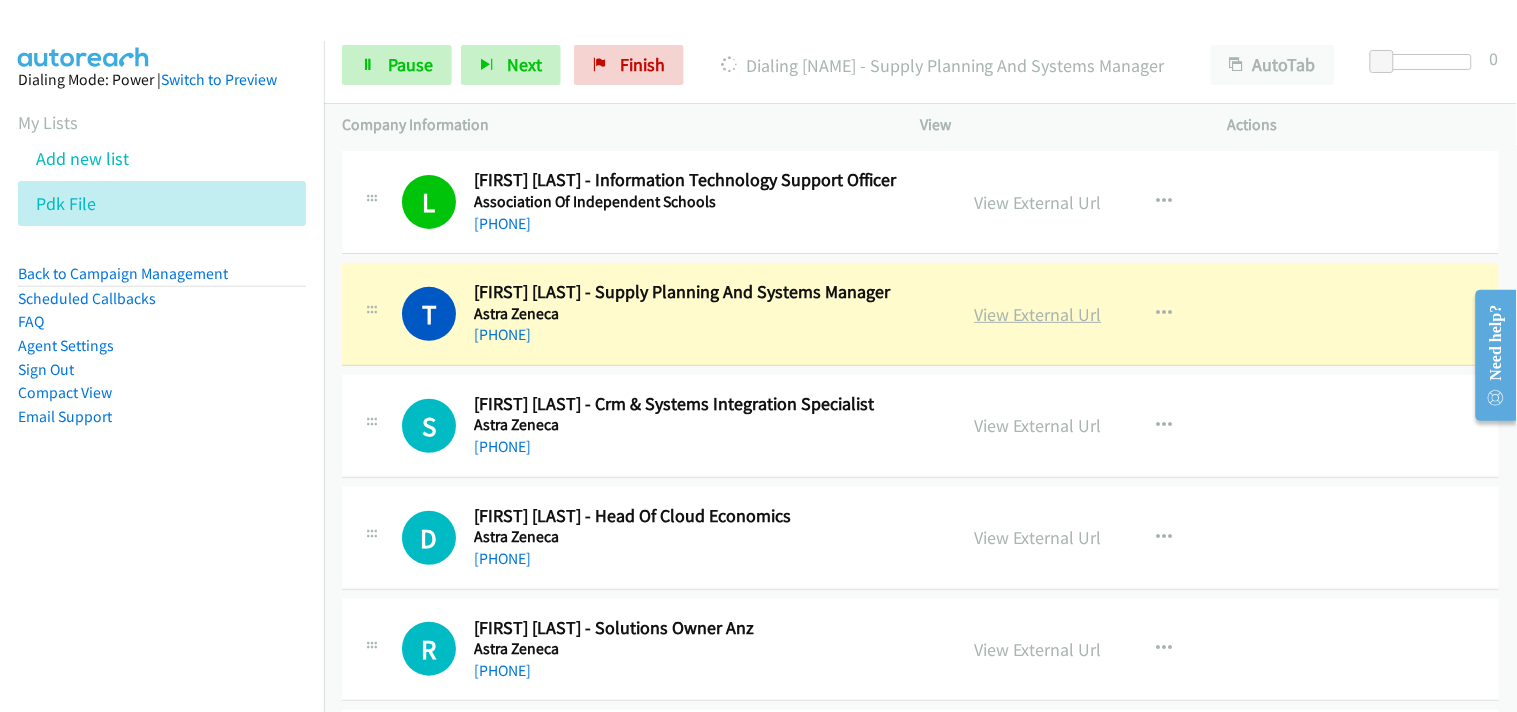 click on "View External Url" at bounding box center (1038, 314) 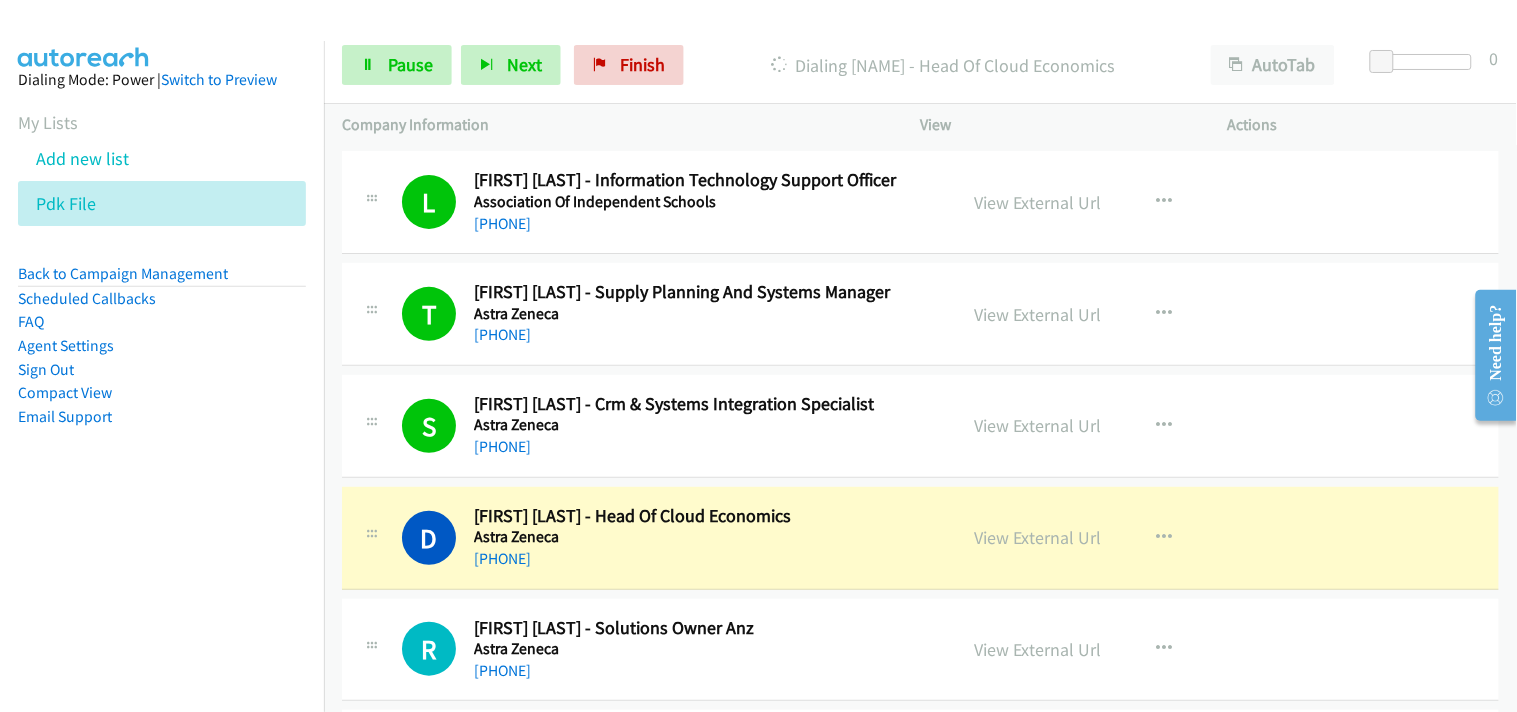 scroll, scrollTop: 444, scrollLeft: 0, axis: vertical 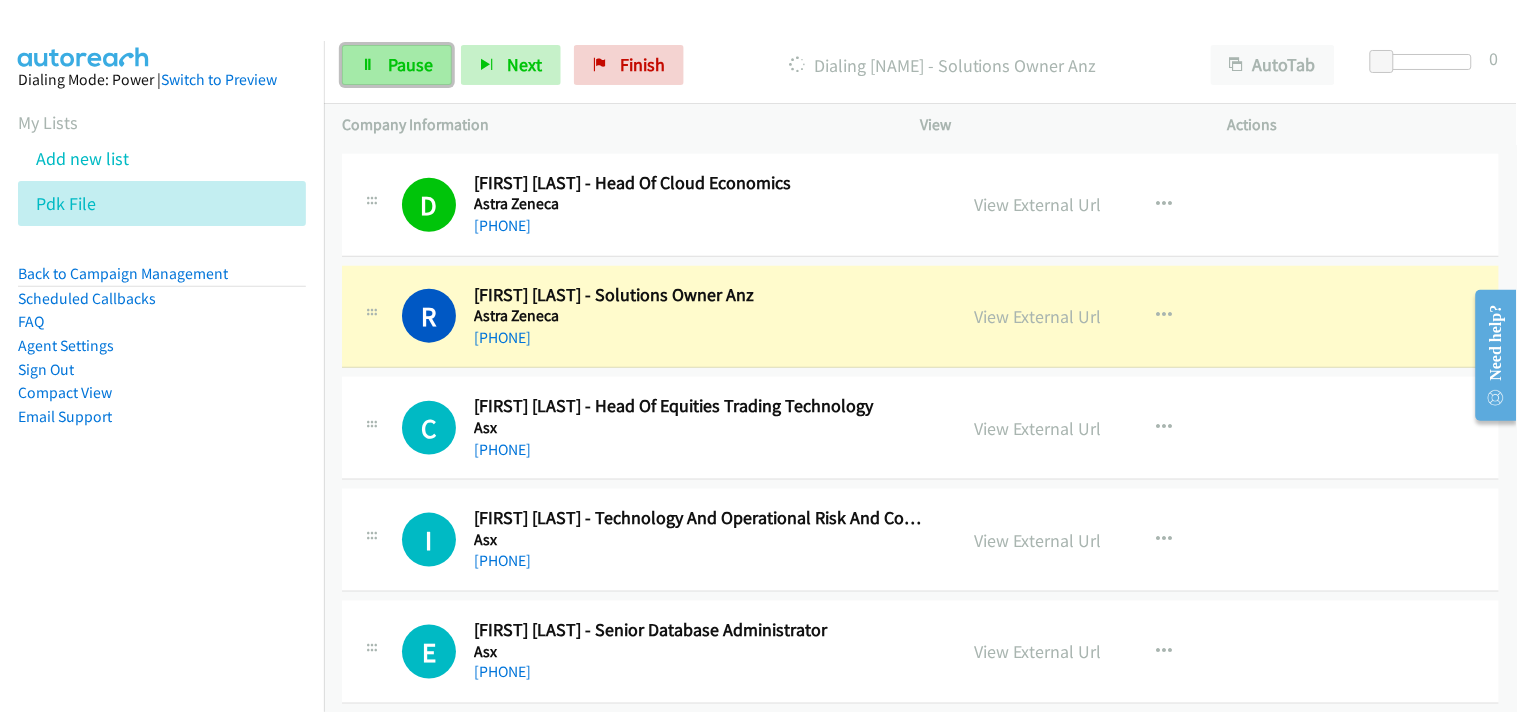 click on "Pause" at bounding box center [397, 65] 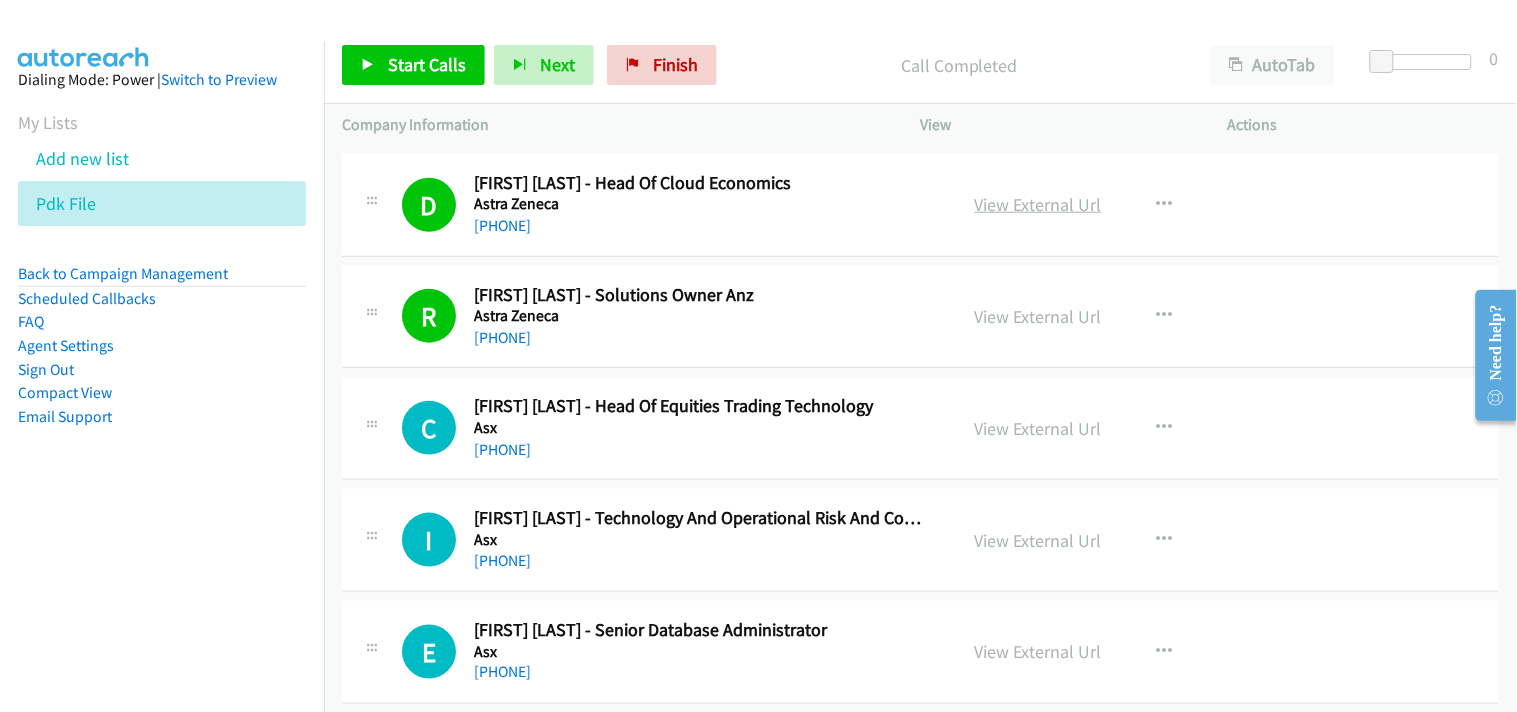 click on "View External Url" at bounding box center (1038, 204) 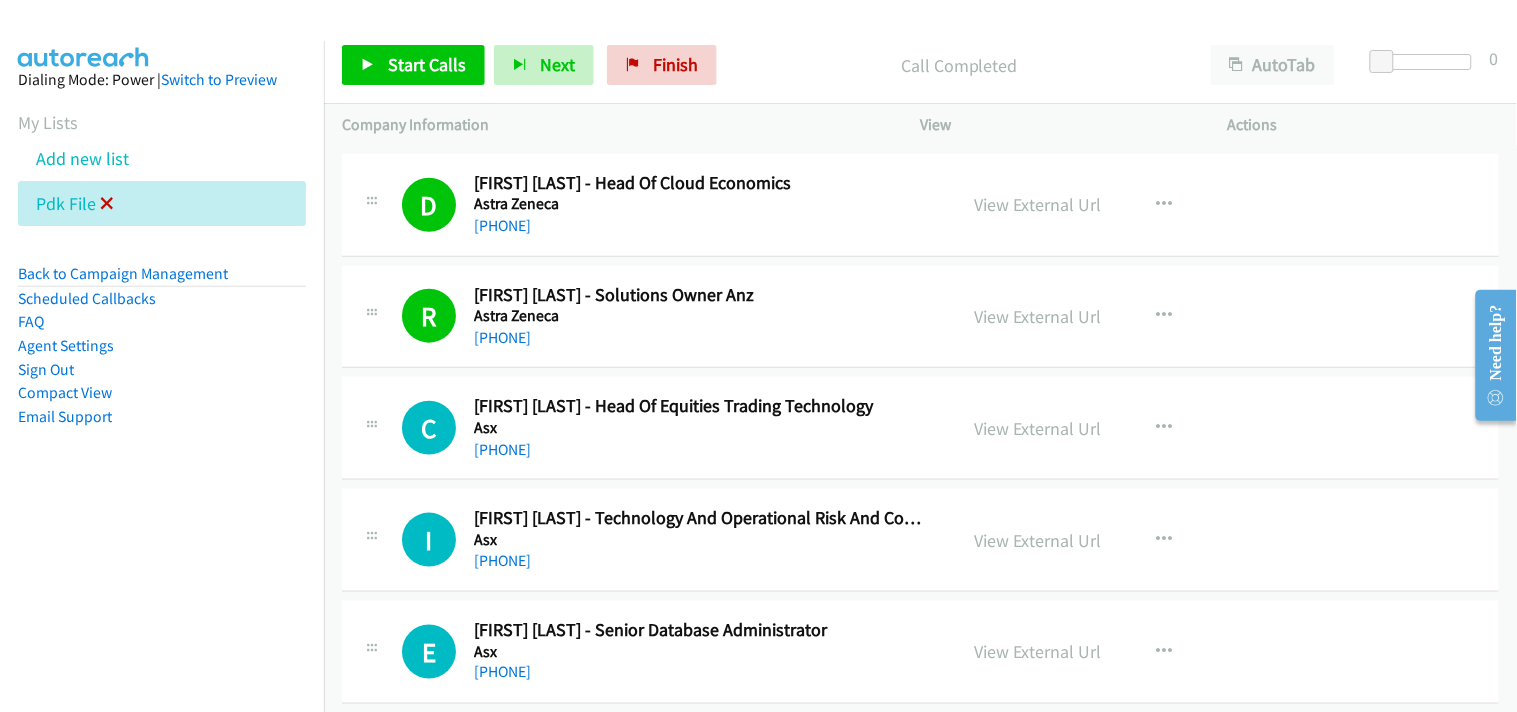 click at bounding box center [107, 205] 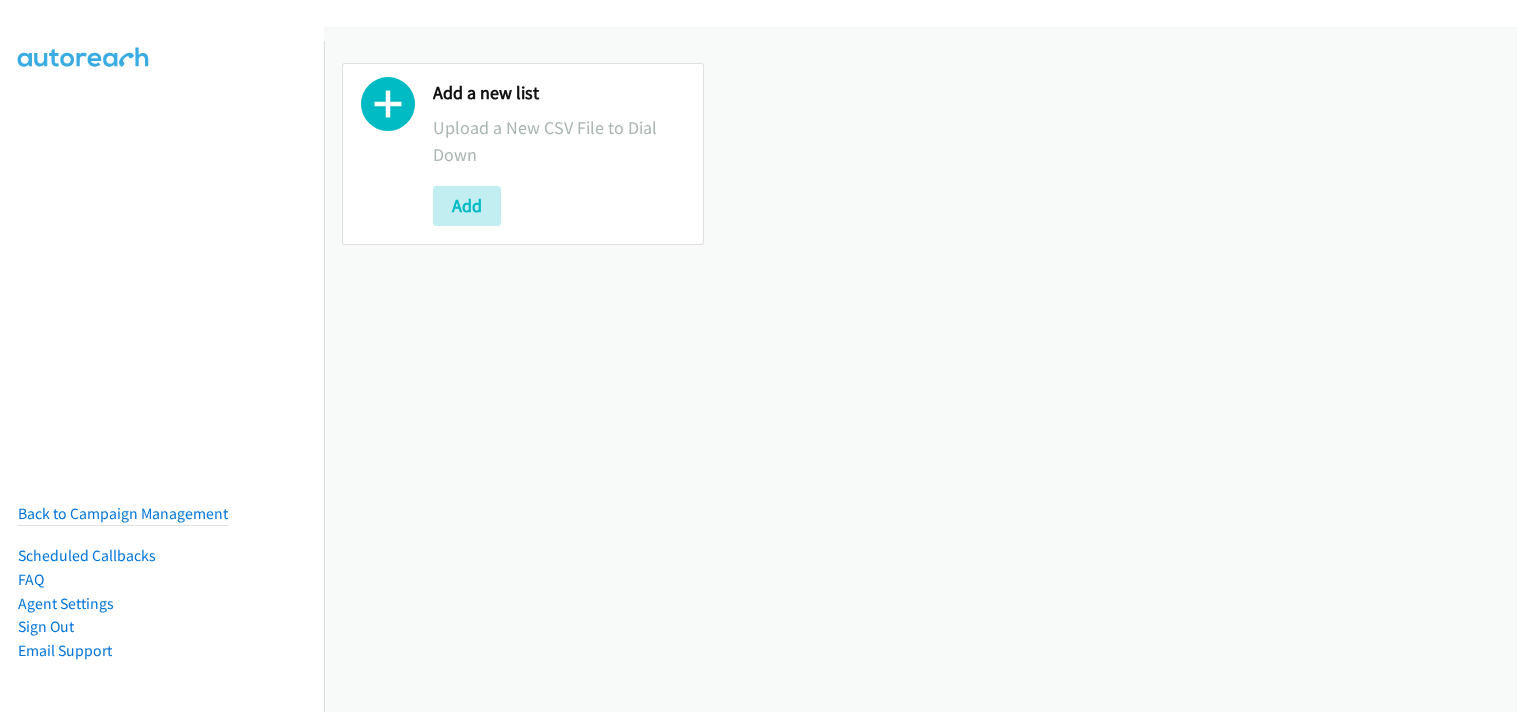 scroll, scrollTop: 0, scrollLeft: 0, axis: both 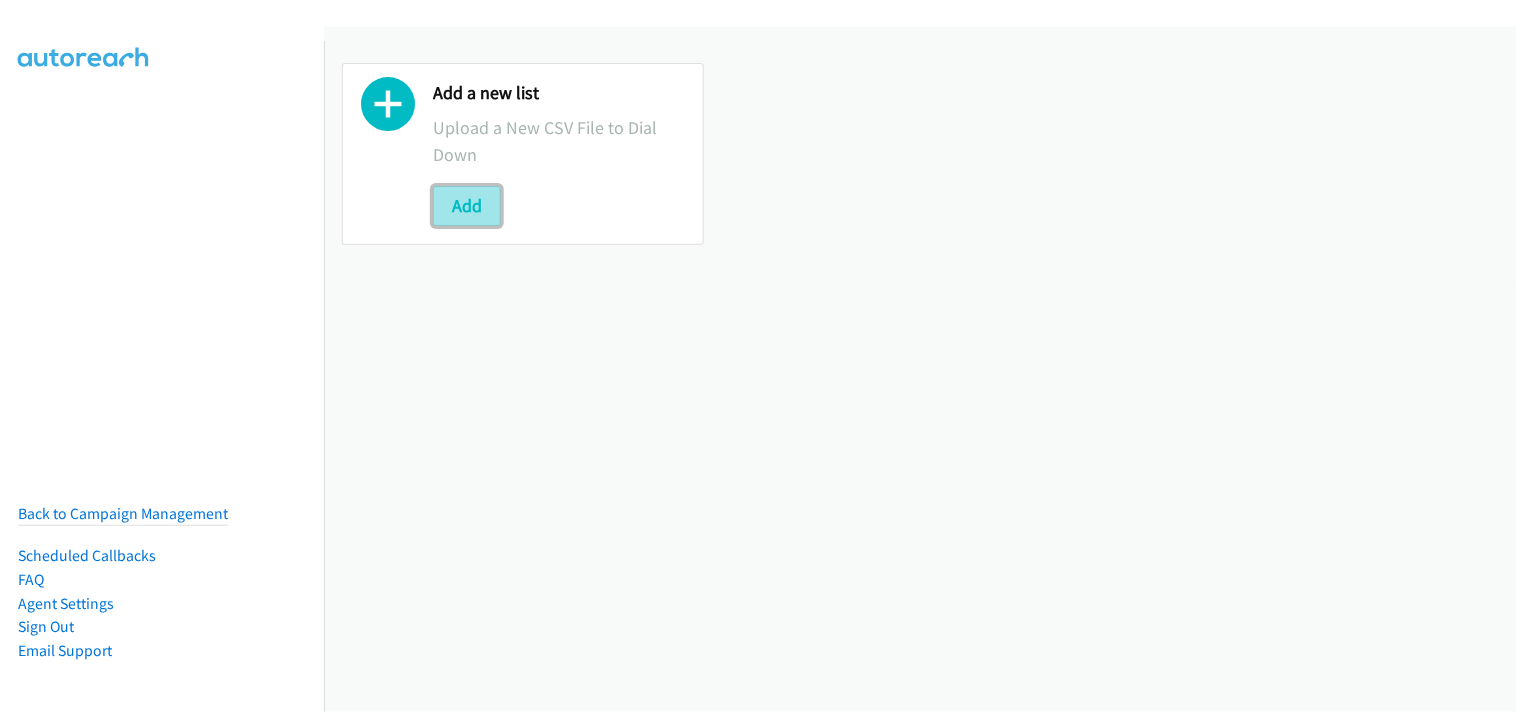 click on "Add" at bounding box center [467, 206] 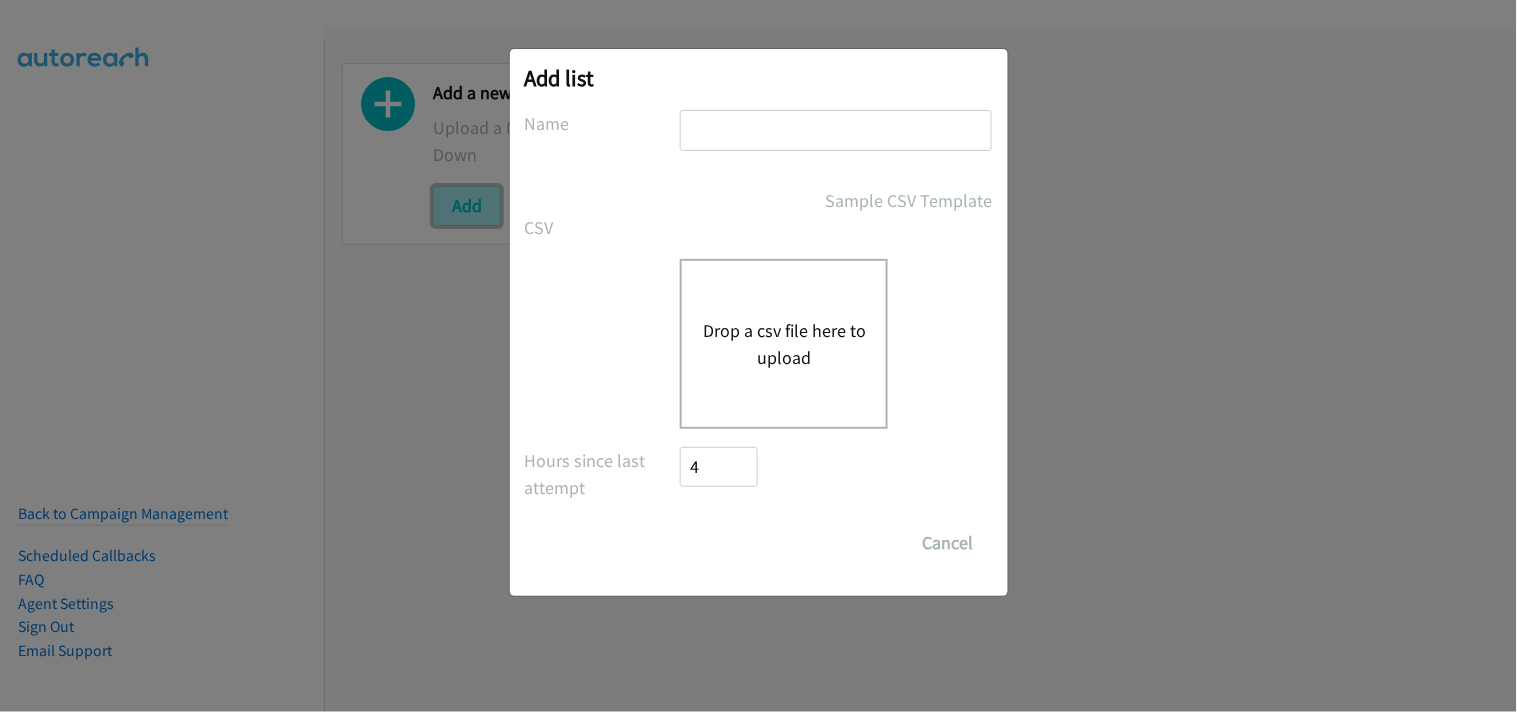 scroll, scrollTop: 0, scrollLeft: 0, axis: both 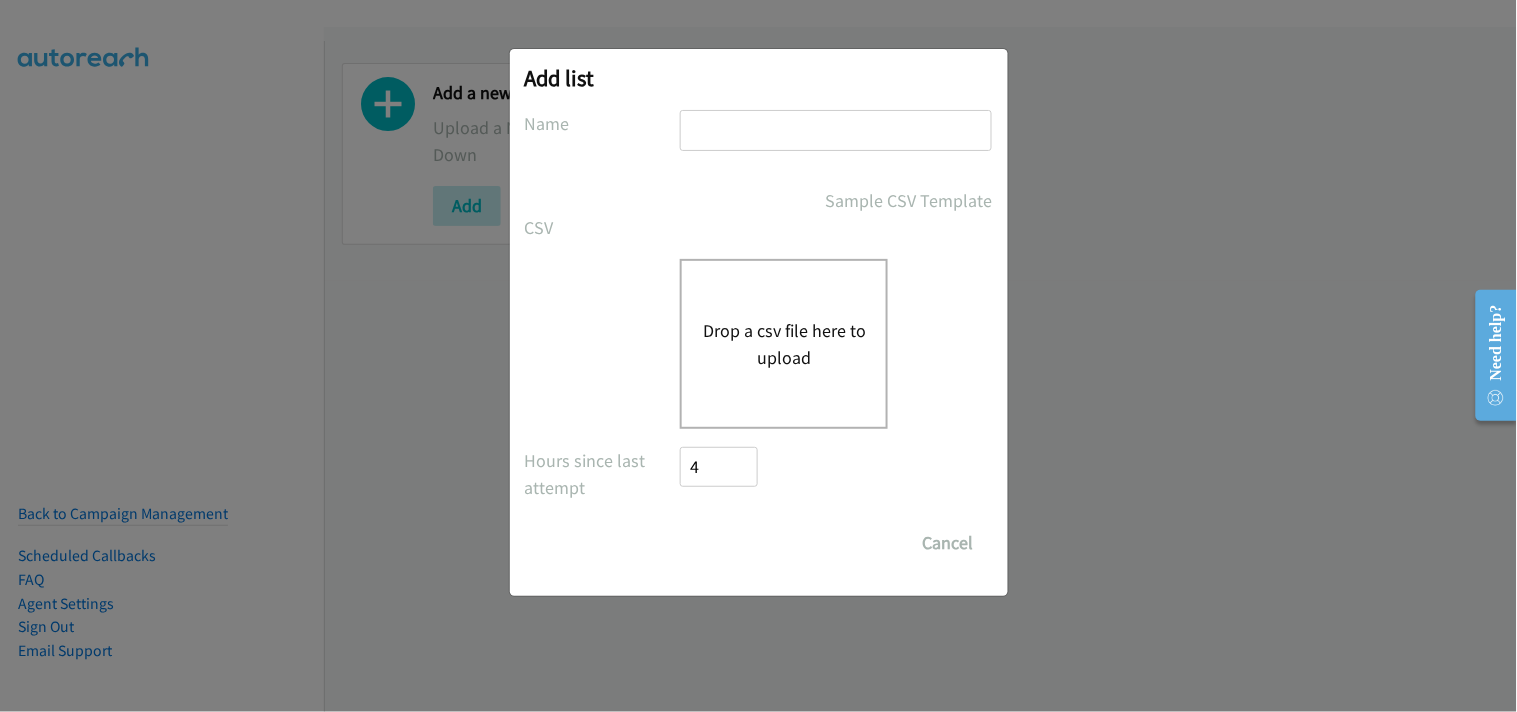 click at bounding box center [836, 130] 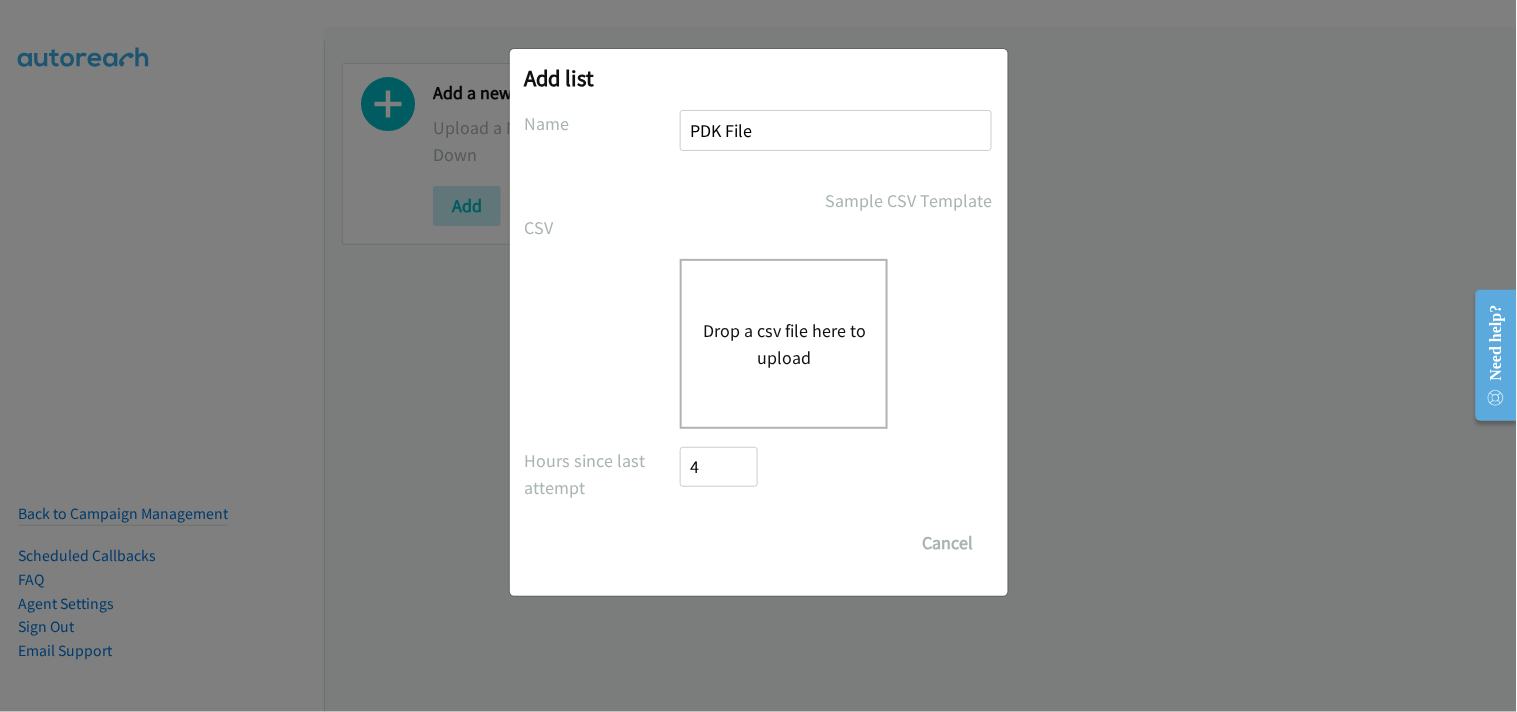 click on "Drop a csv file here to upload" at bounding box center [784, 344] 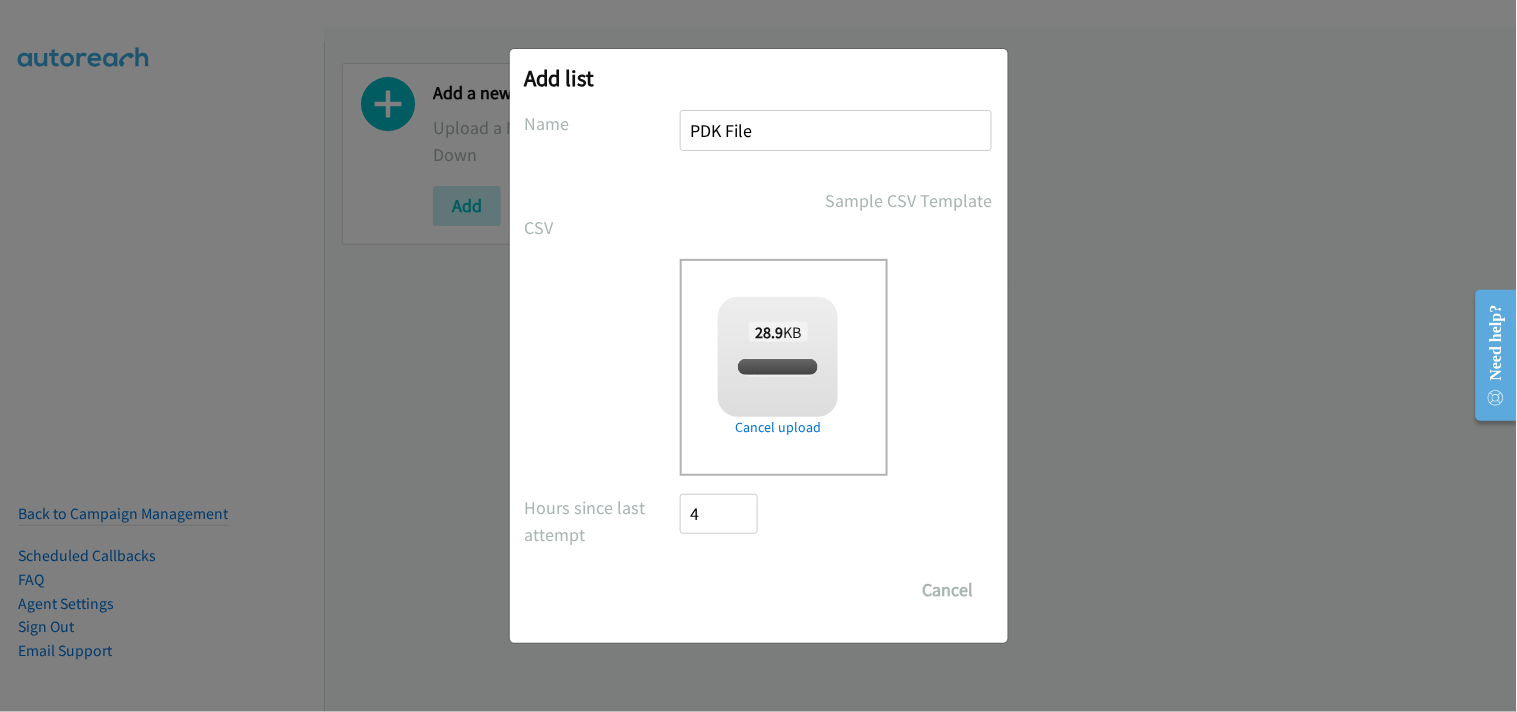 checkbox on "true" 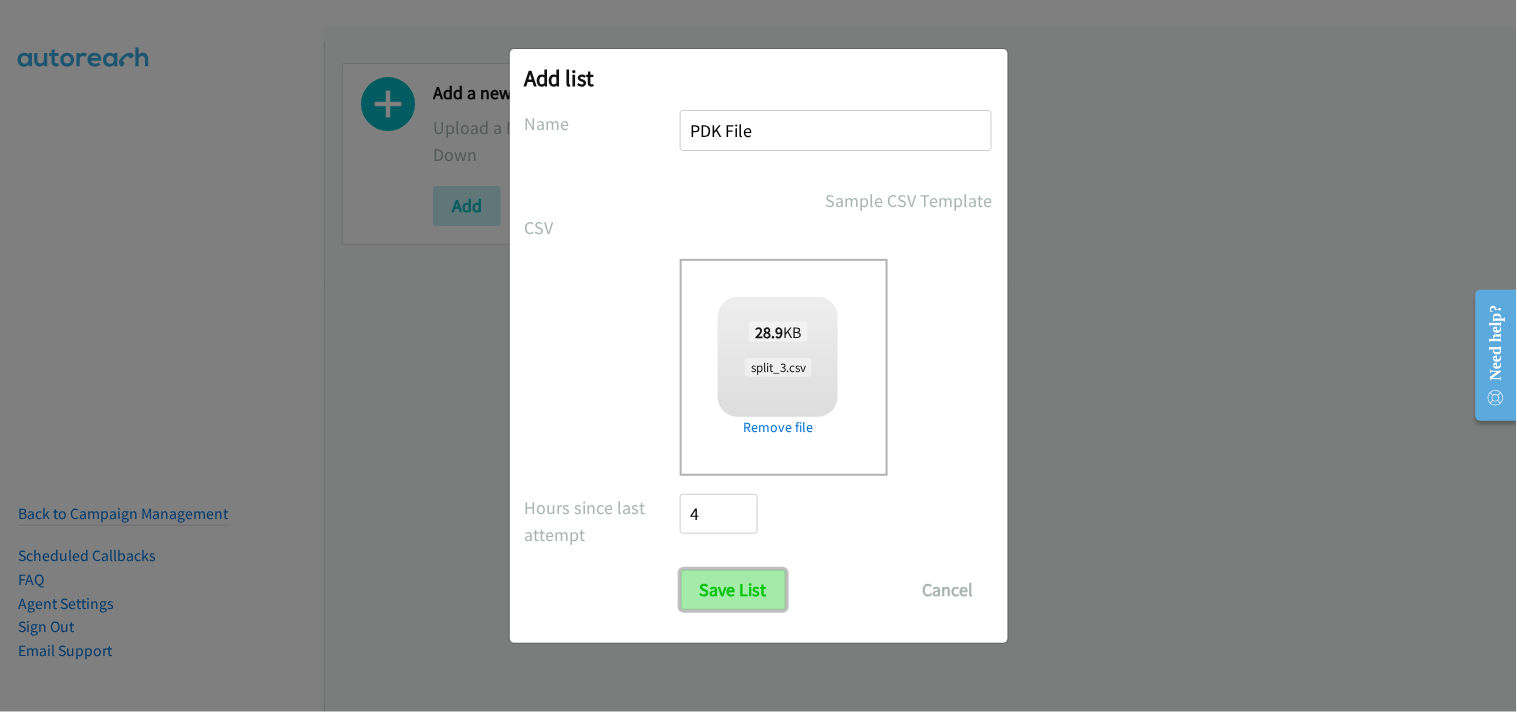 click on "Save List" at bounding box center [733, 590] 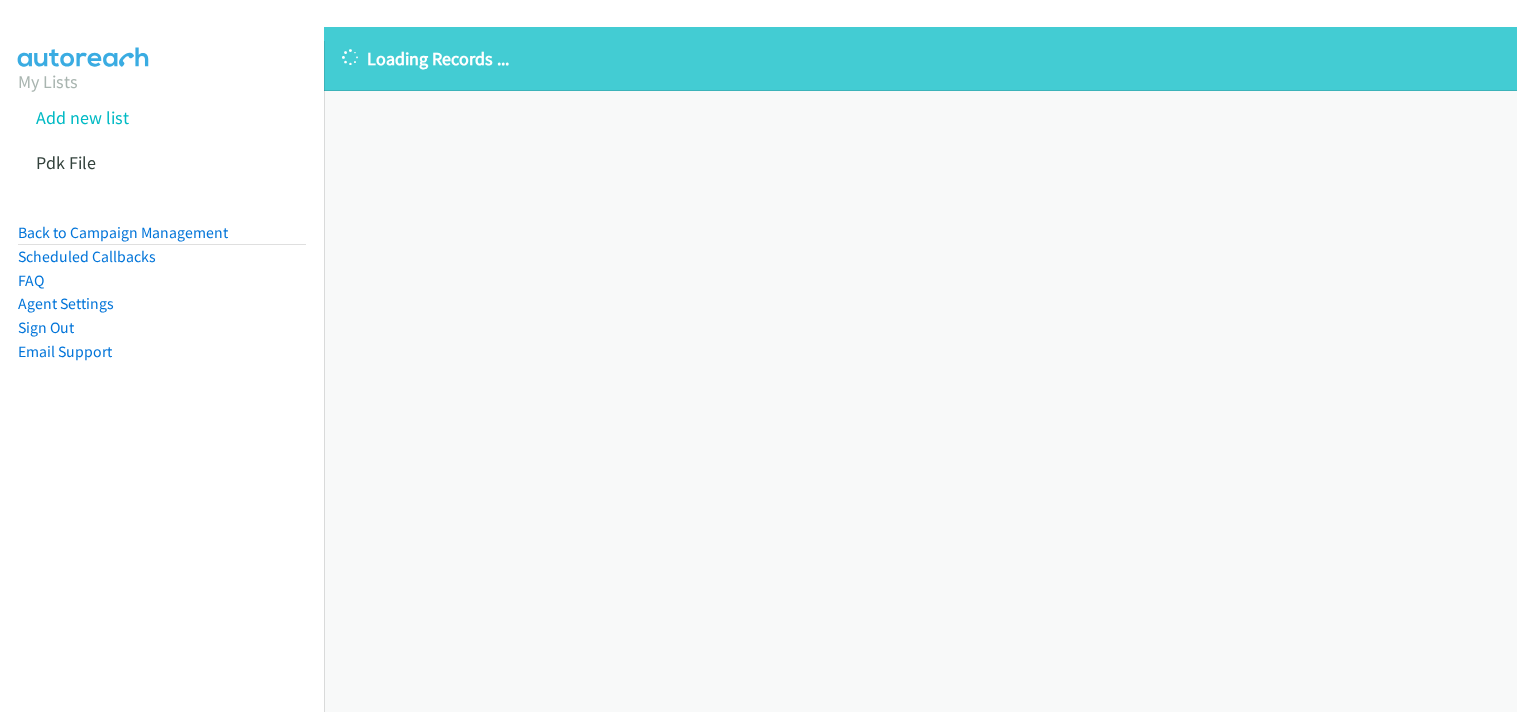 scroll, scrollTop: 0, scrollLeft: 0, axis: both 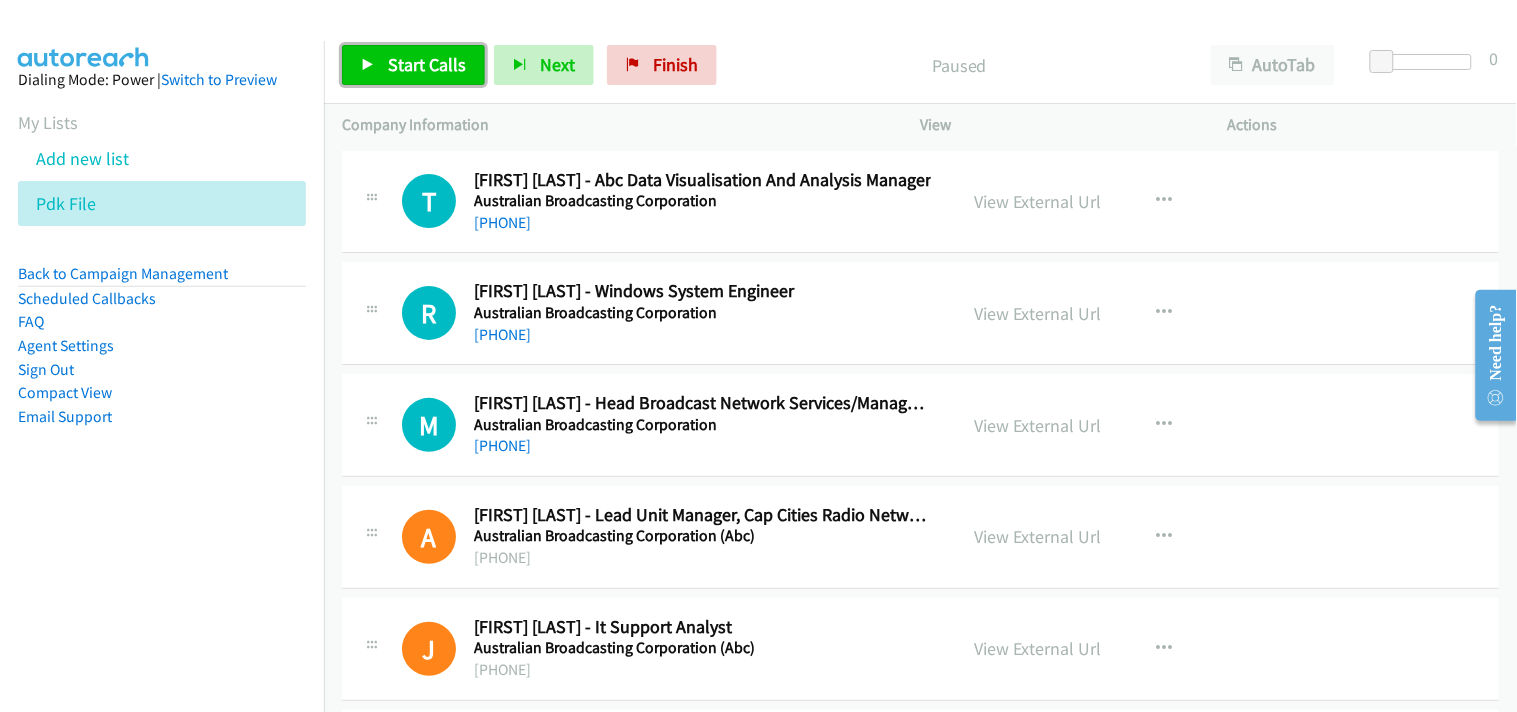 click on "Start Calls" at bounding box center [413, 65] 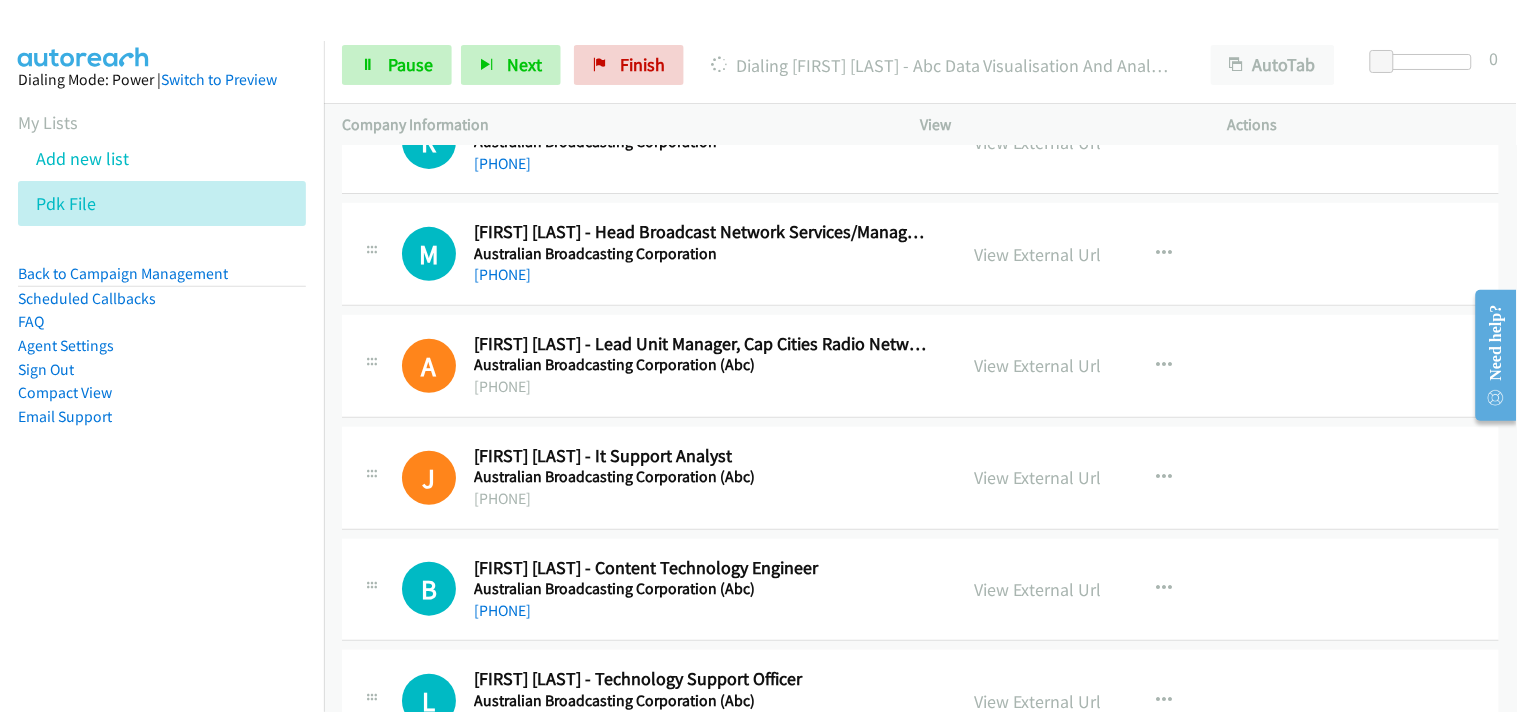 scroll, scrollTop: 0, scrollLeft: 0, axis: both 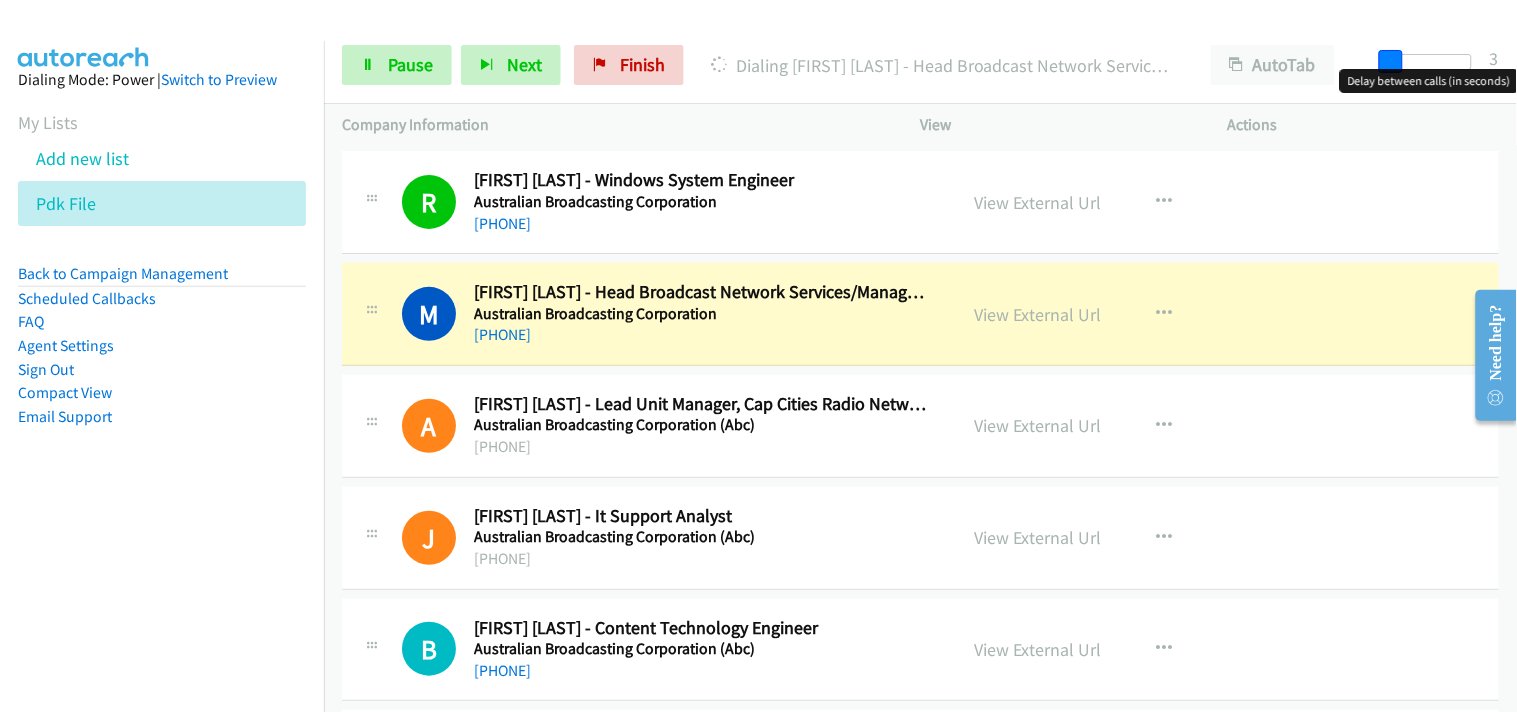 click at bounding box center [1391, 62] 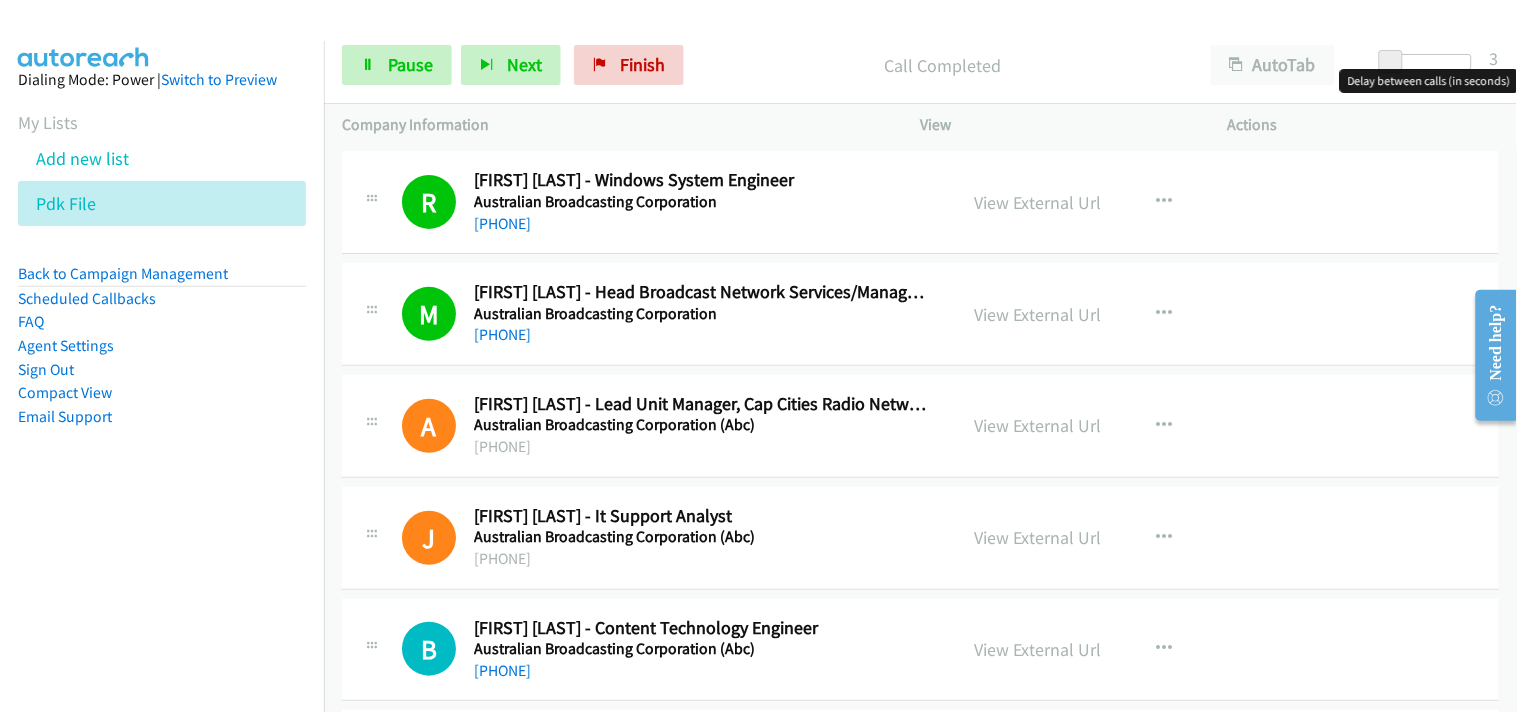 scroll, scrollTop: 333, scrollLeft: 0, axis: vertical 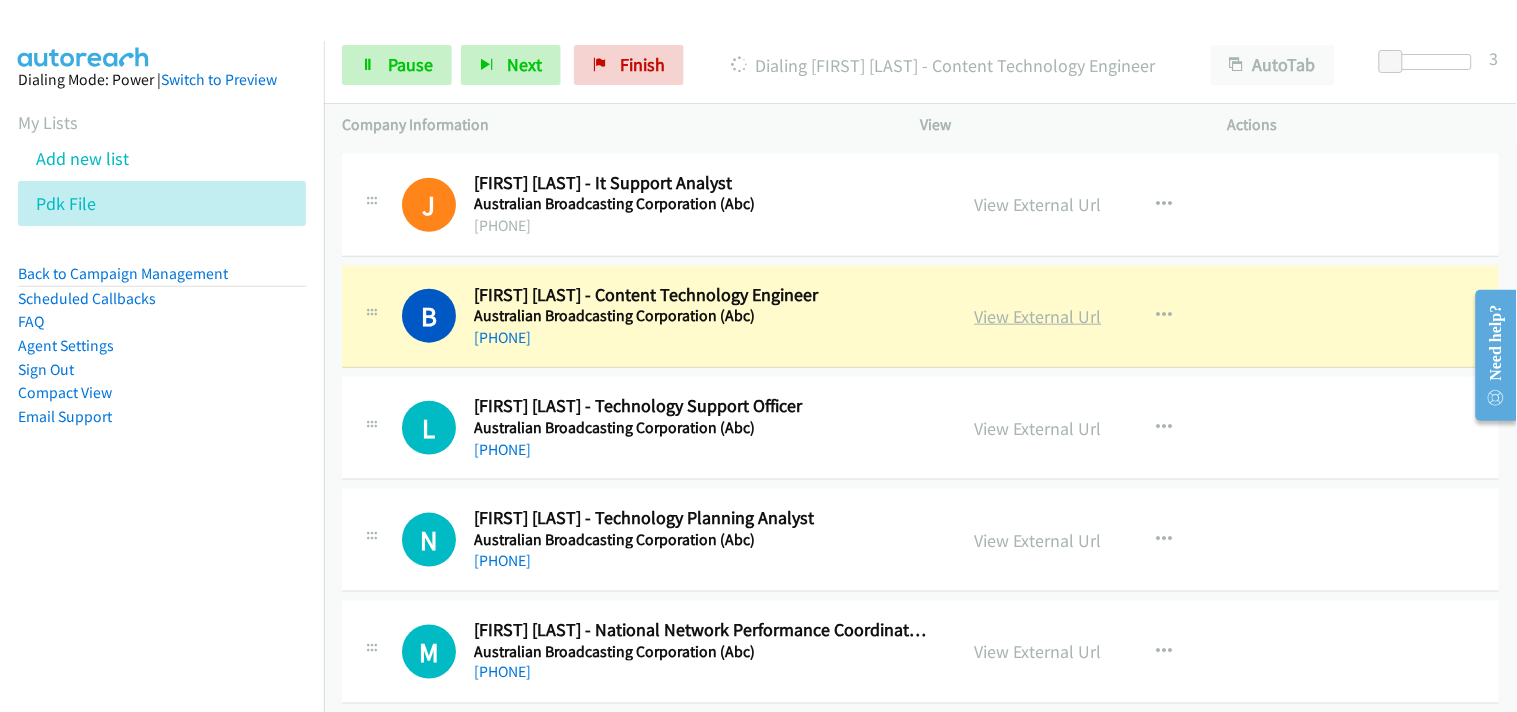 click on "View External Url" at bounding box center [1038, 316] 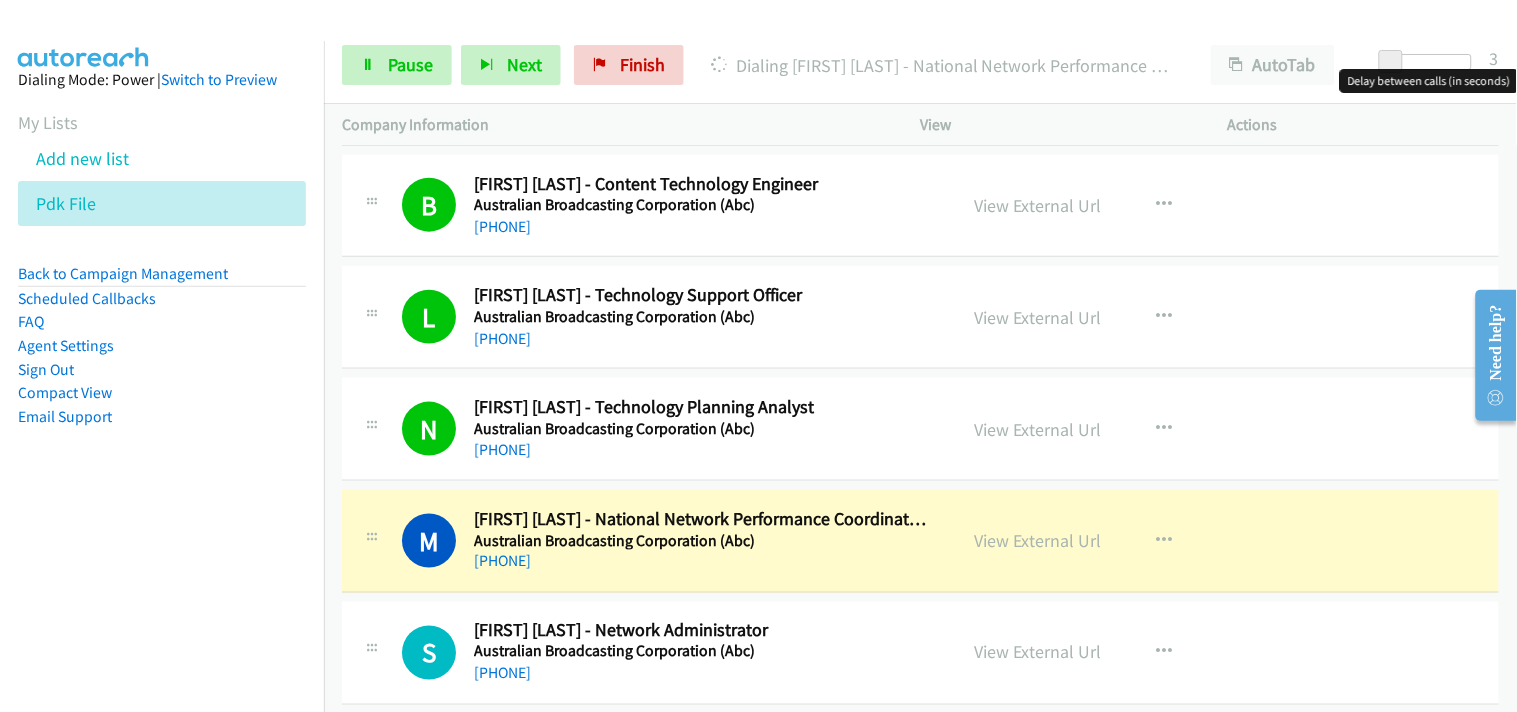 scroll, scrollTop: 777, scrollLeft: 0, axis: vertical 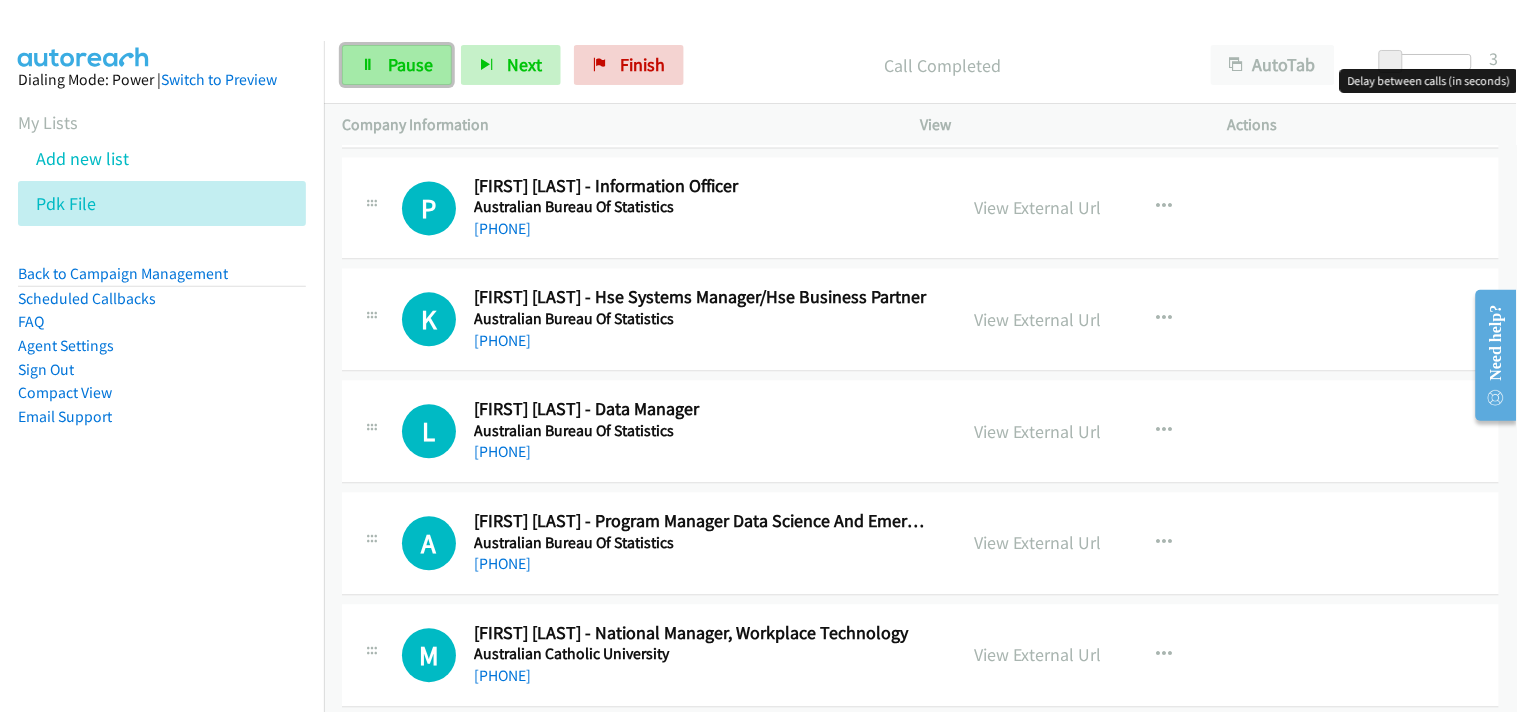 click on "Pause" at bounding box center (410, 64) 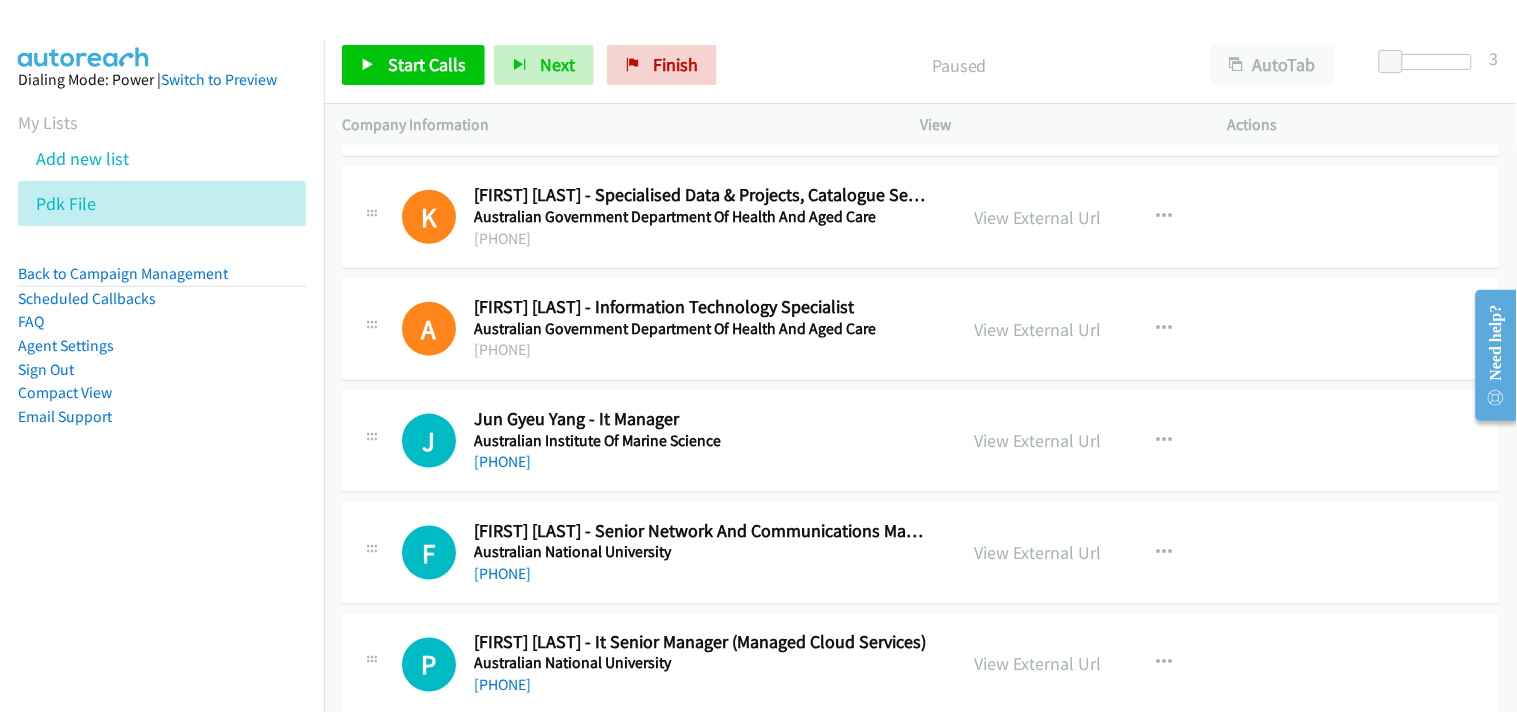 scroll, scrollTop: 2555, scrollLeft: 0, axis: vertical 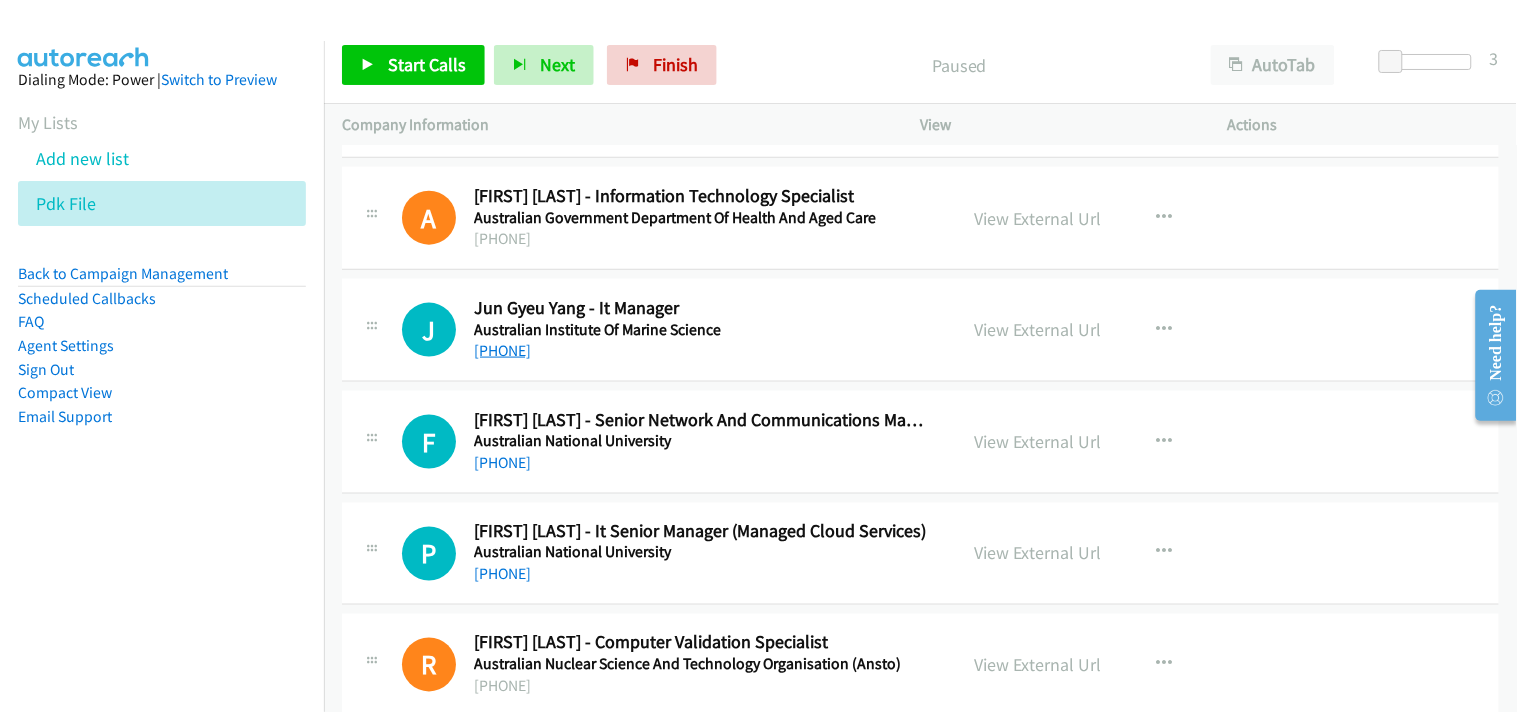 click on "+61 413 953 811" at bounding box center (502, 350) 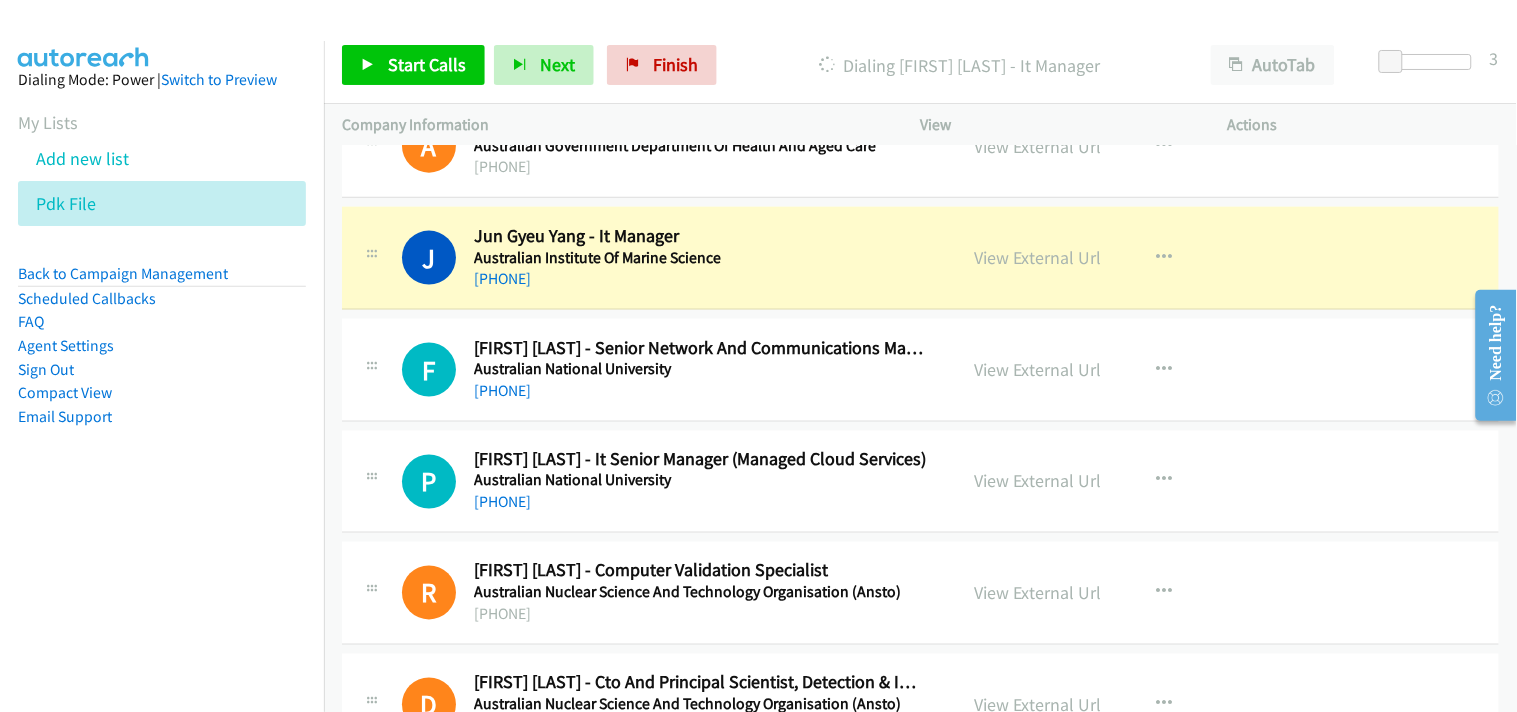 scroll, scrollTop: 2666, scrollLeft: 0, axis: vertical 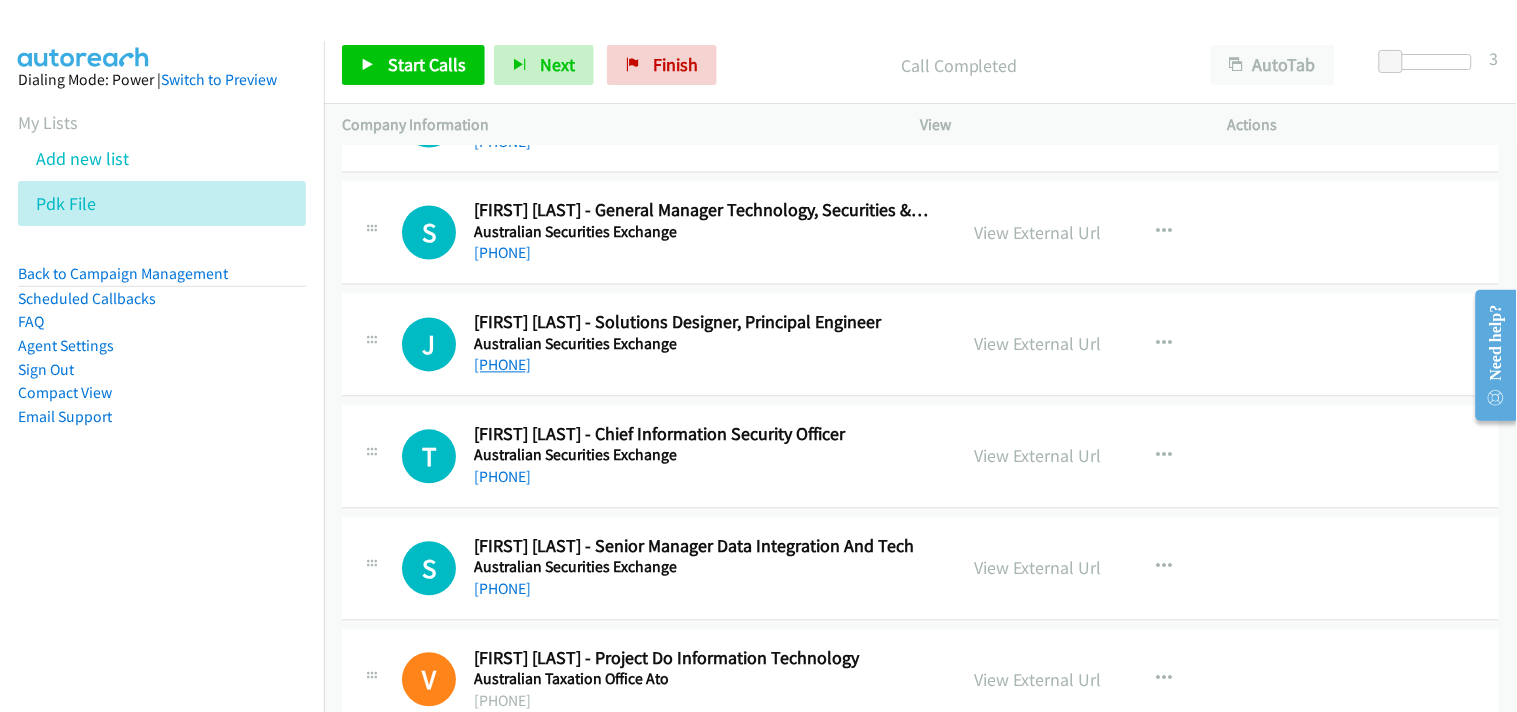 click on "+61 402 710 540" at bounding box center (502, 365) 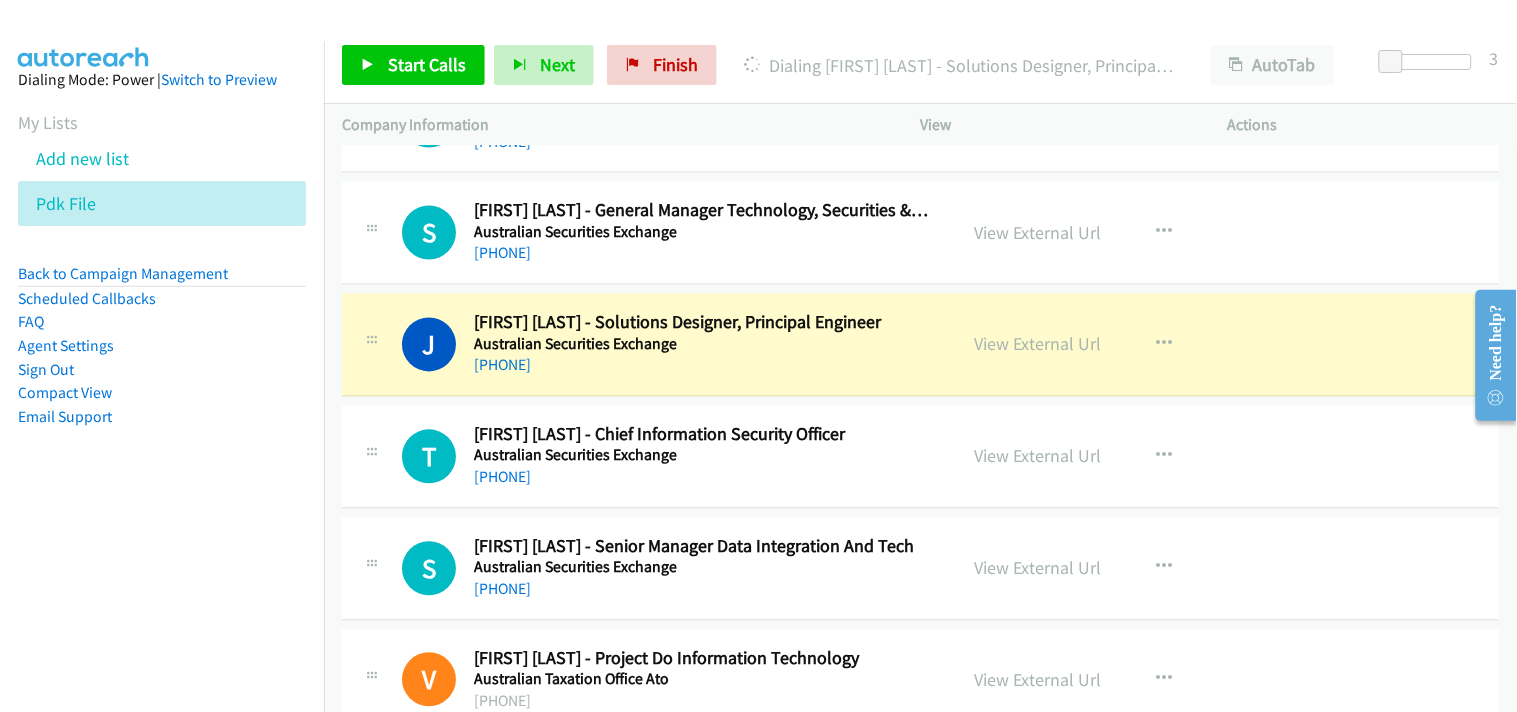 scroll, scrollTop: 5000, scrollLeft: 0, axis: vertical 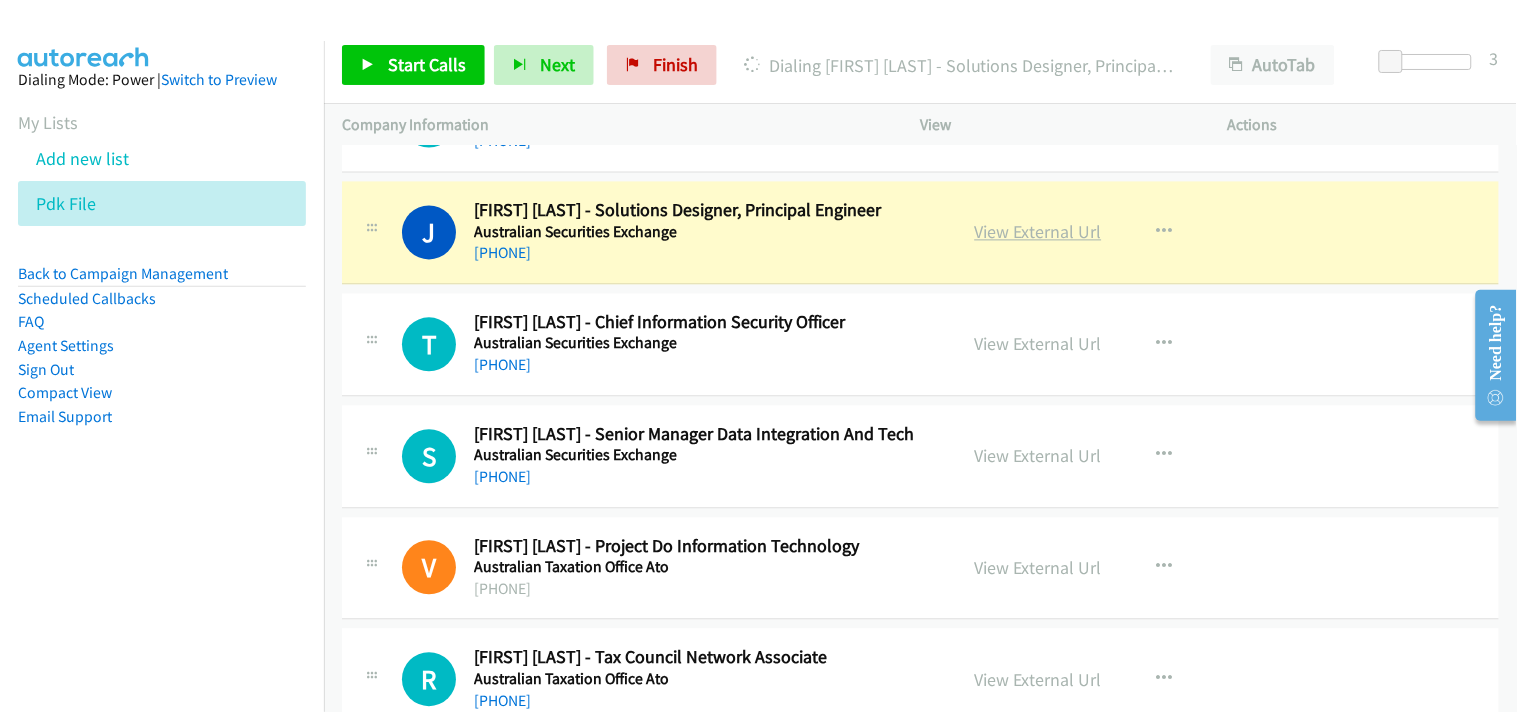 click on "View External Url" at bounding box center [1038, 232] 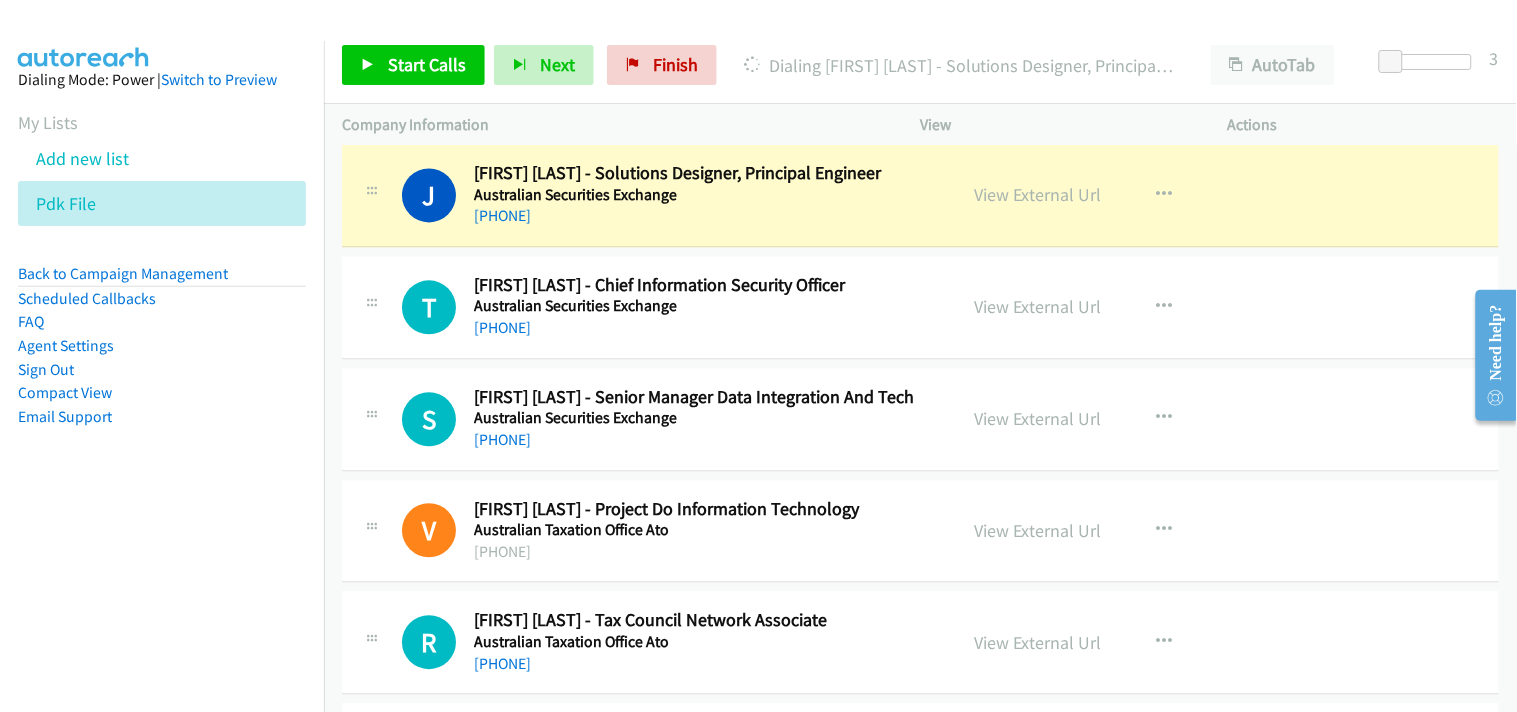 scroll, scrollTop: 5000, scrollLeft: 0, axis: vertical 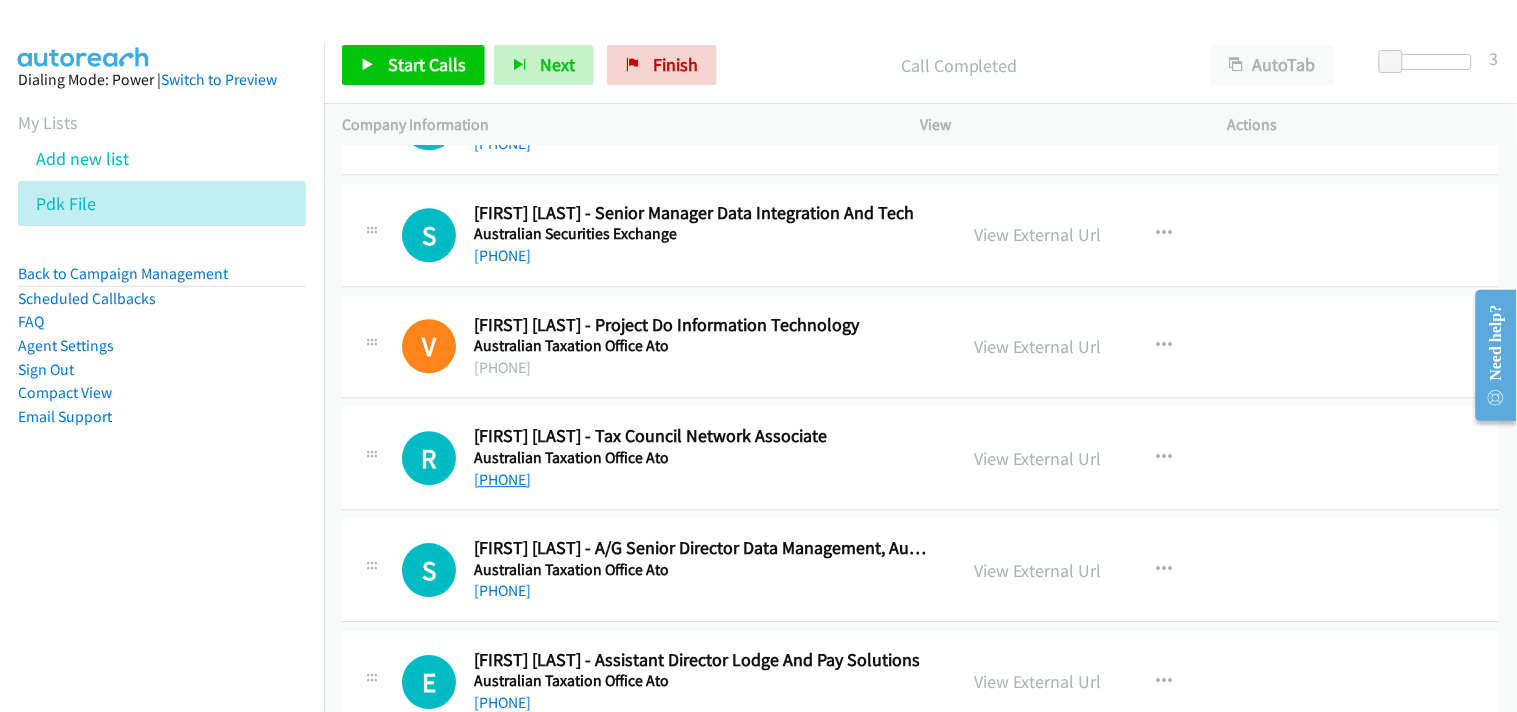 click on "+61 468 463 104" at bounding box center (502, 479) 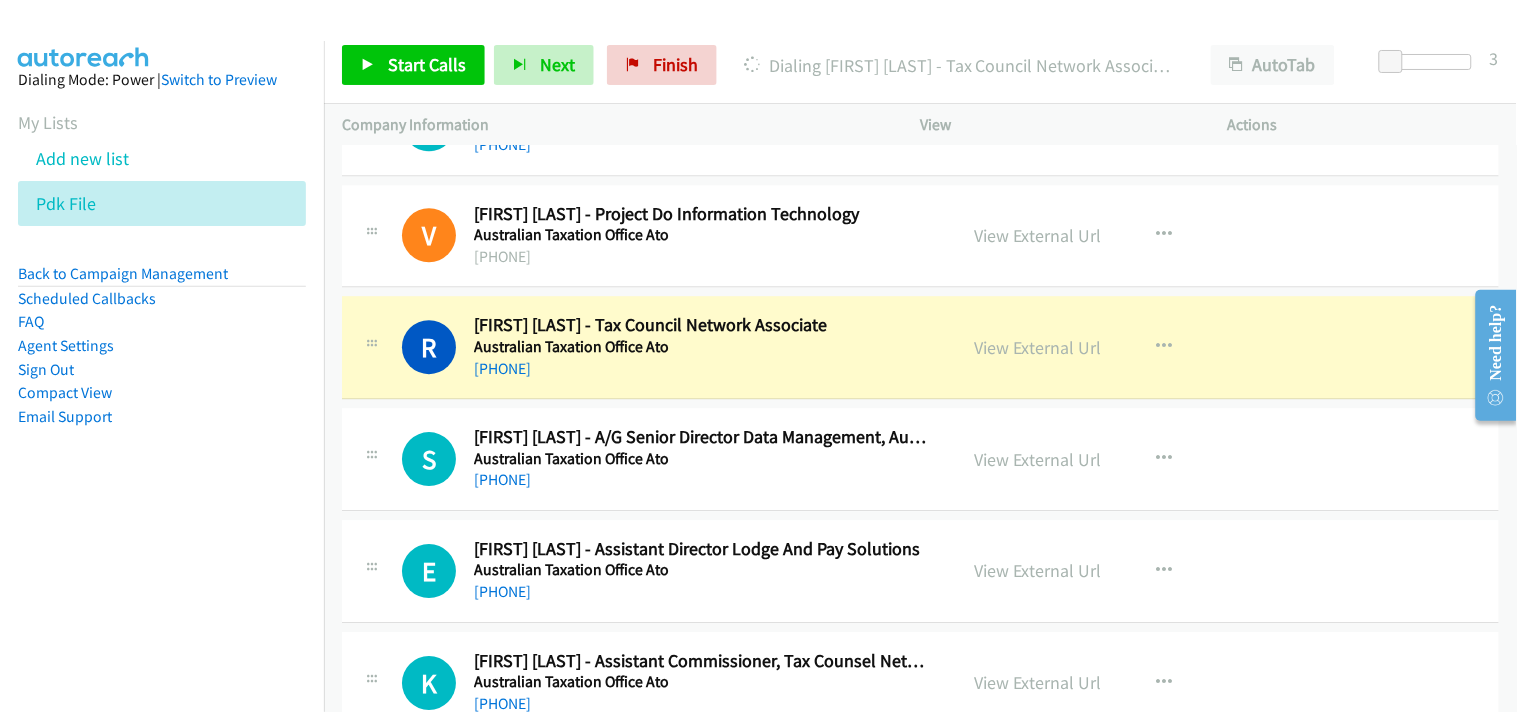 scroll, scrollTop: 5444, scrollLeft: 0, axis: vertical 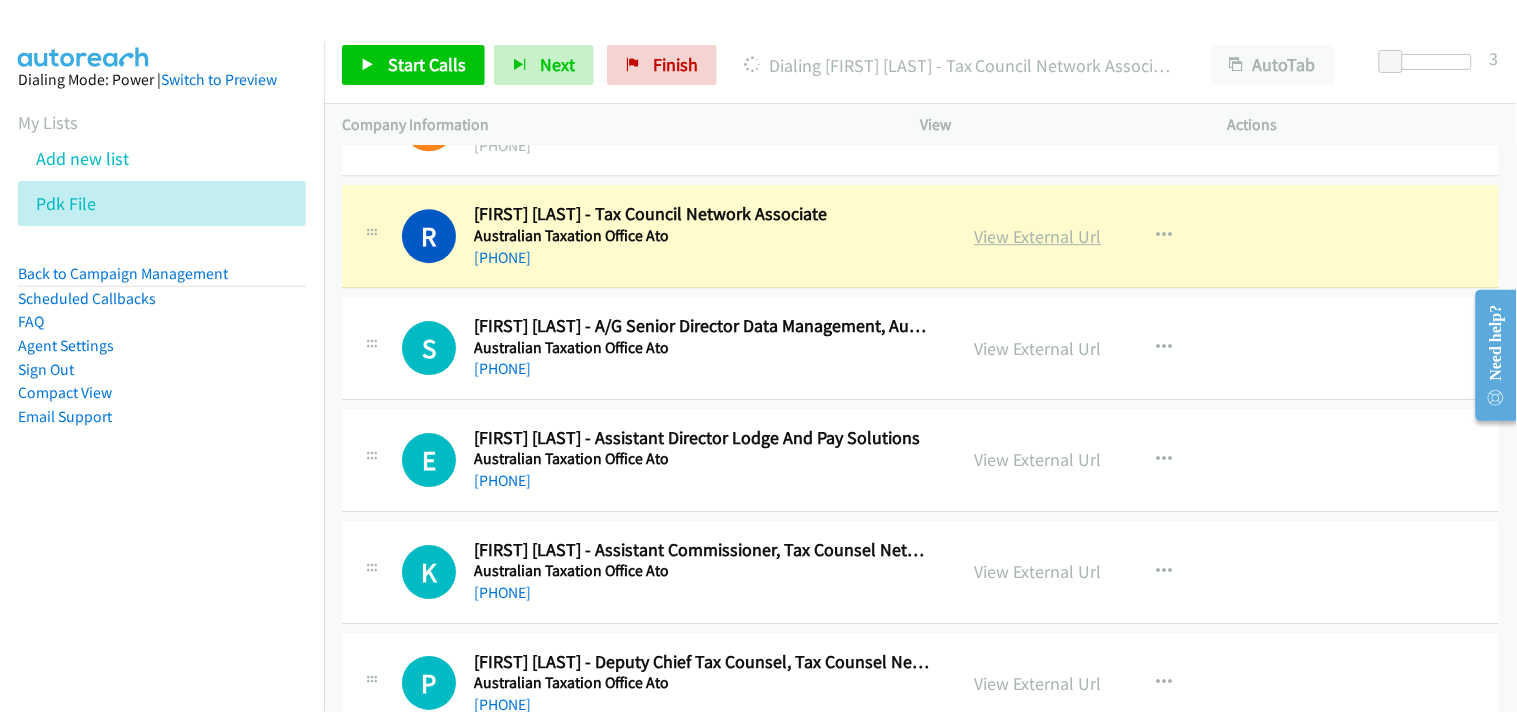 click on "View External Url" at bounding box center [1038, 236] 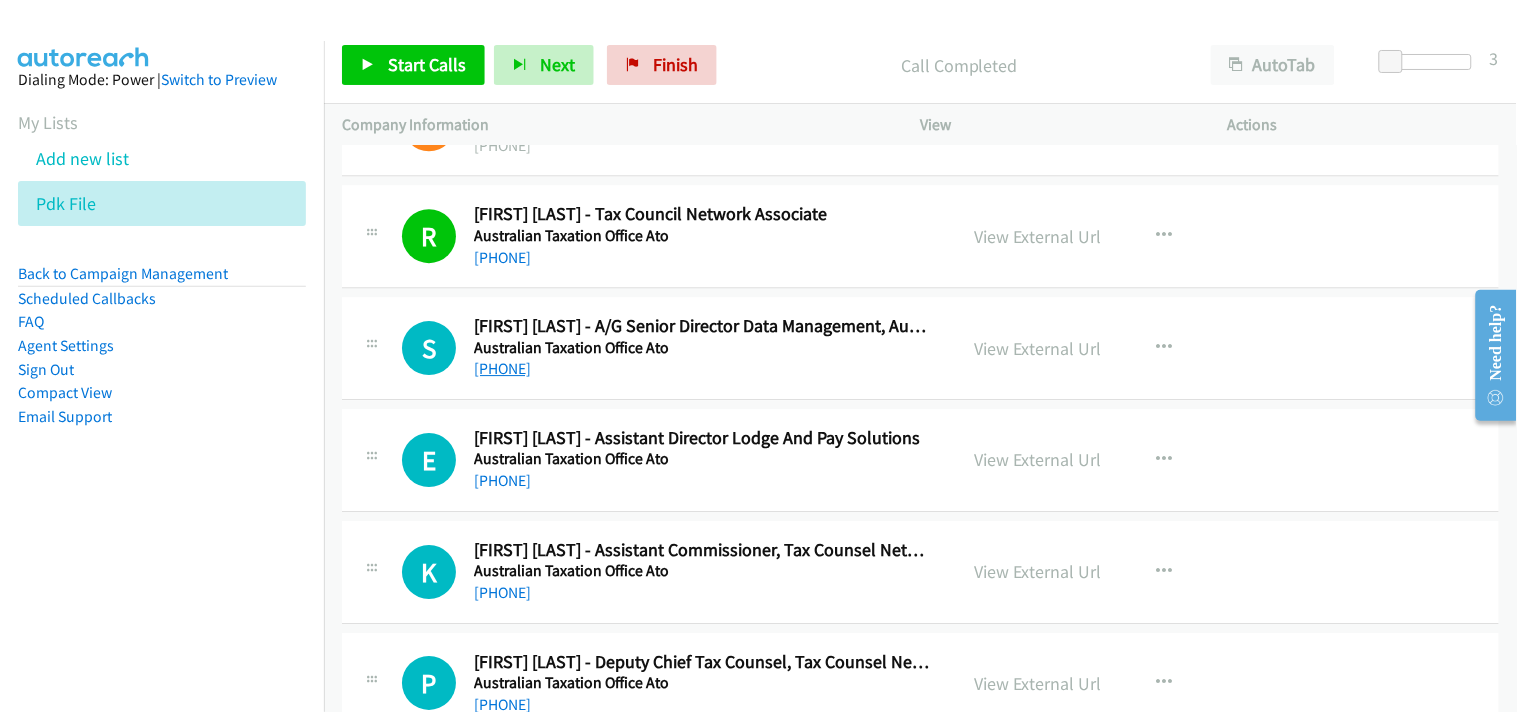 click on "+61 433 211 233" at bounding box center [502, 368] 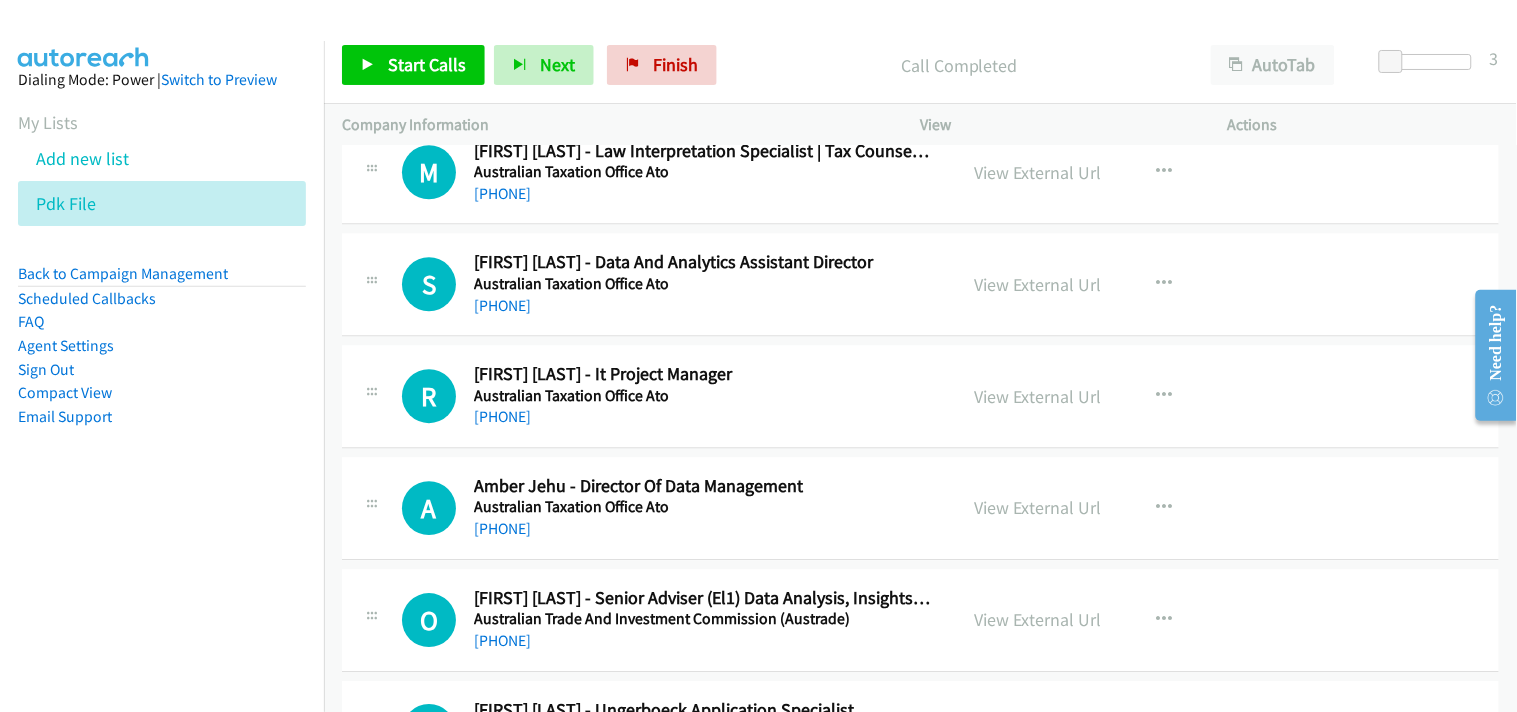 scroll, scrollTop: 7222, scrollLeft: 0, axis: vertical 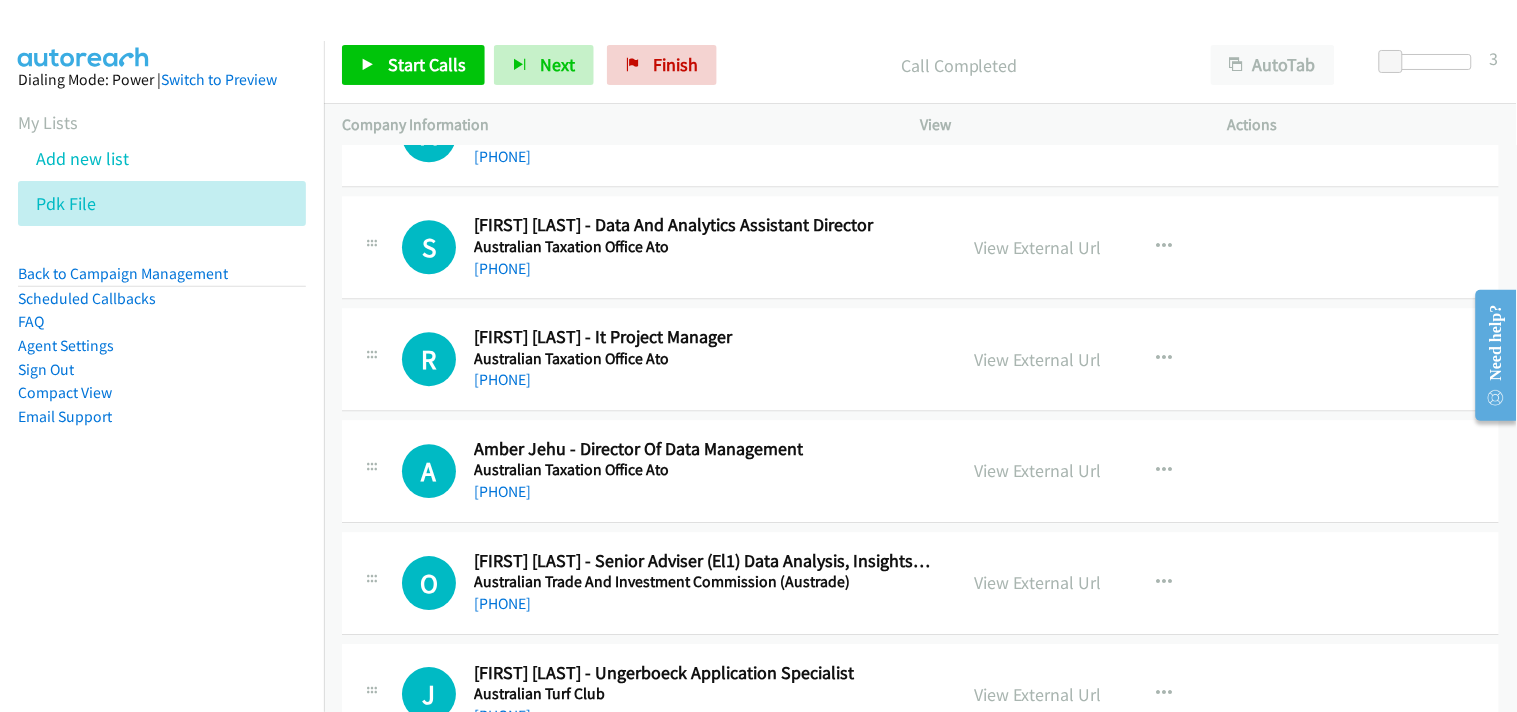 drag, startPoint x: 543, startPoint y: 267, endPoint x: 586, endPoint y: 375, distance: 116.24543 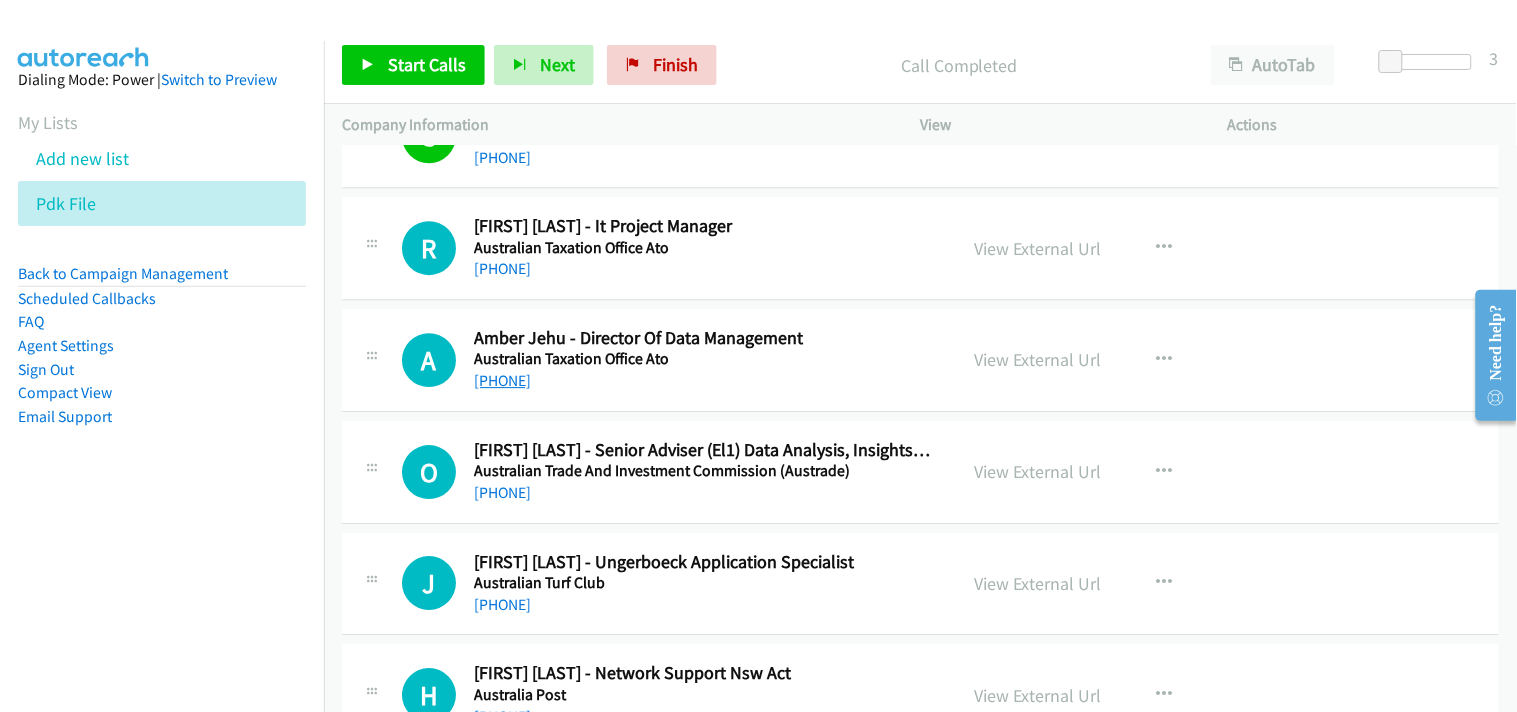 scroll, scrollTop: 7444, scrollLeft: 0, axis: vertical 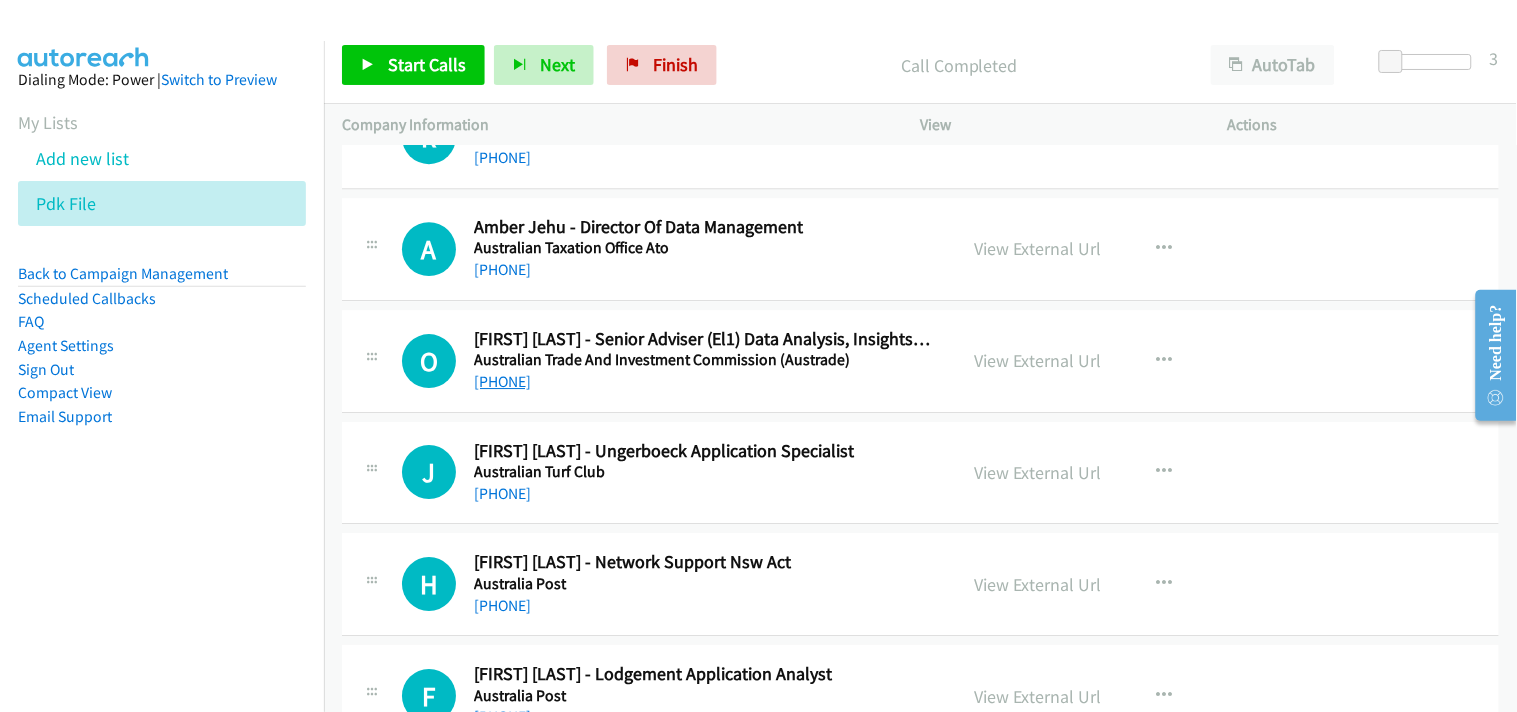 click on "+61 421 437 348" at bounding box center (502, 381) 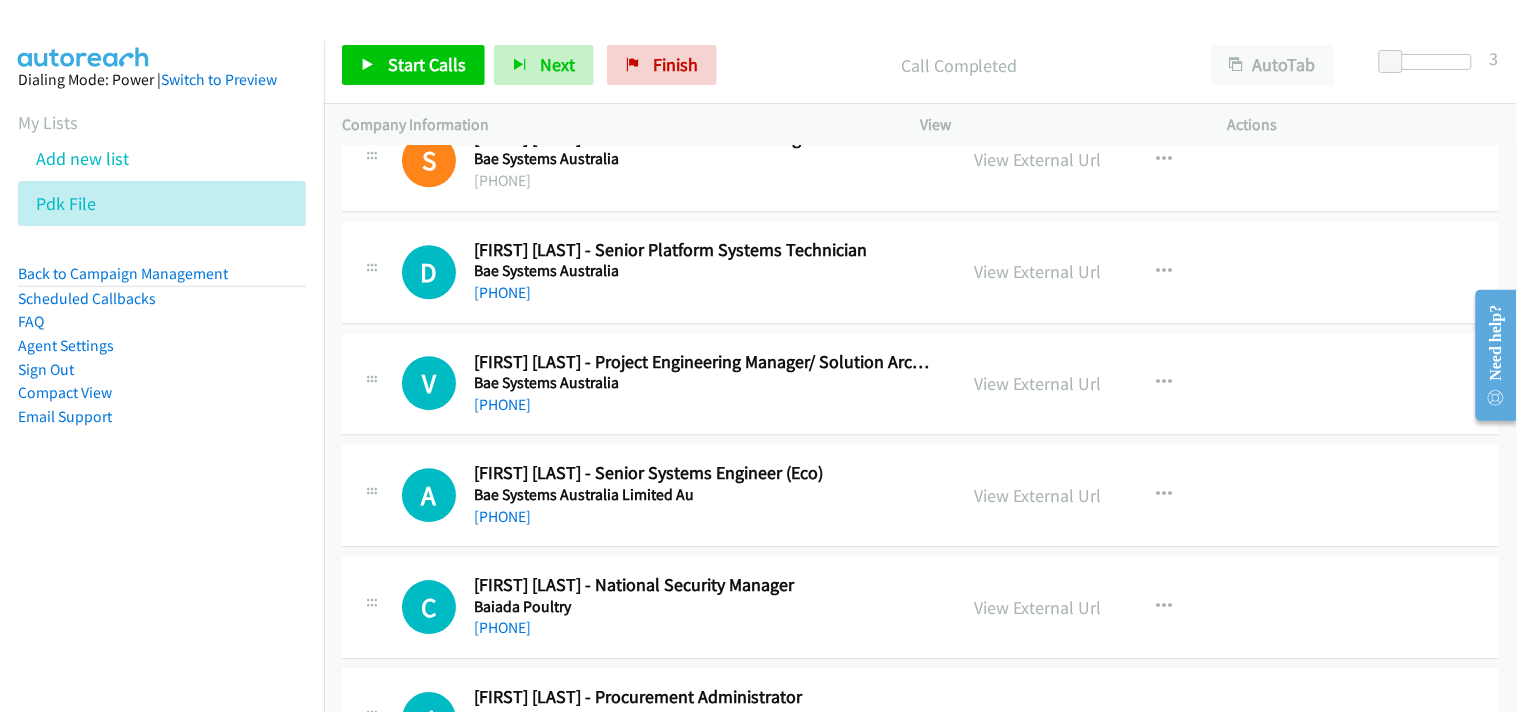 scroll, scrollTop: 11222, scrollLeft: 0, axis: vertical 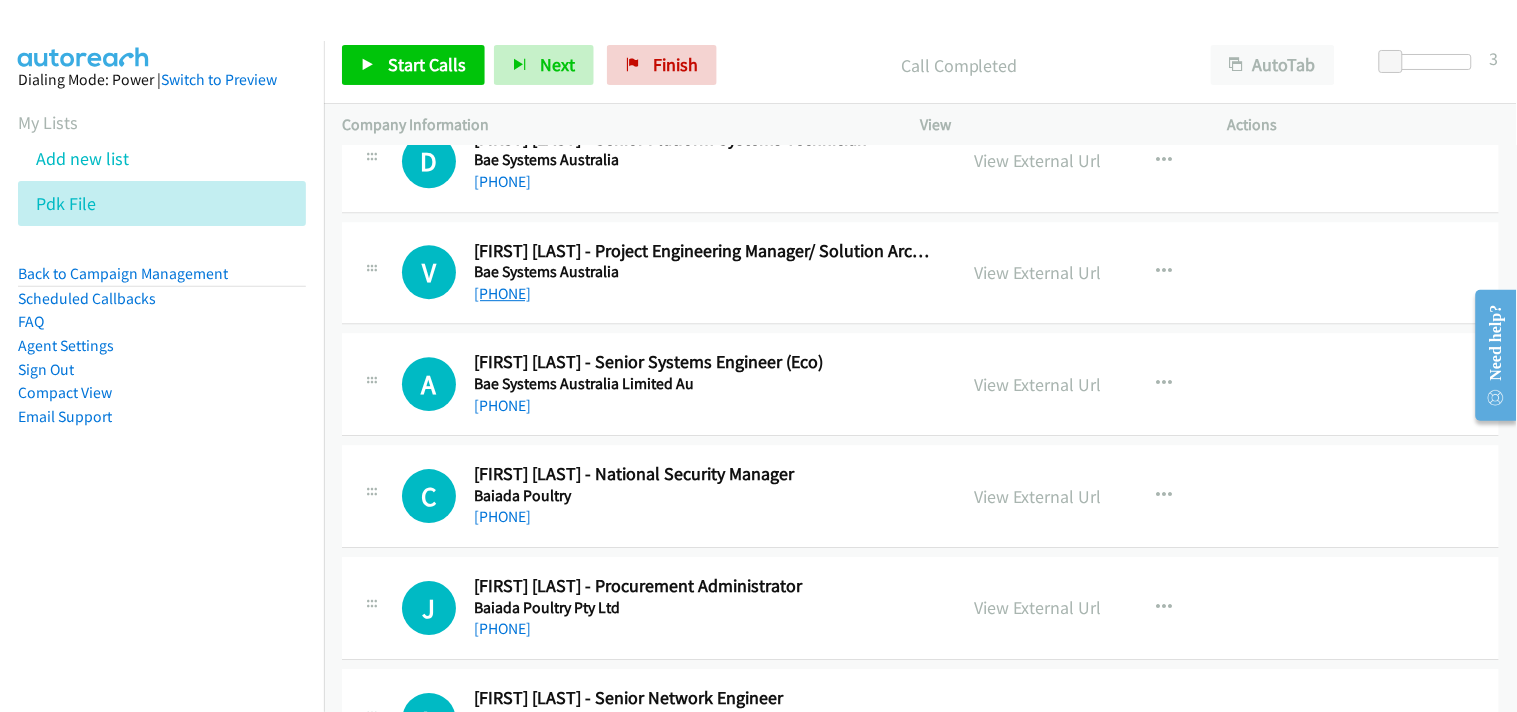 click on "+61 468 704 892" at bounding box center [502, 293] 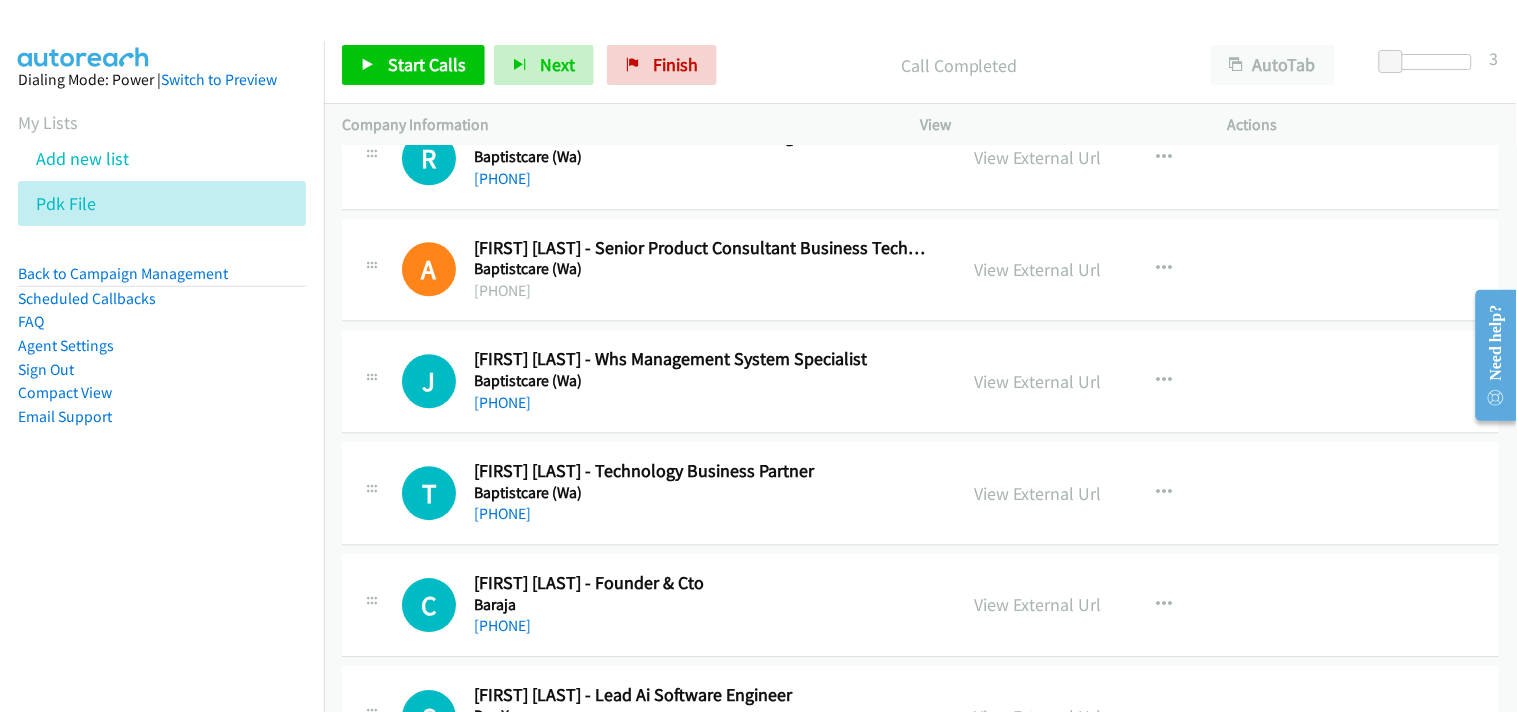 scroll, scrollTop: 13106, scrollLeft: 0, axis: vertical 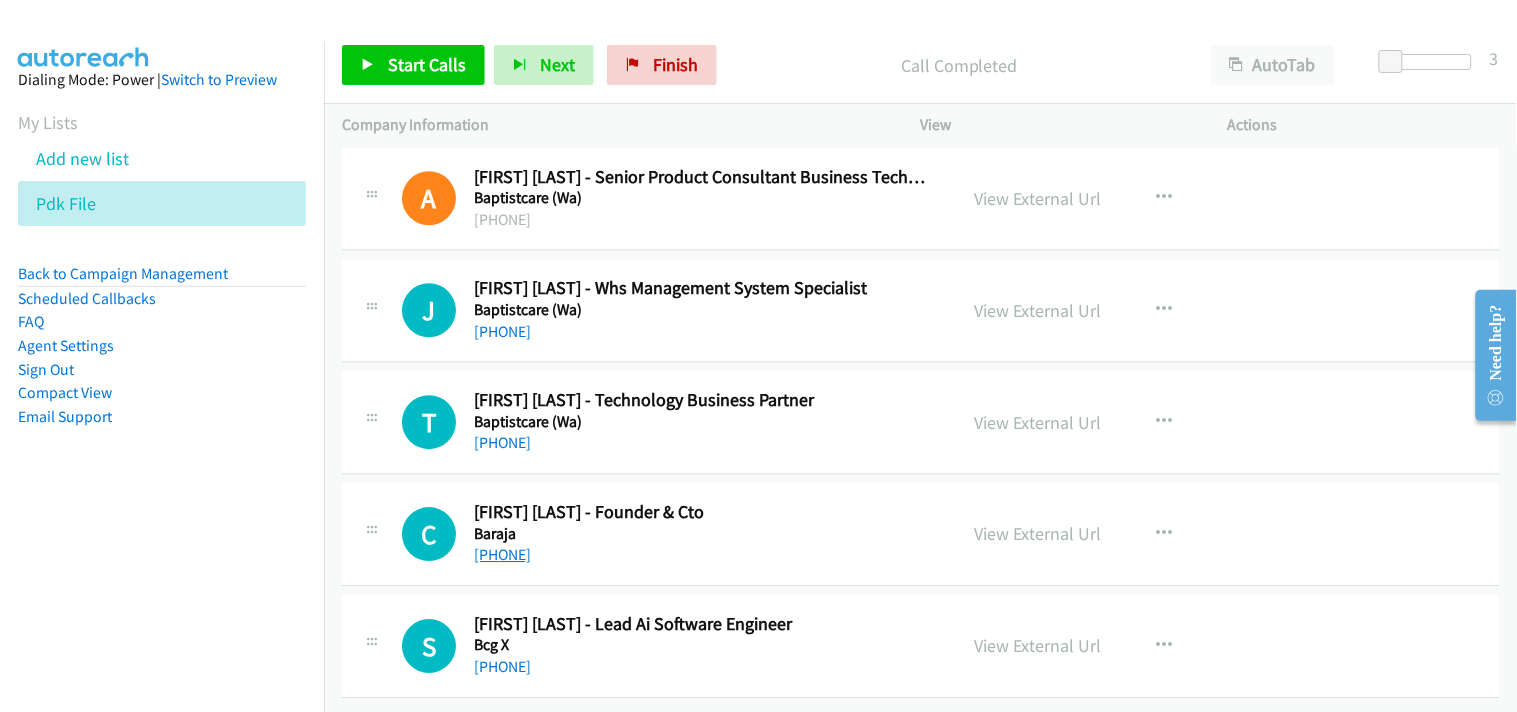 click on "+61 2 8467 4100" at bounding box center (502, 554) 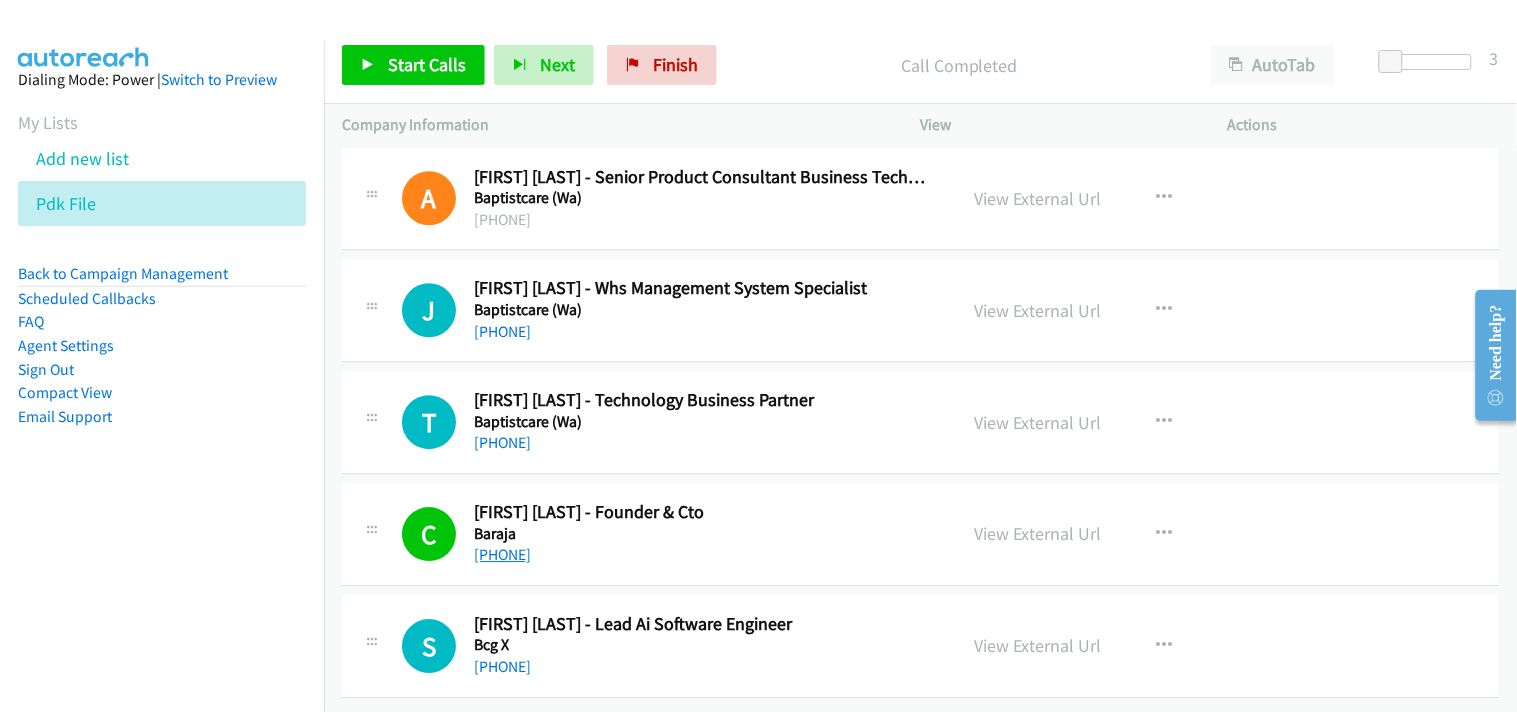 click on "+61 2 8467 4100" at bounding box center [502, 554] 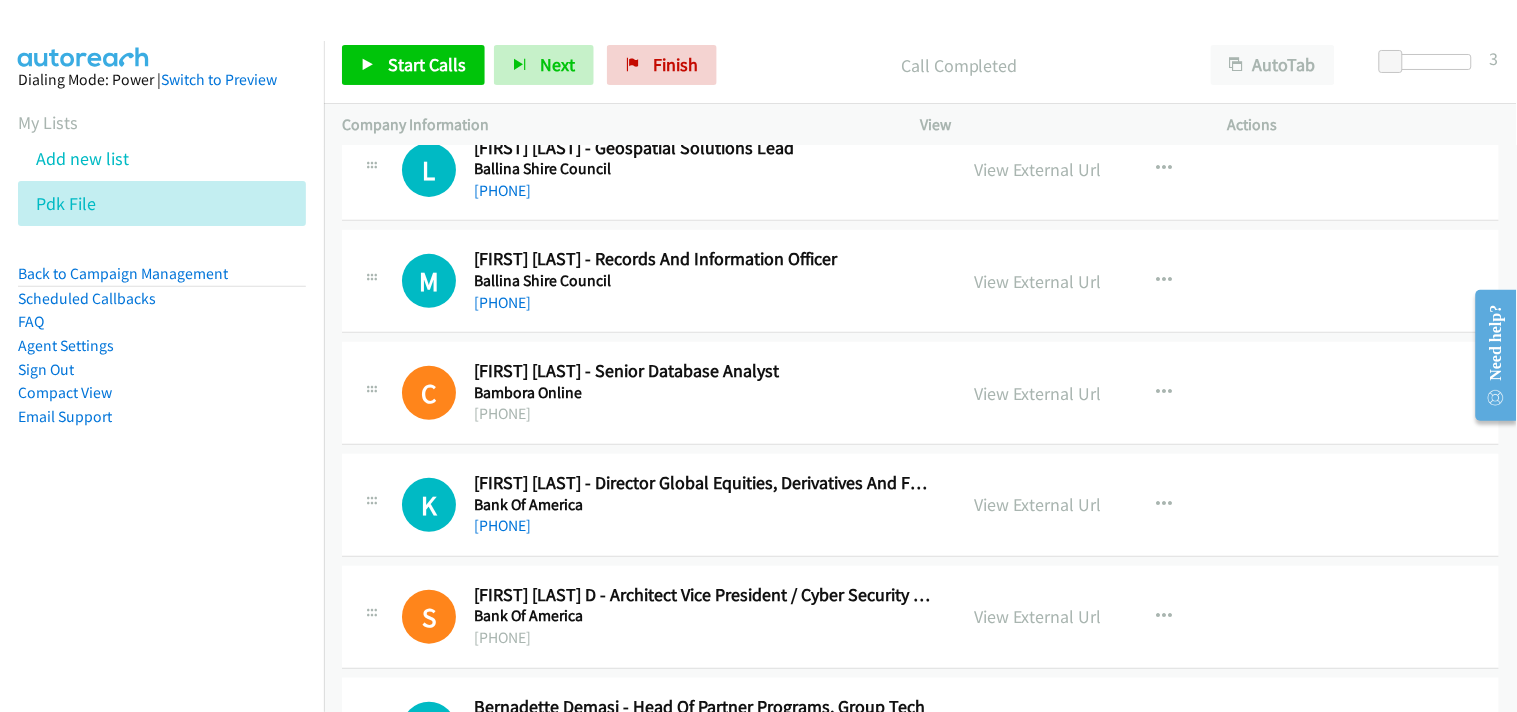 scroll, scrollTop: 12217, scrollLeft: 0, axis: vertical 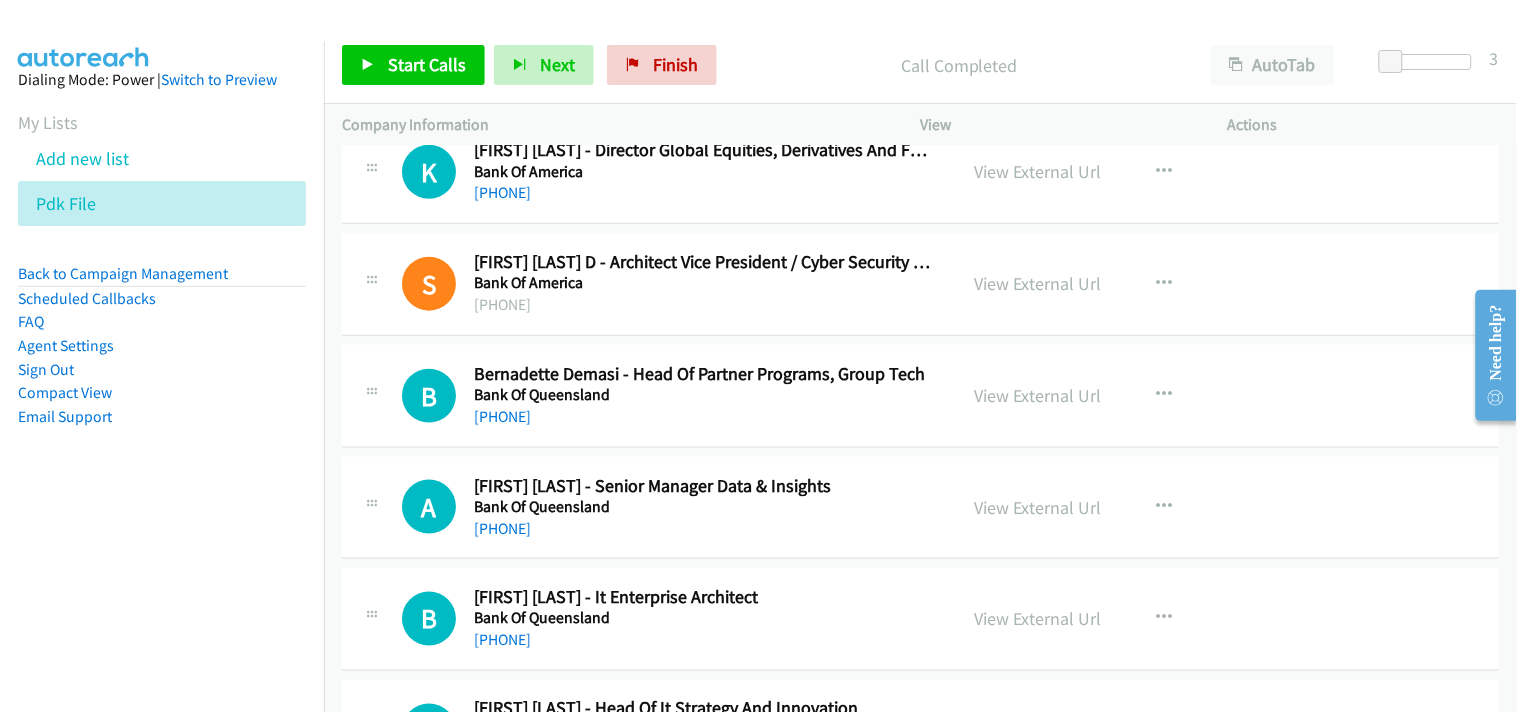 click on "+61 7 3212 3453" at bounding box center [502, 528] 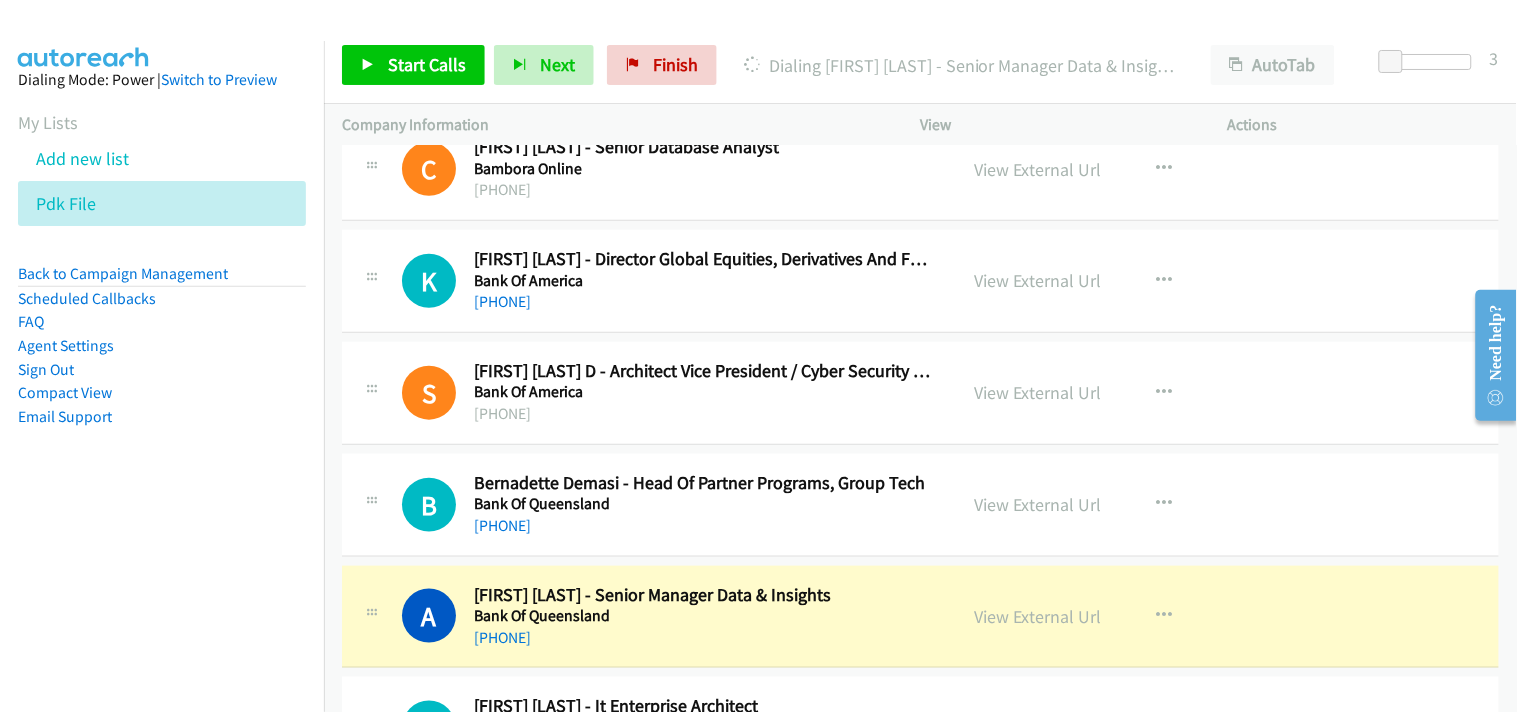 scroll, scrollTop: 12106, scrollLeft: 0, axis: vertical 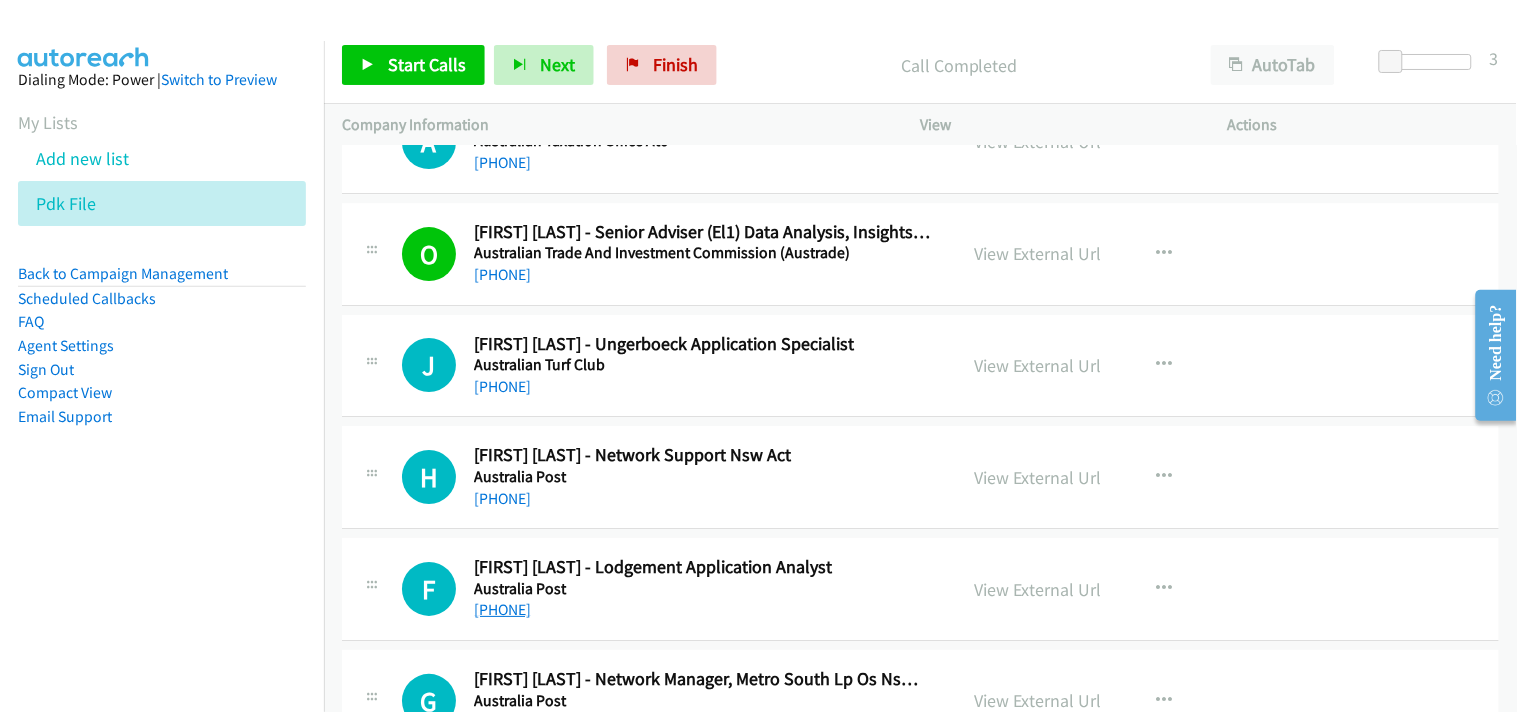 click on "+61 438 801 236" at bounding box center (502, 609) 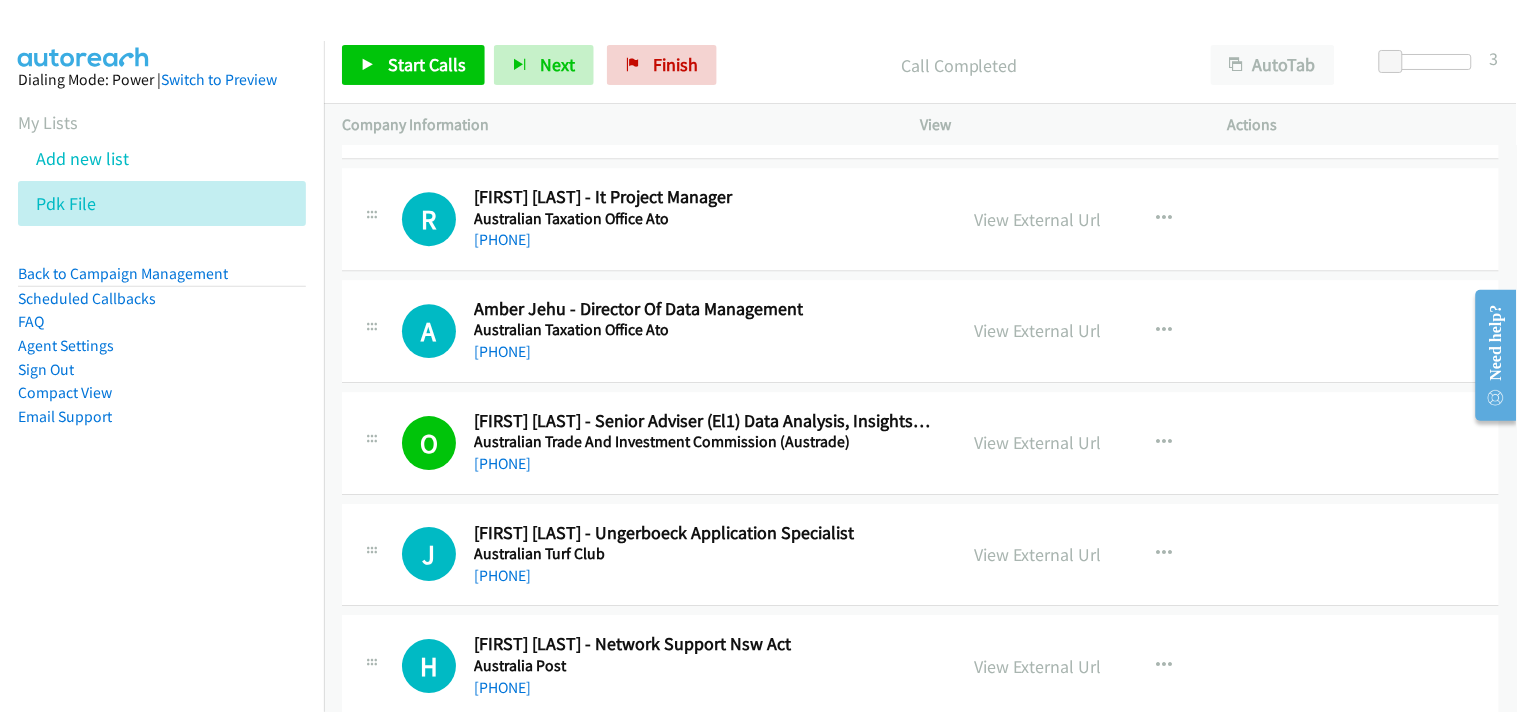 scroll, scrollTop: 7328, scrollLeft: 0, axis: vertical 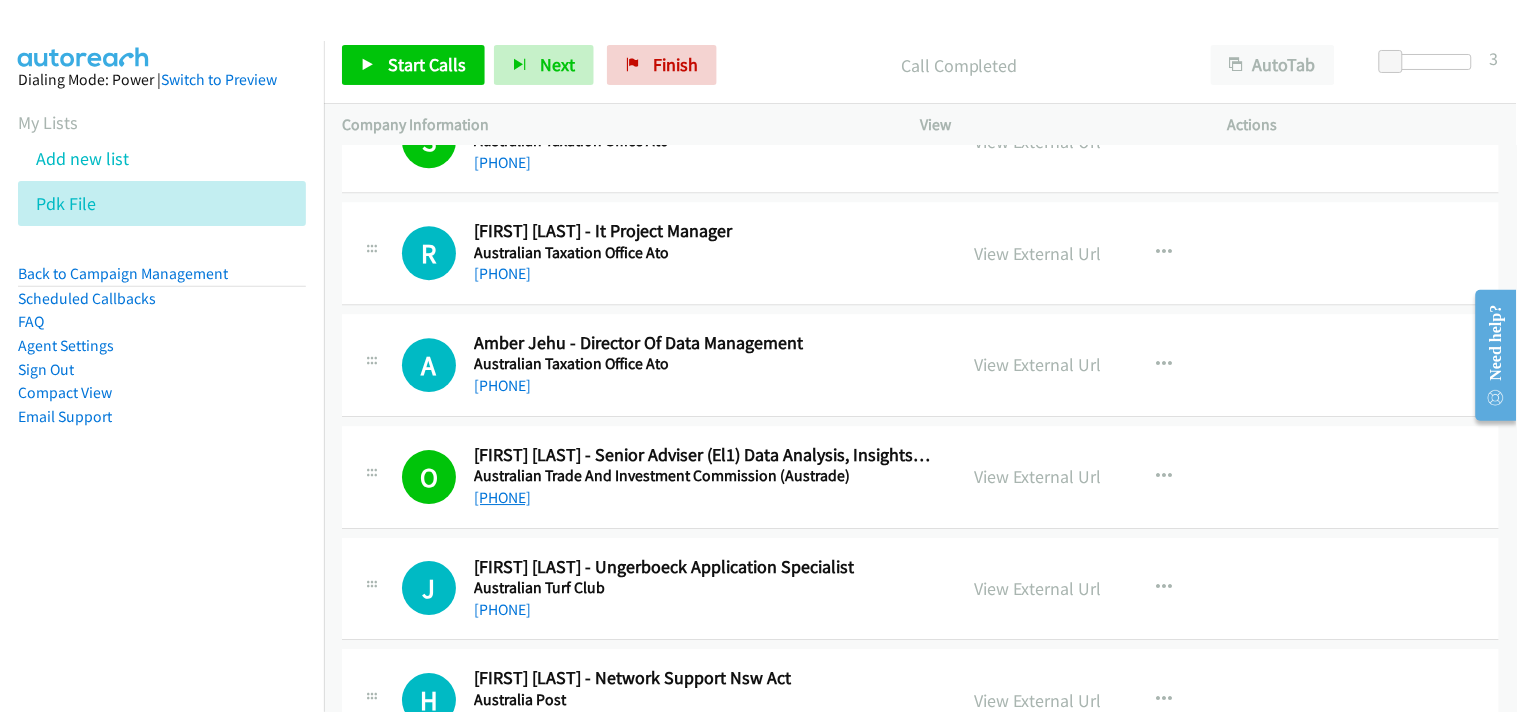 click on "+61 421 437 348" at bounding box center [502, 497] 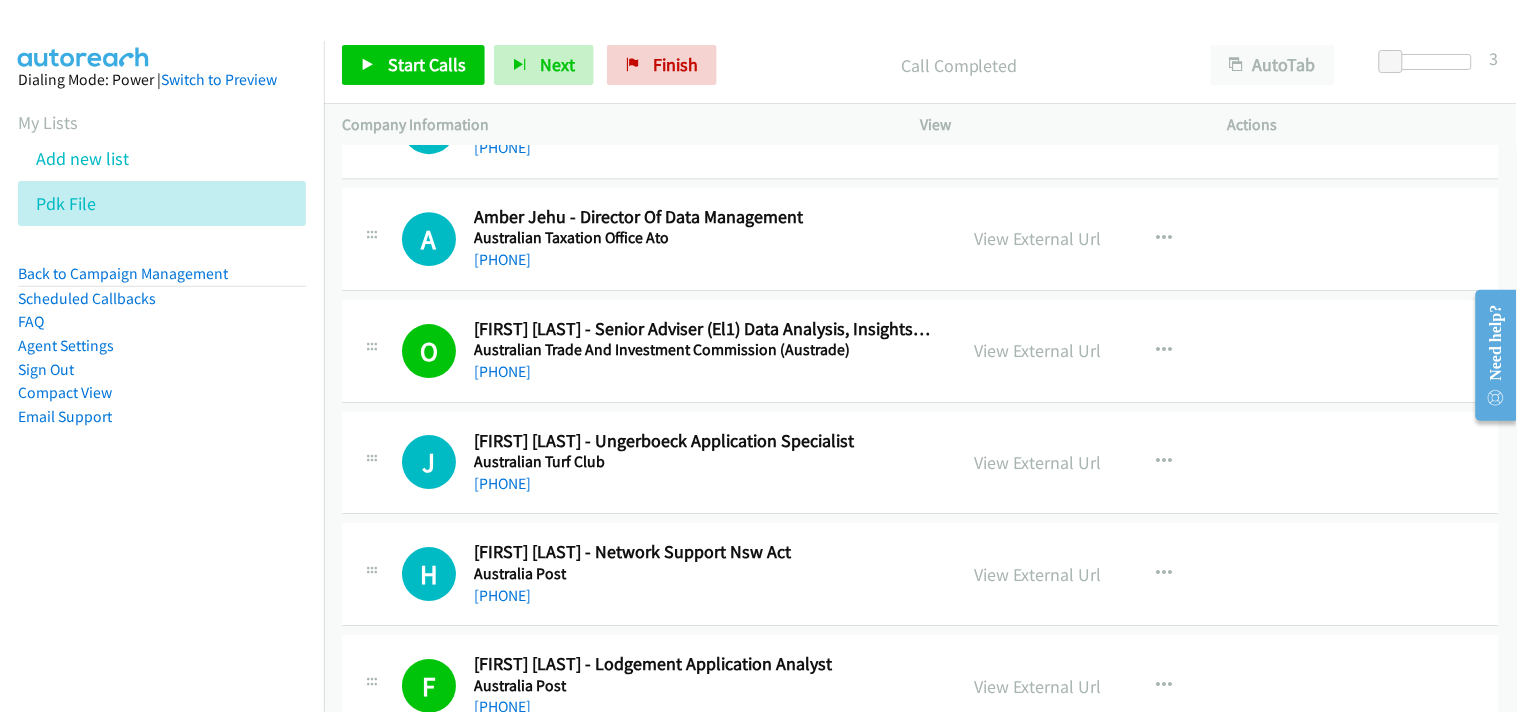 scroll, scrollTop: 7662, scrollLeft: 0, axis: vertical 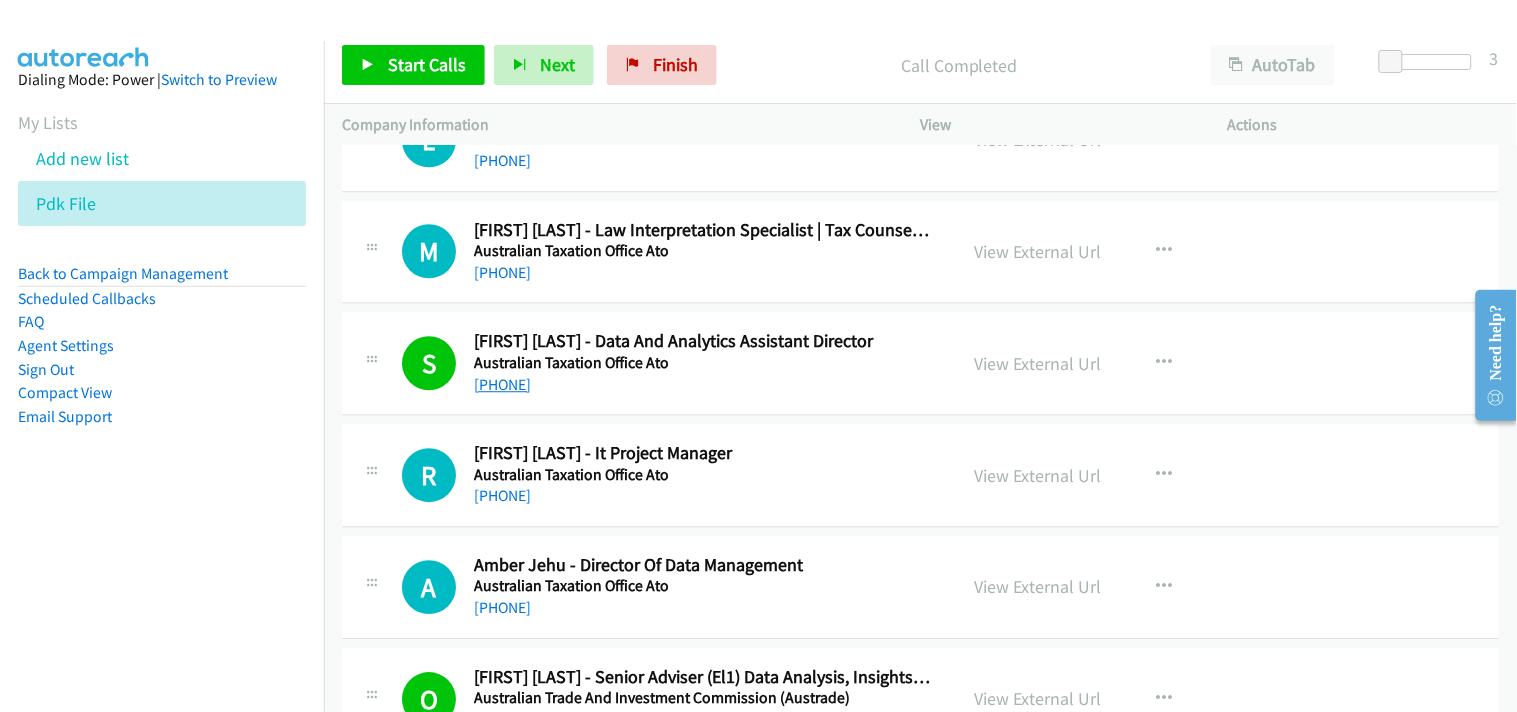 click on "+61 1300 362 829" at bounding box center (502, 384) 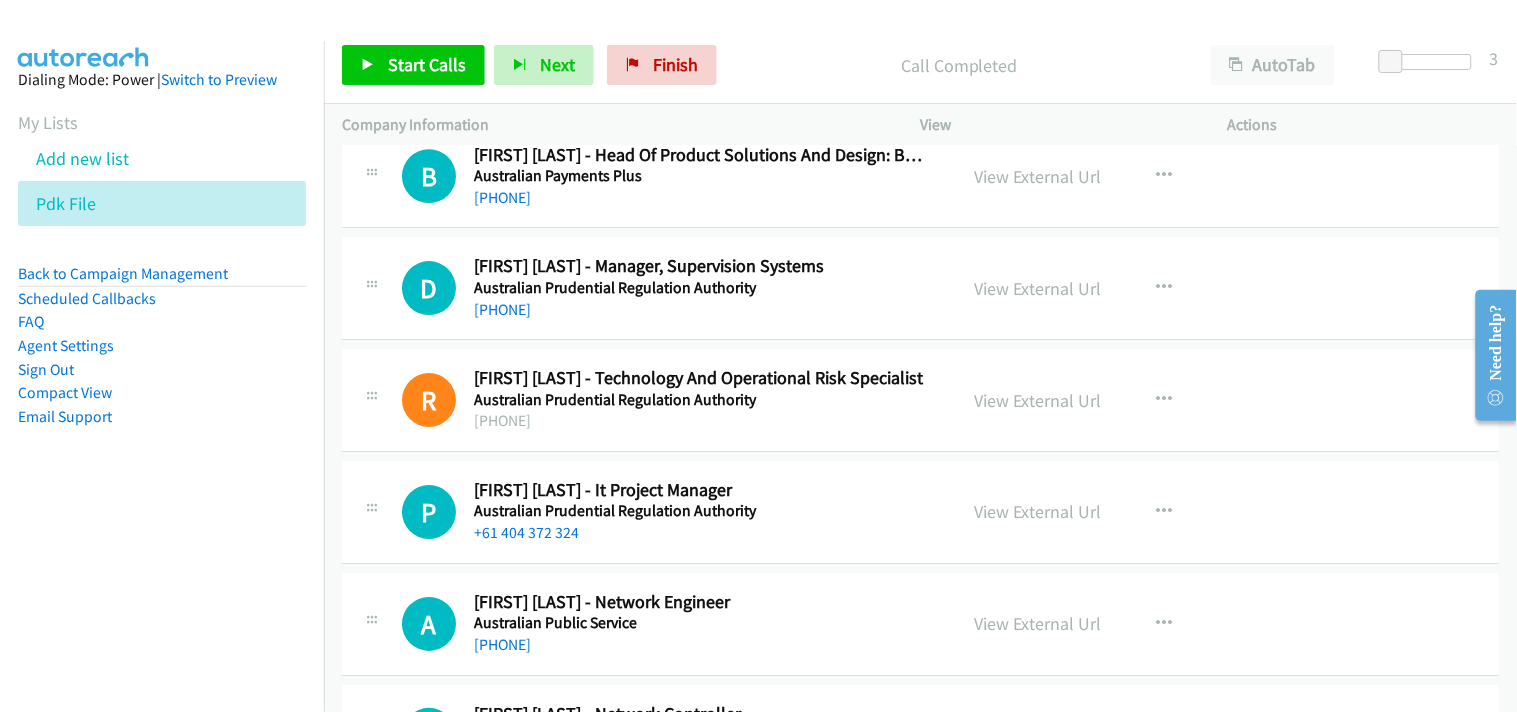 scroll, scrollTop: 3551, scrollLeft: 0, axis: vertical 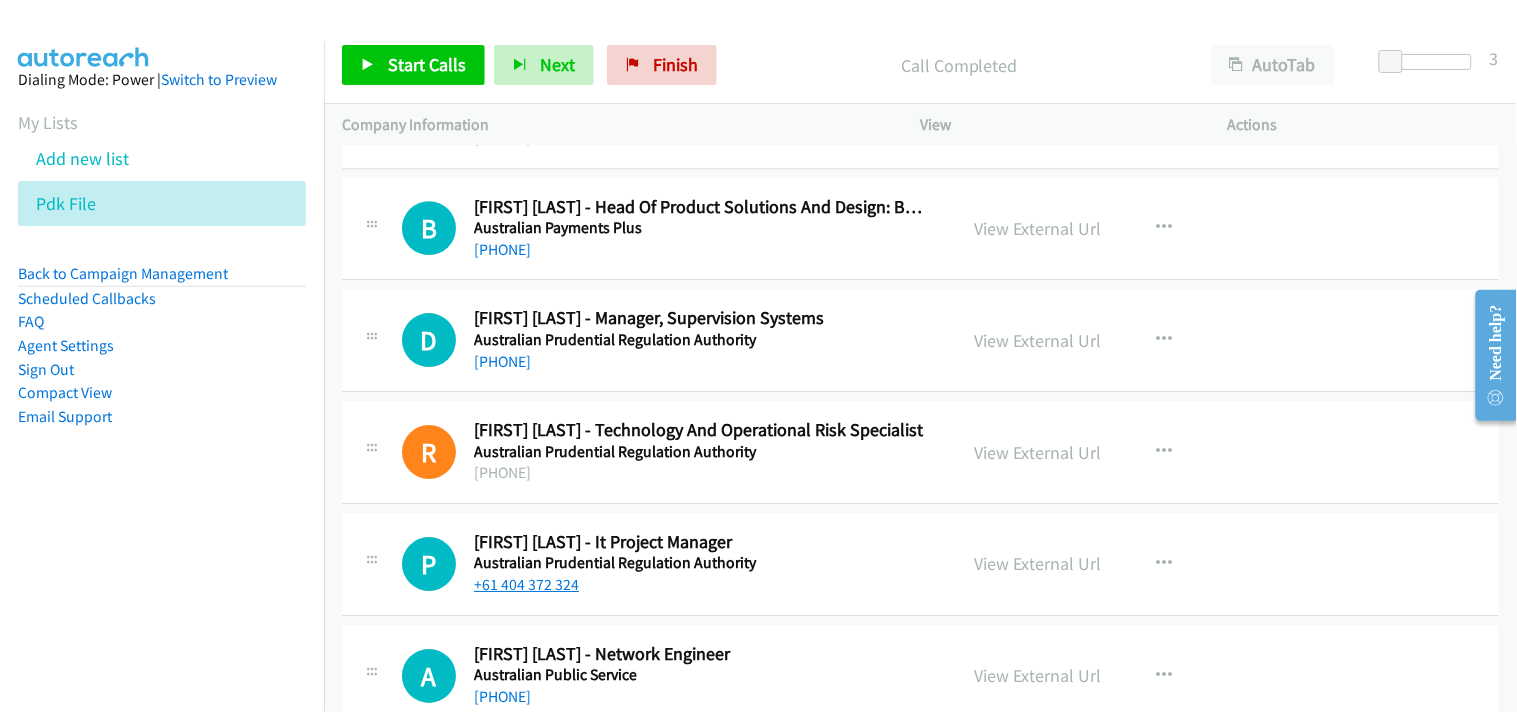 click on "+61 404 372 324" at bounding box center (526, 584) 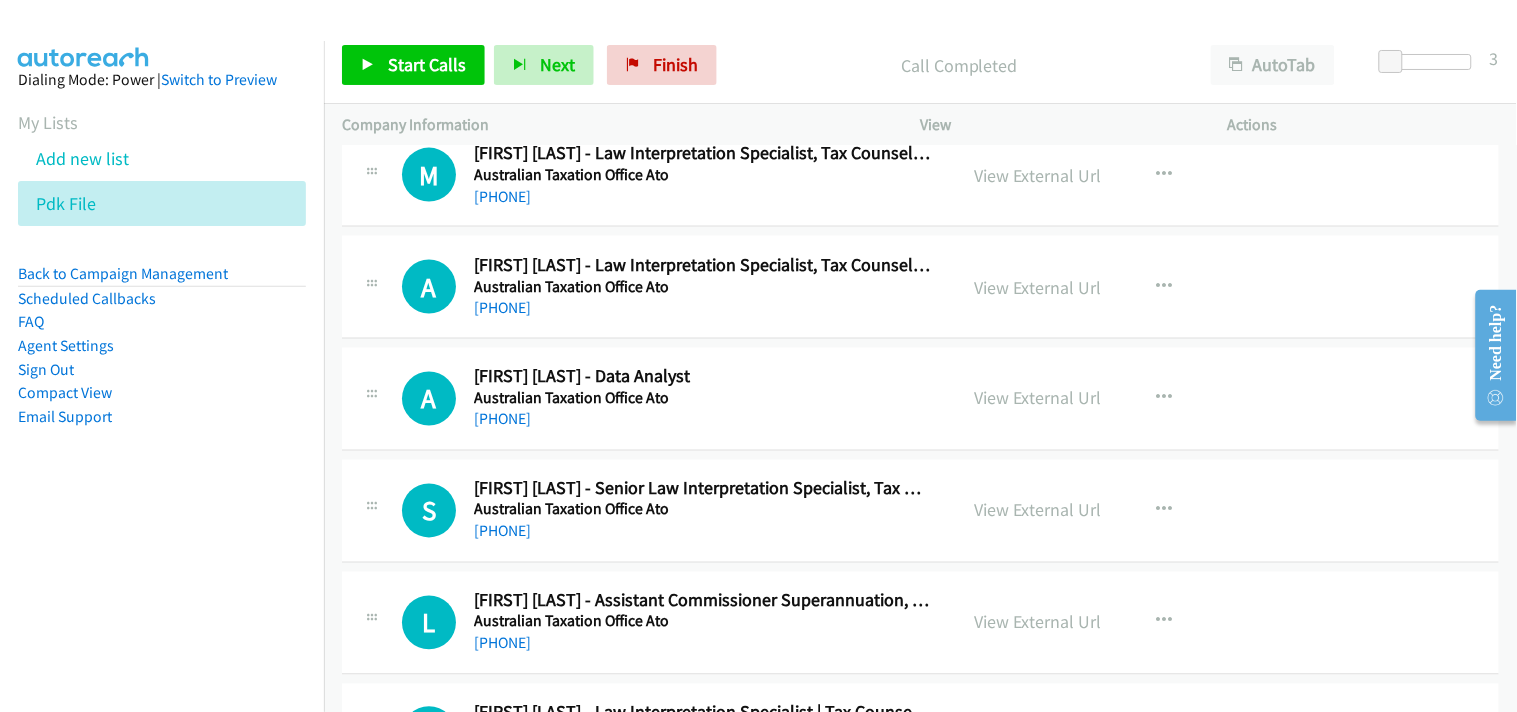 scroll, scrollTop: 6777, scrollLeft: 0, axis: vertical 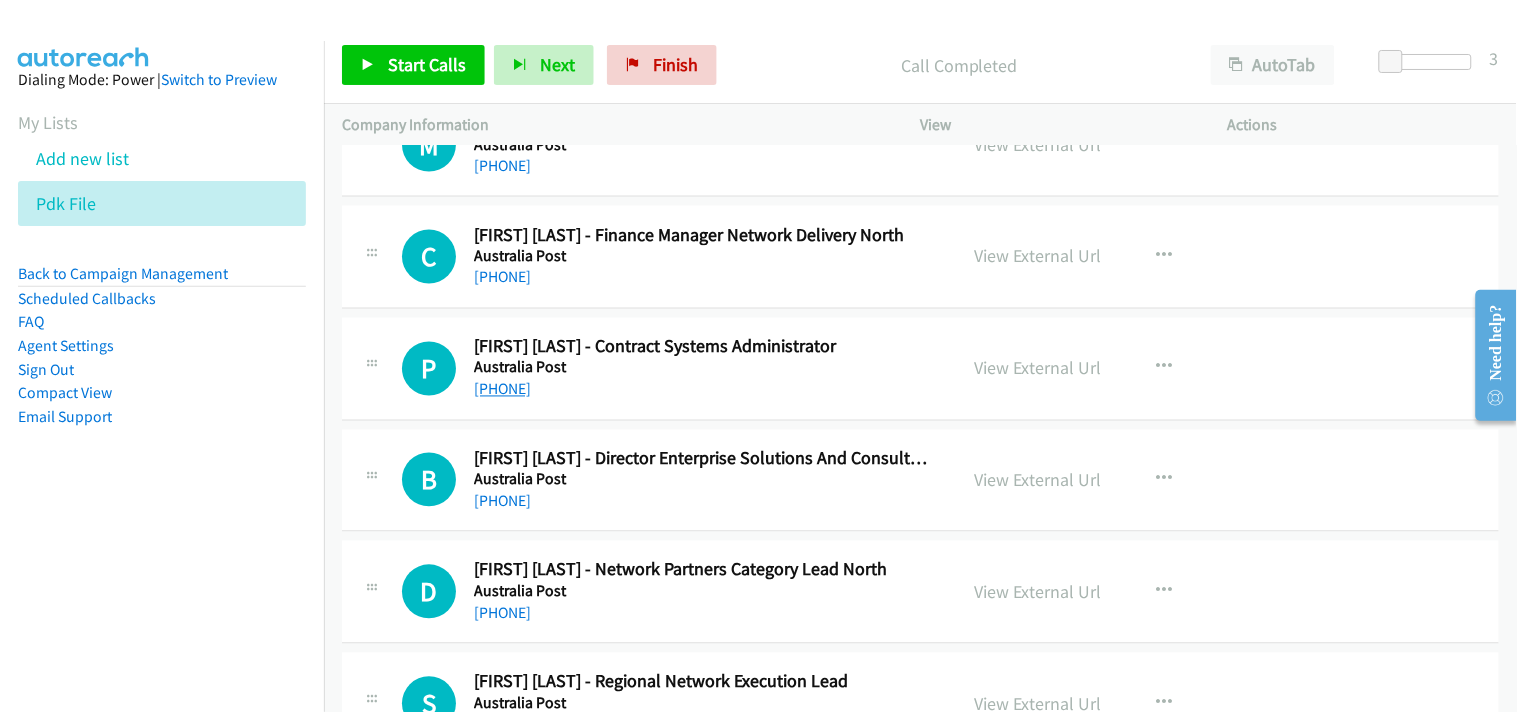 click on "+61 423 968 903" at bounding box center [502, 389] 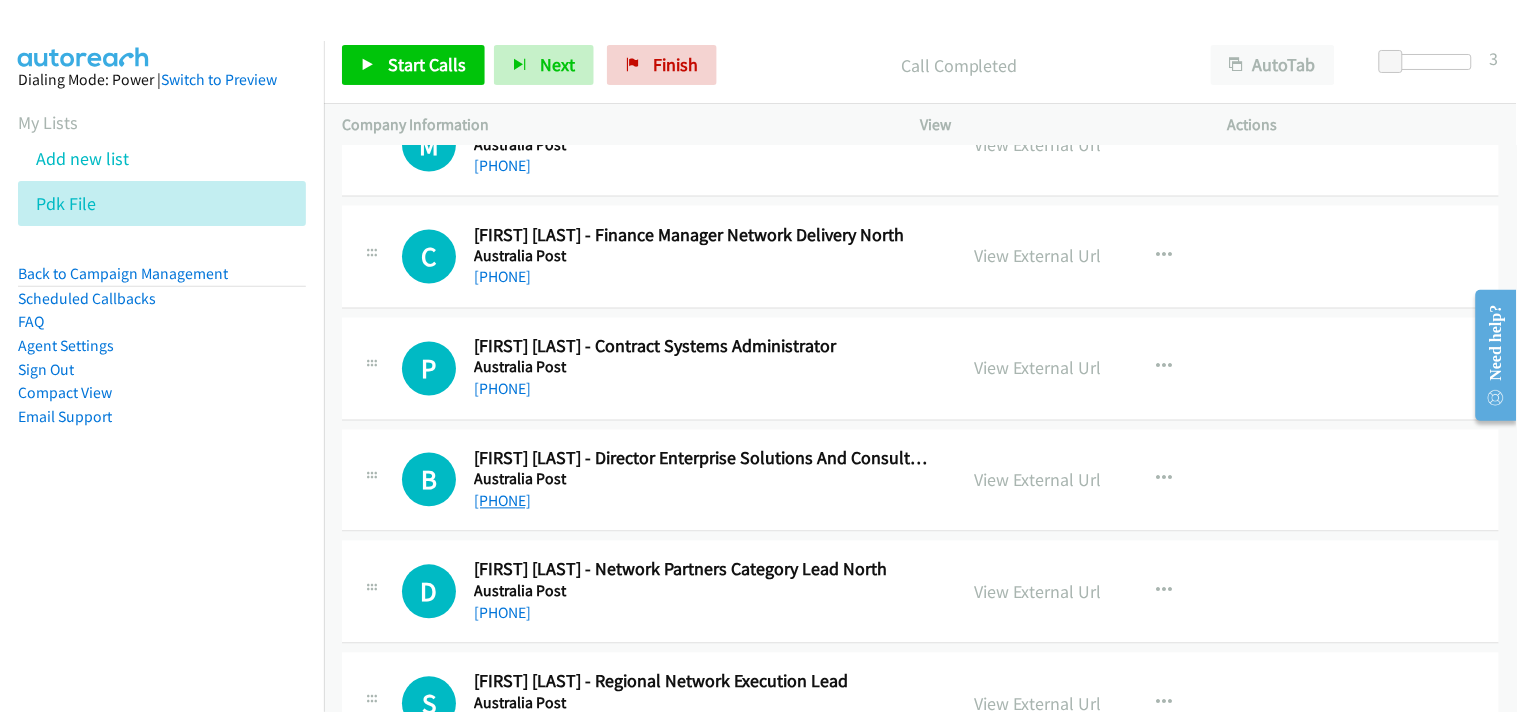 click on "+61 439 488 587" at bounding box center (502, 501) 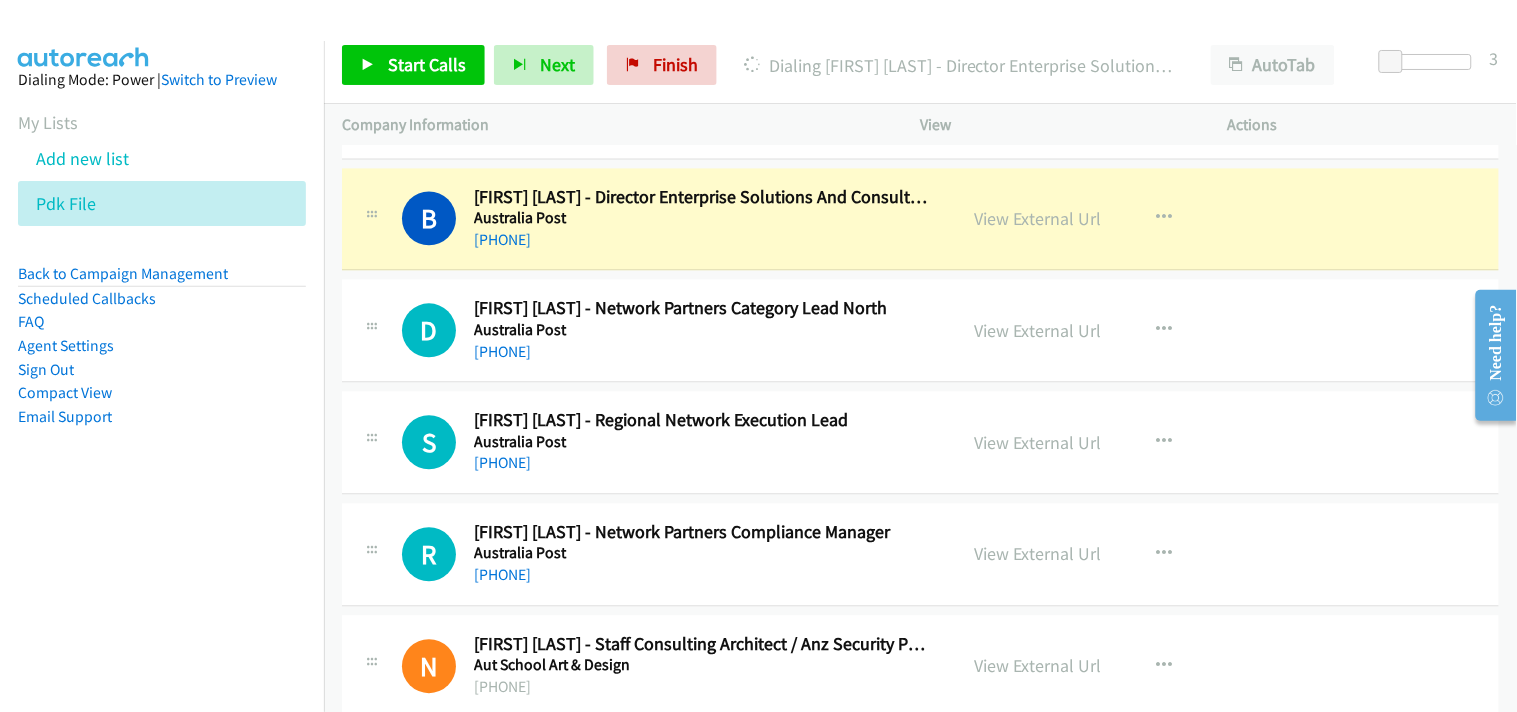 scroll, scrollTop: 8888, scrollLeft: 0, axis: vertical 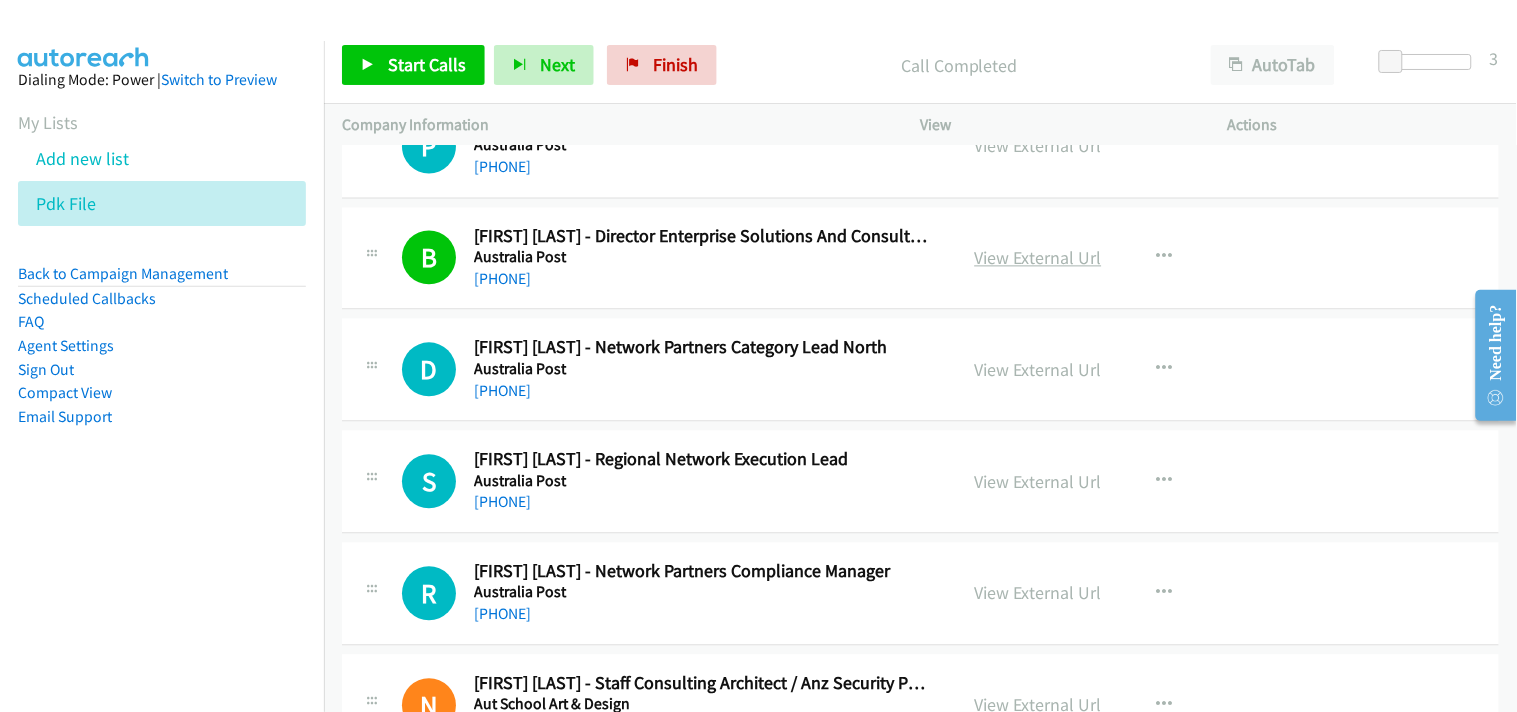click on "View External Url" at bounding box center [1038, 258] 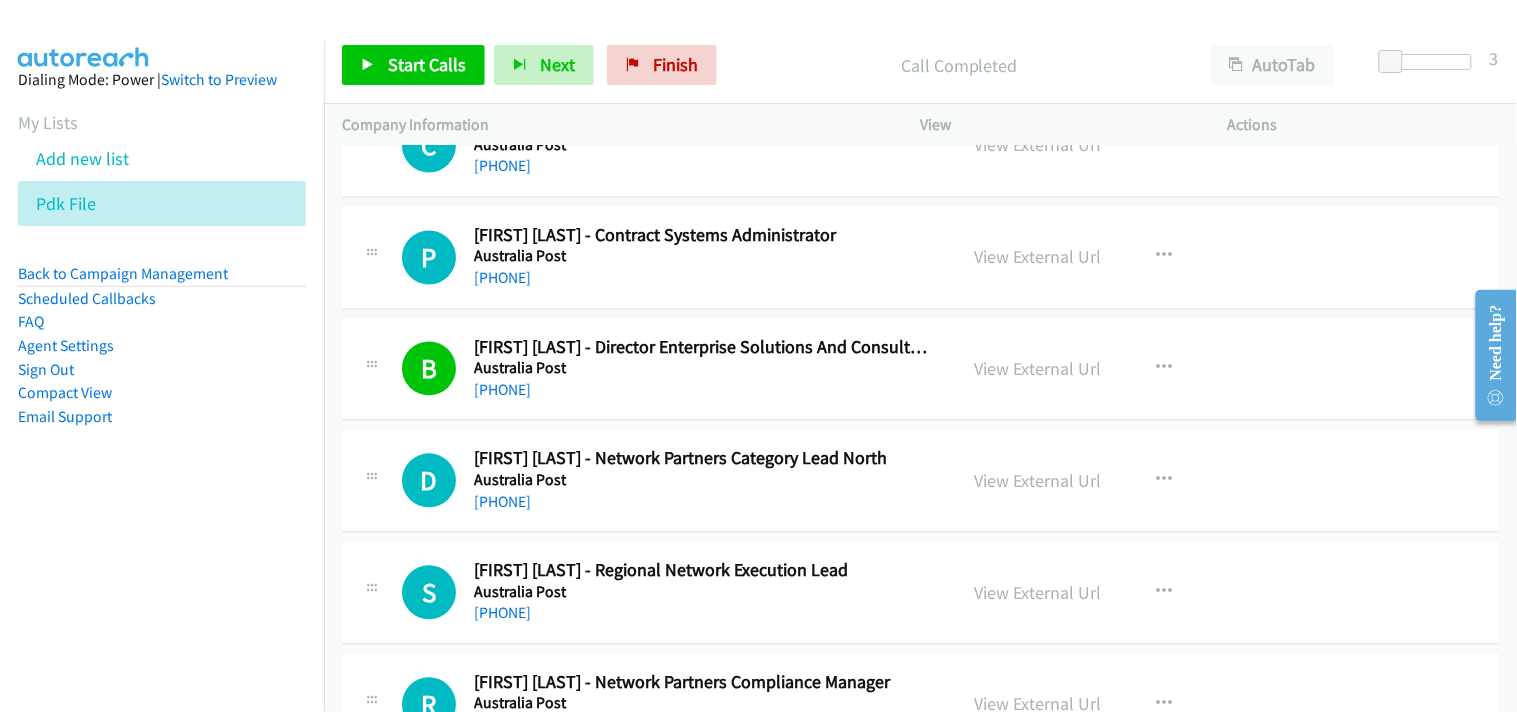 scroll, scrollTop: 8666, scrollLeft: 0, axis: vertical 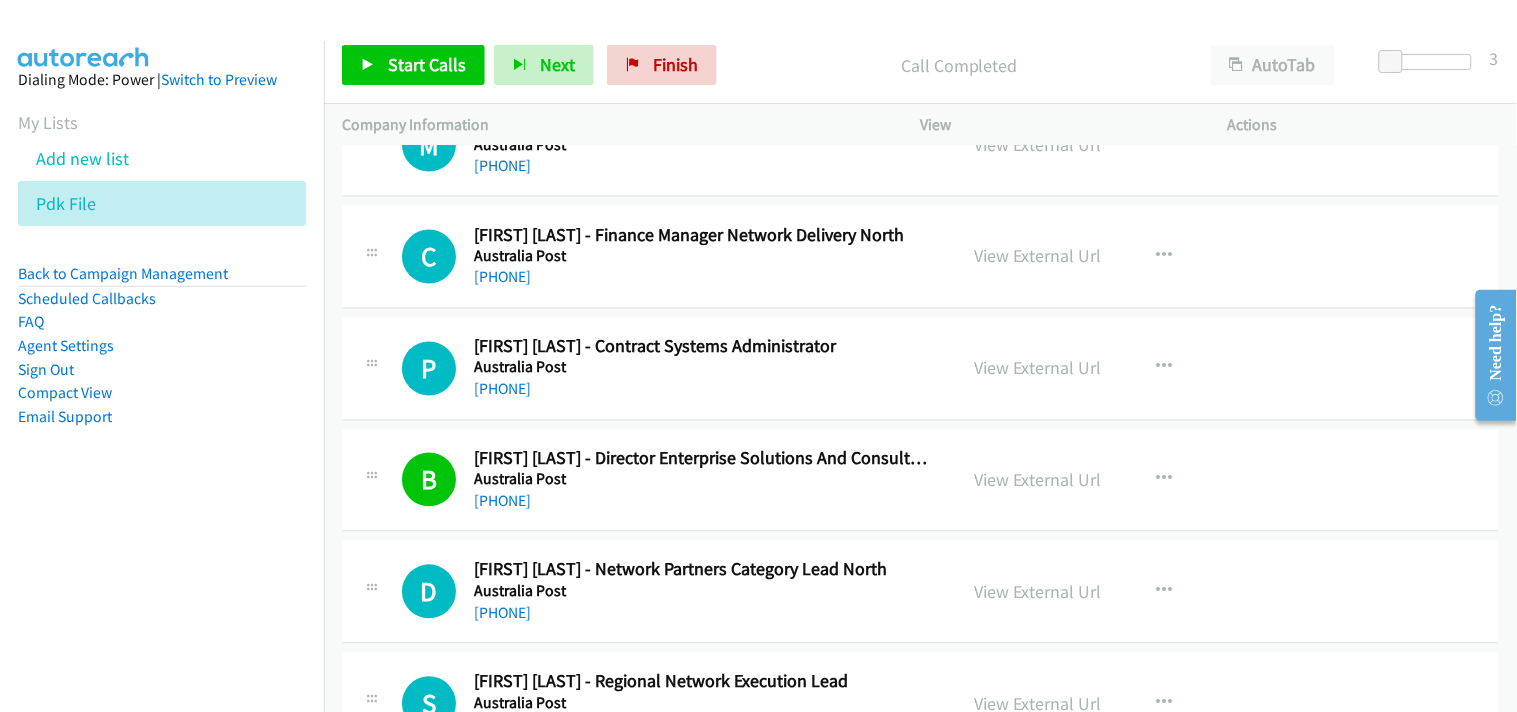click on "Australia Post" at bounding box center [702, 368] 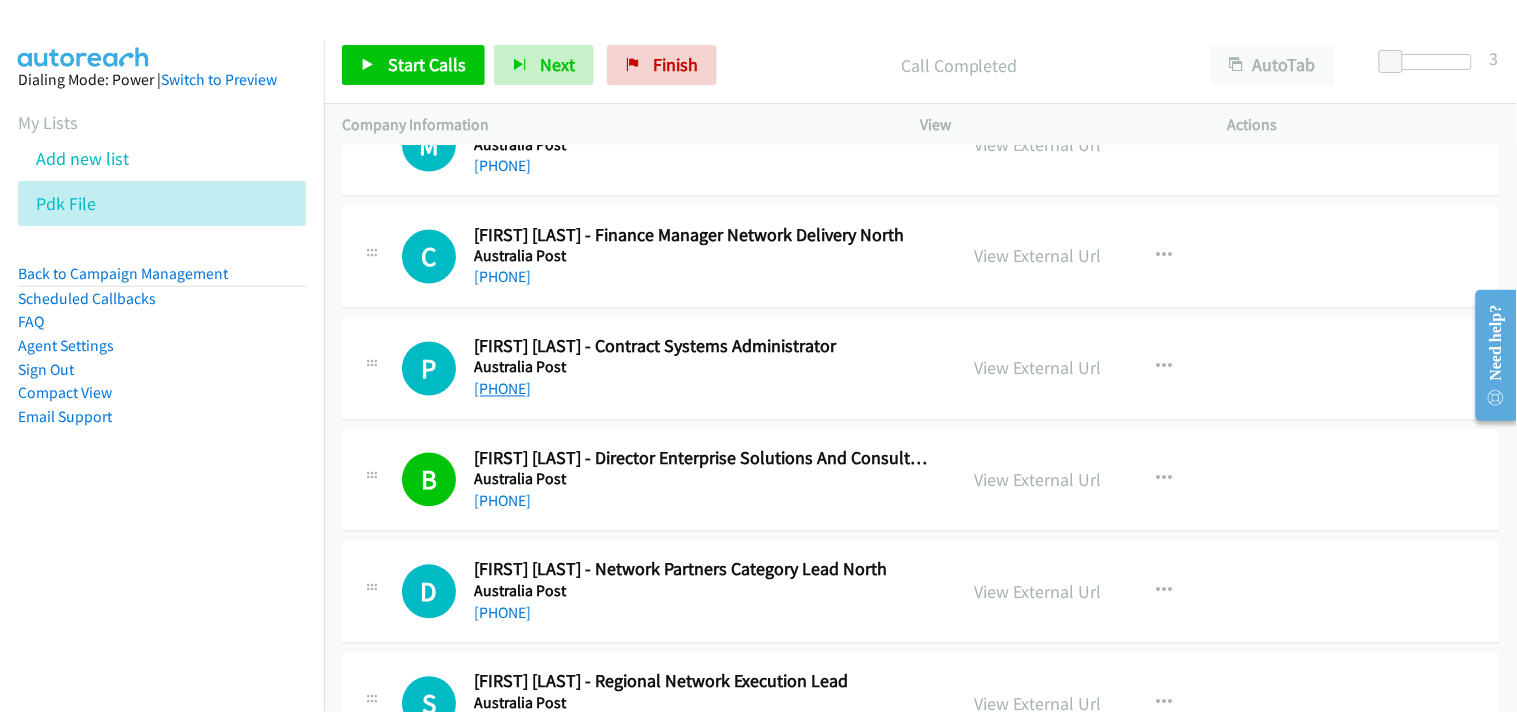 click on "+61 423 968 903" at bounding box center [502, 389] 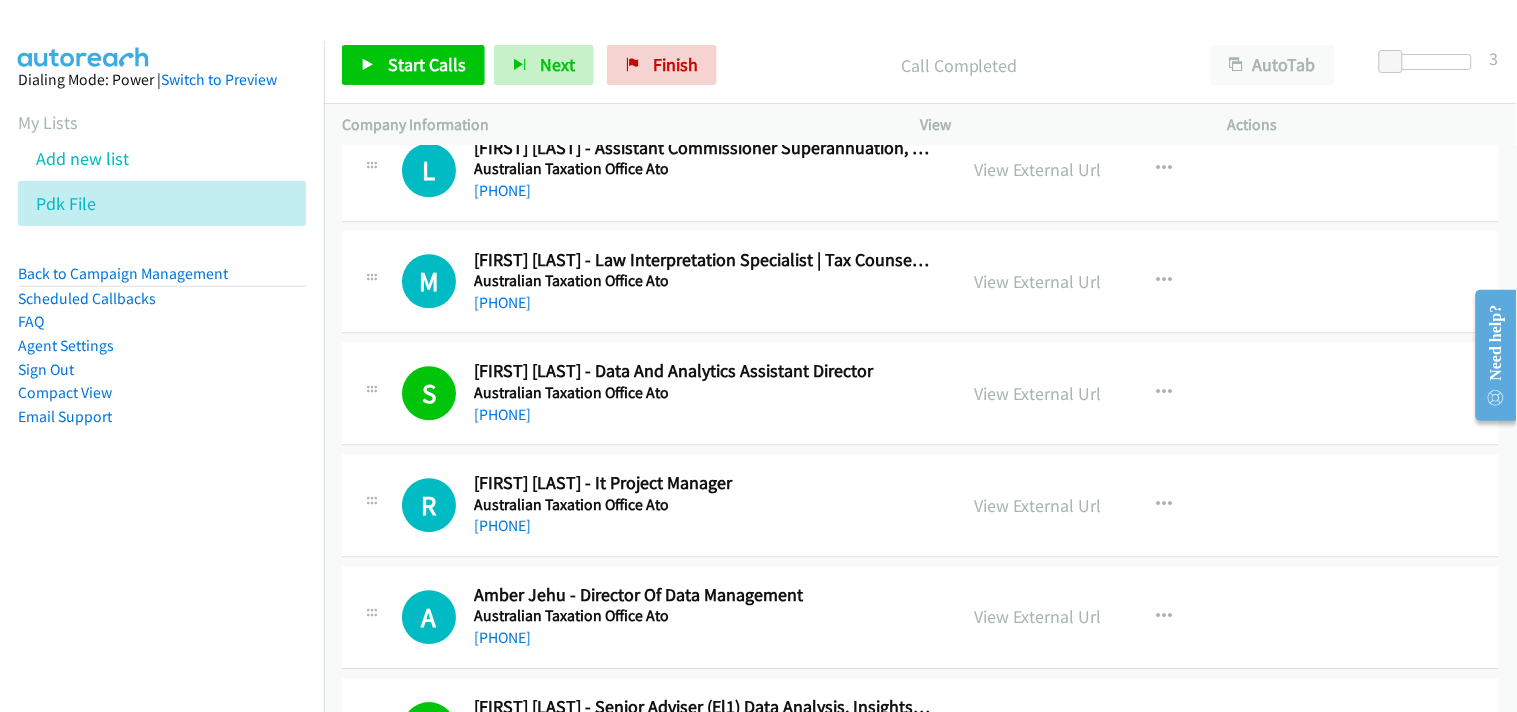 scroll, scrollTop: 7111, scrollLeft: 0, axis: vertical 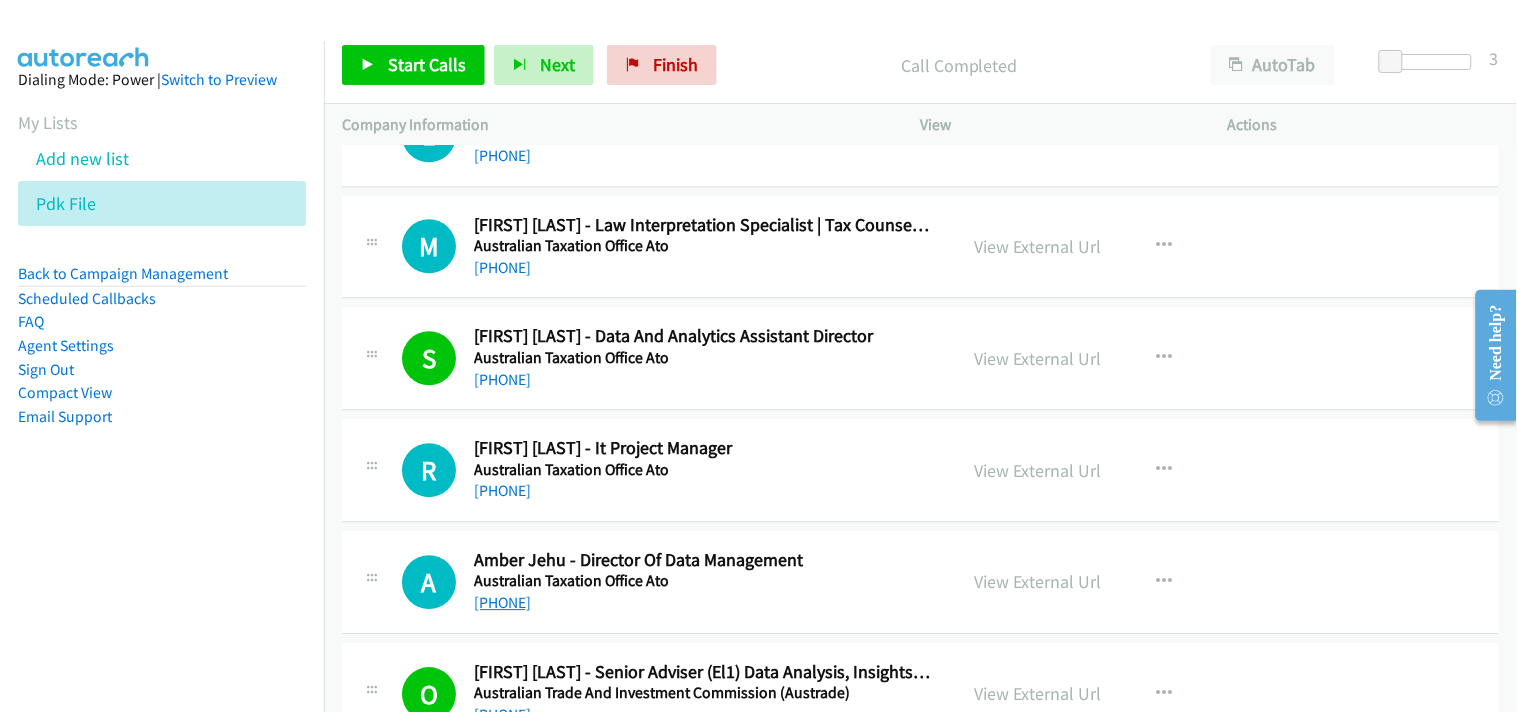click on "+61 2 4924 7811" at bounding box center (502, 602) 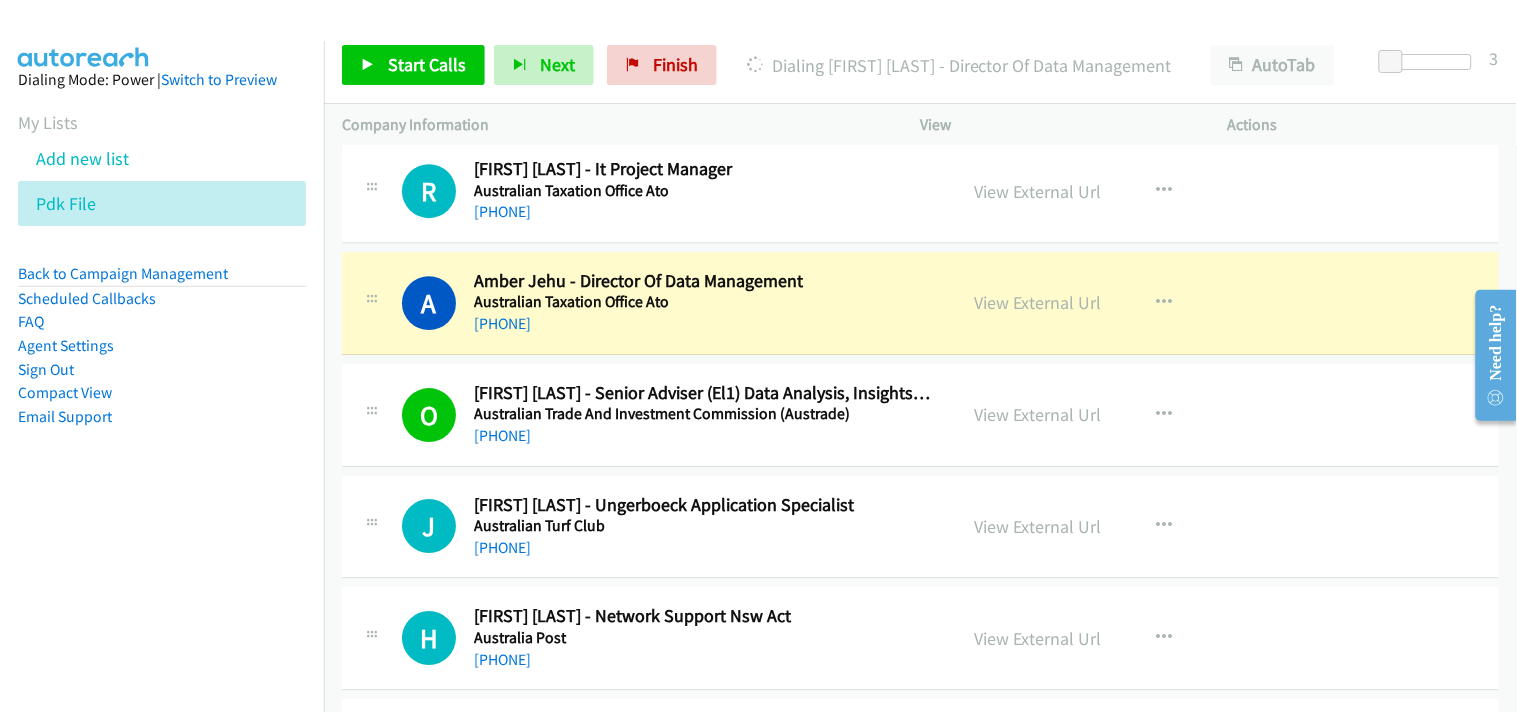 scroll, scrollTop: 7444, scrollLeft: 0, axis: vertical 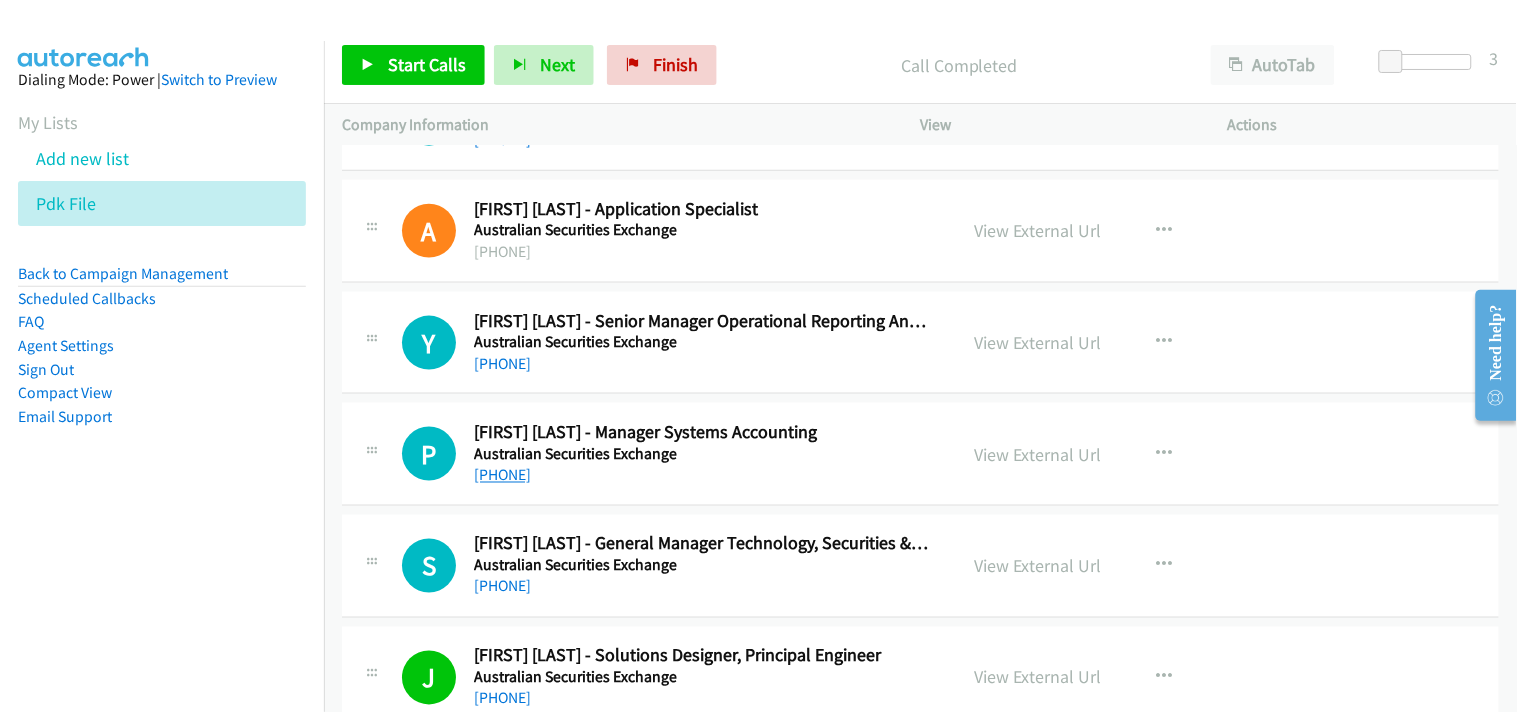 click on "+61 429 440 396" at bounding box center (502, 475) 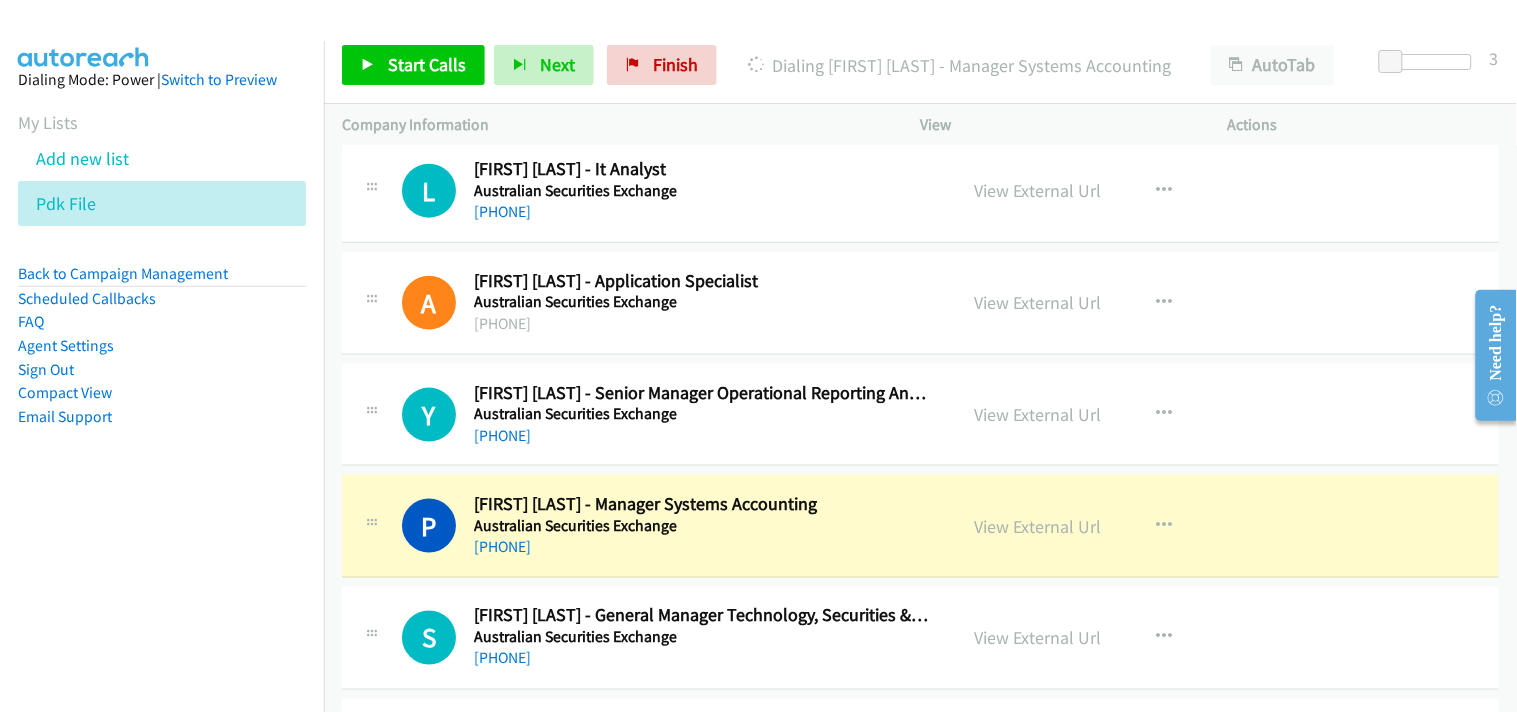 scroll, scrollTop: 4444, scrollLeft: 0, axis: vertical 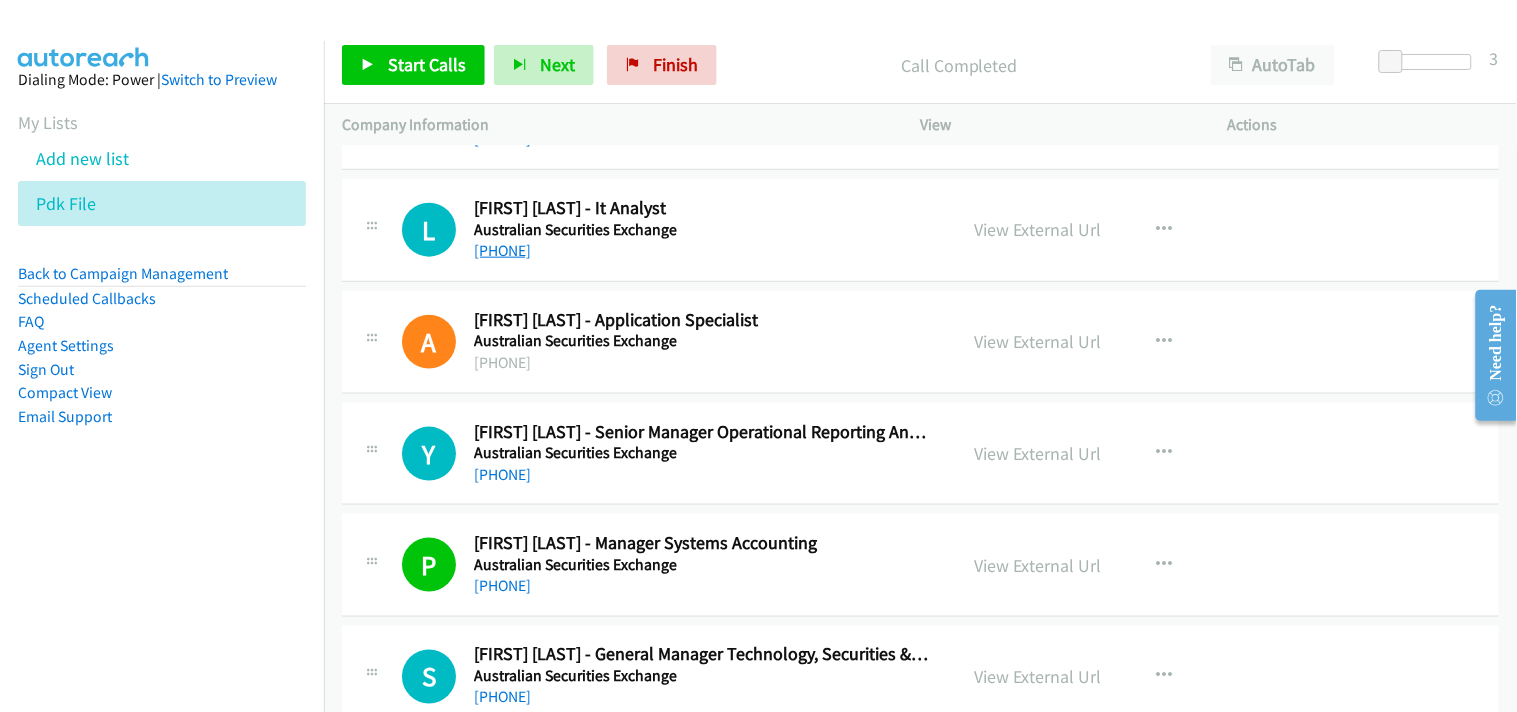 click on "+61 2 9338 0000" at bounding box center (502, 250) 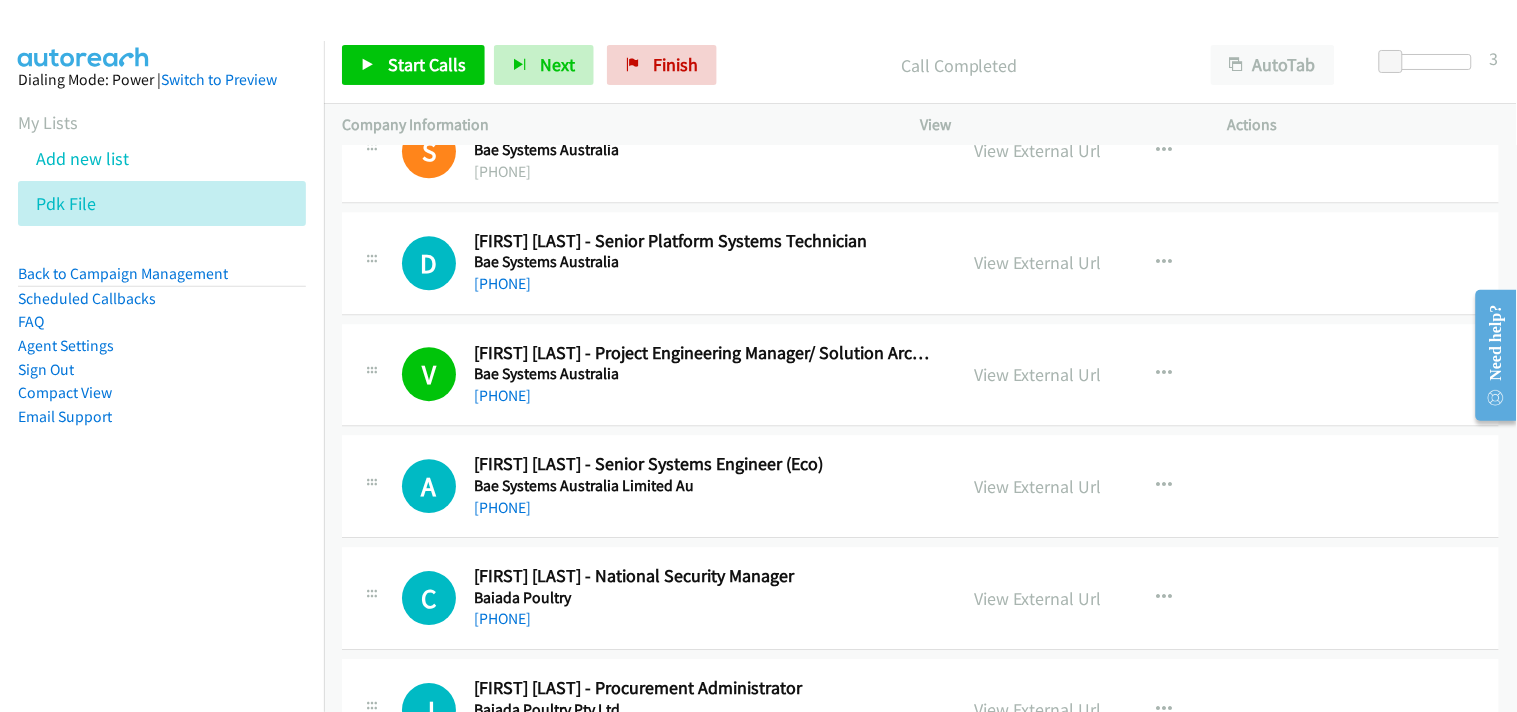 scroll, scrollTop: 11111, scrollLeft: 0, axis: vertical 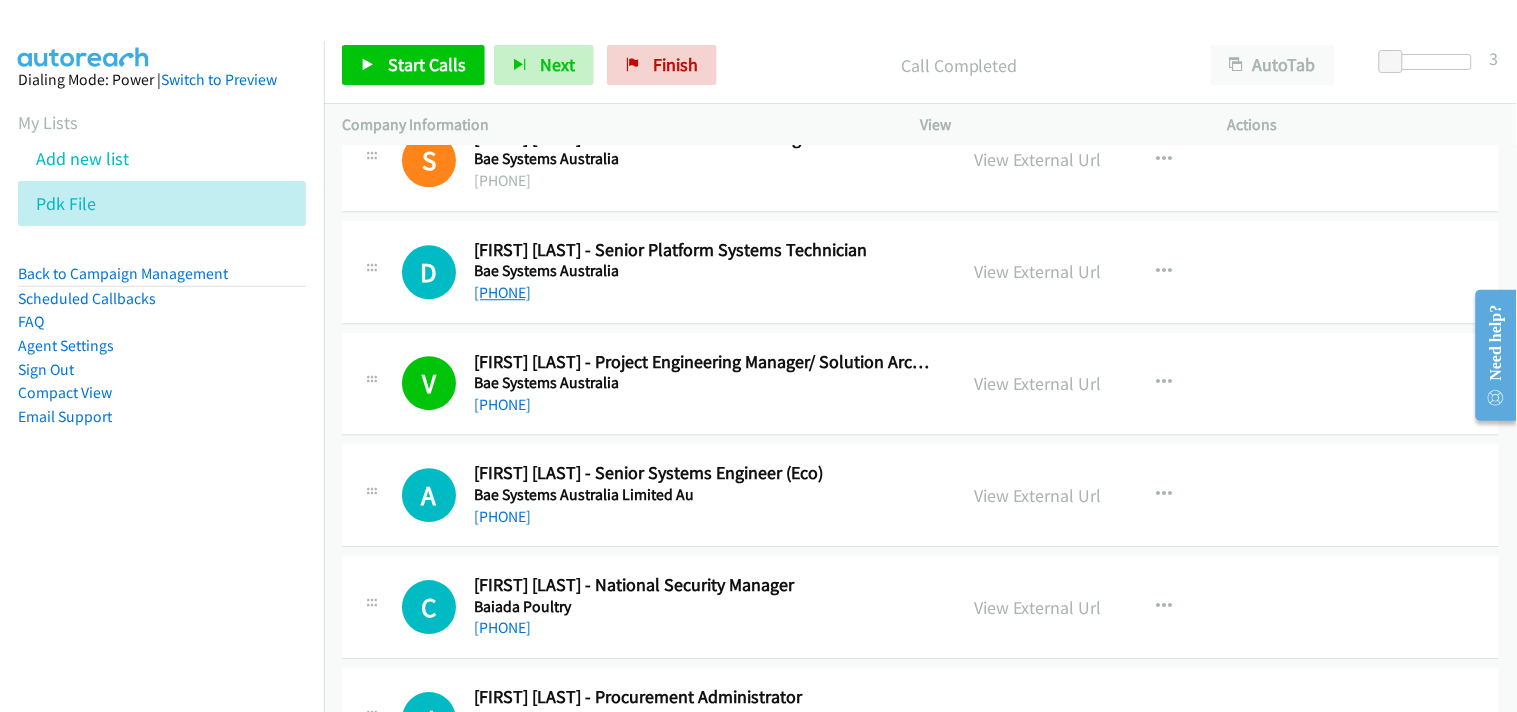 click on "+61 3 9334 9360" at bounding box center (502, 292) 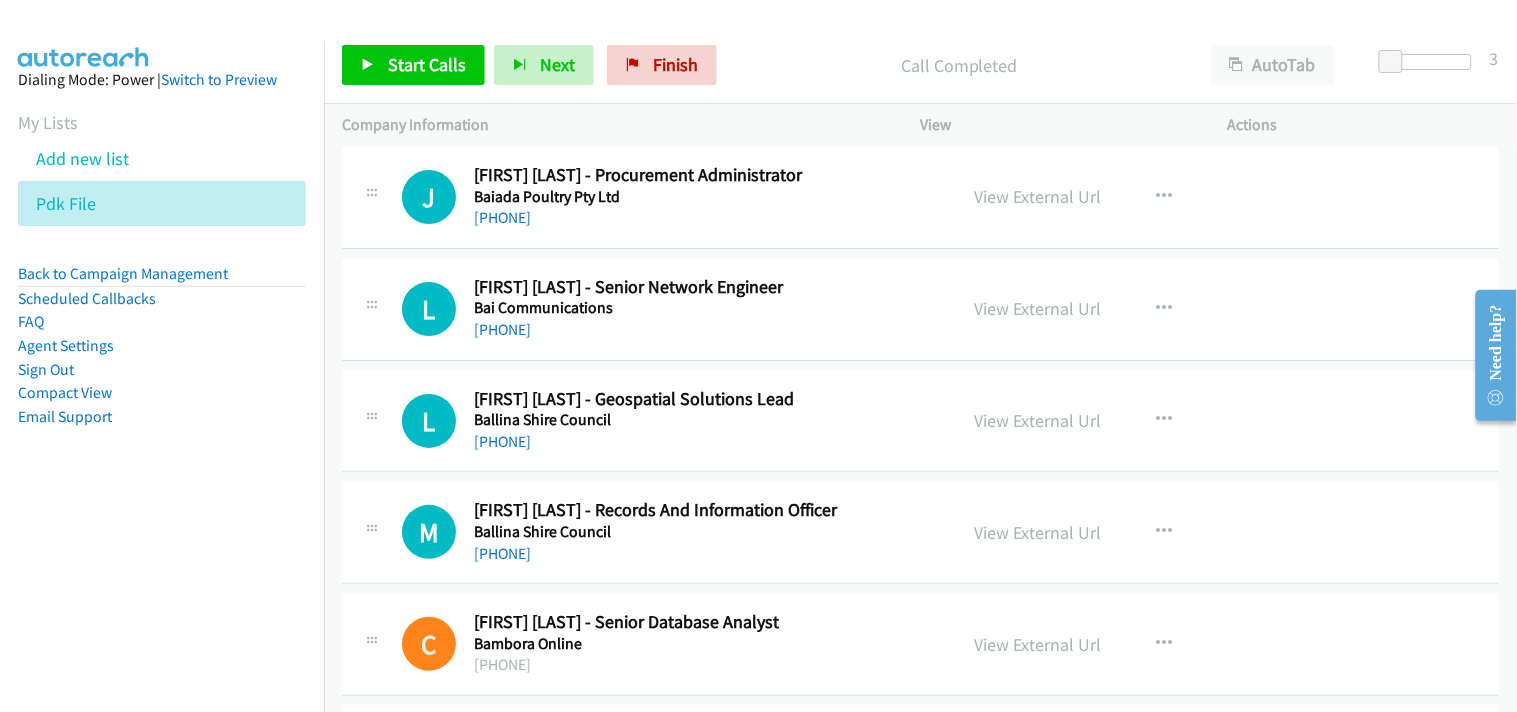 scroll, scrollTop: 11666, scrollLeft: 0, axis: vertical 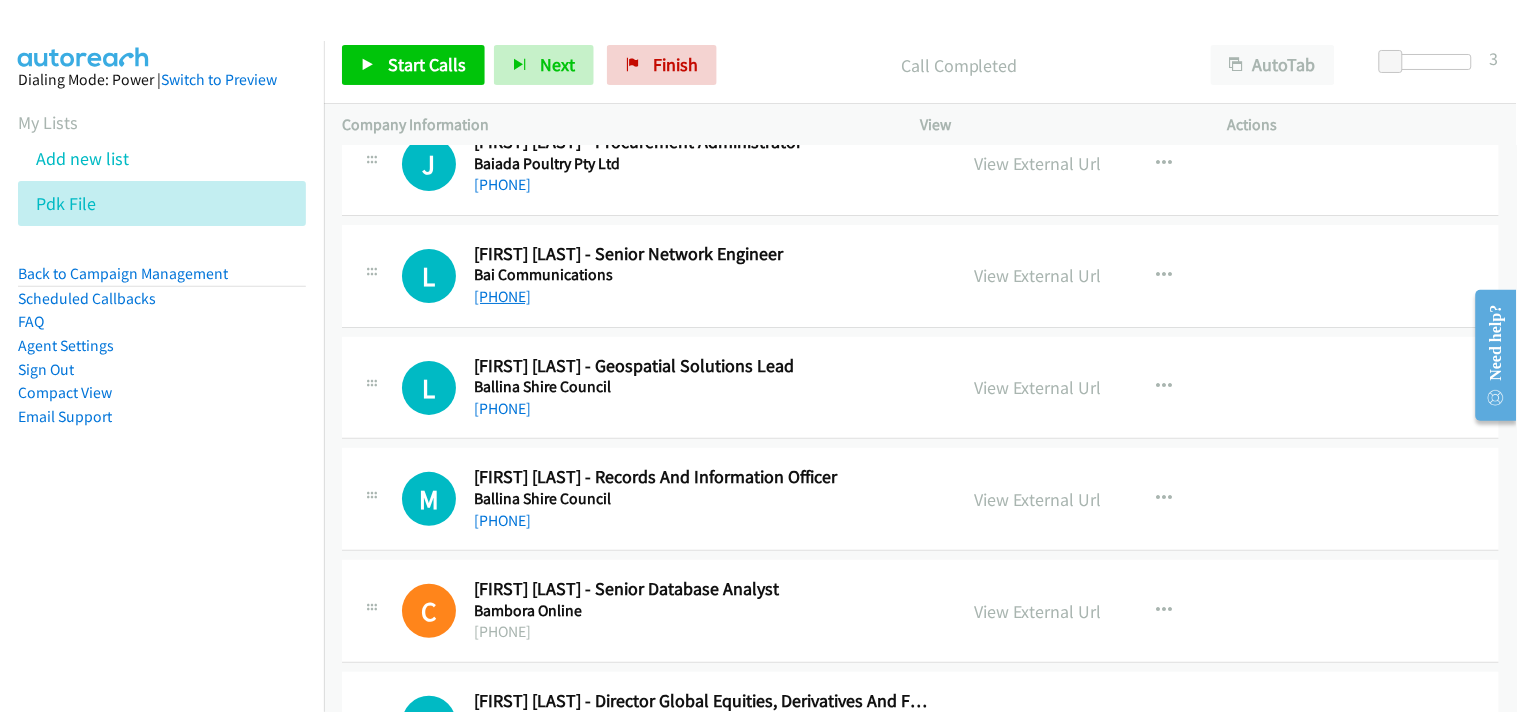 click on "+61 427 292 612" at bounding box center [502, 296] 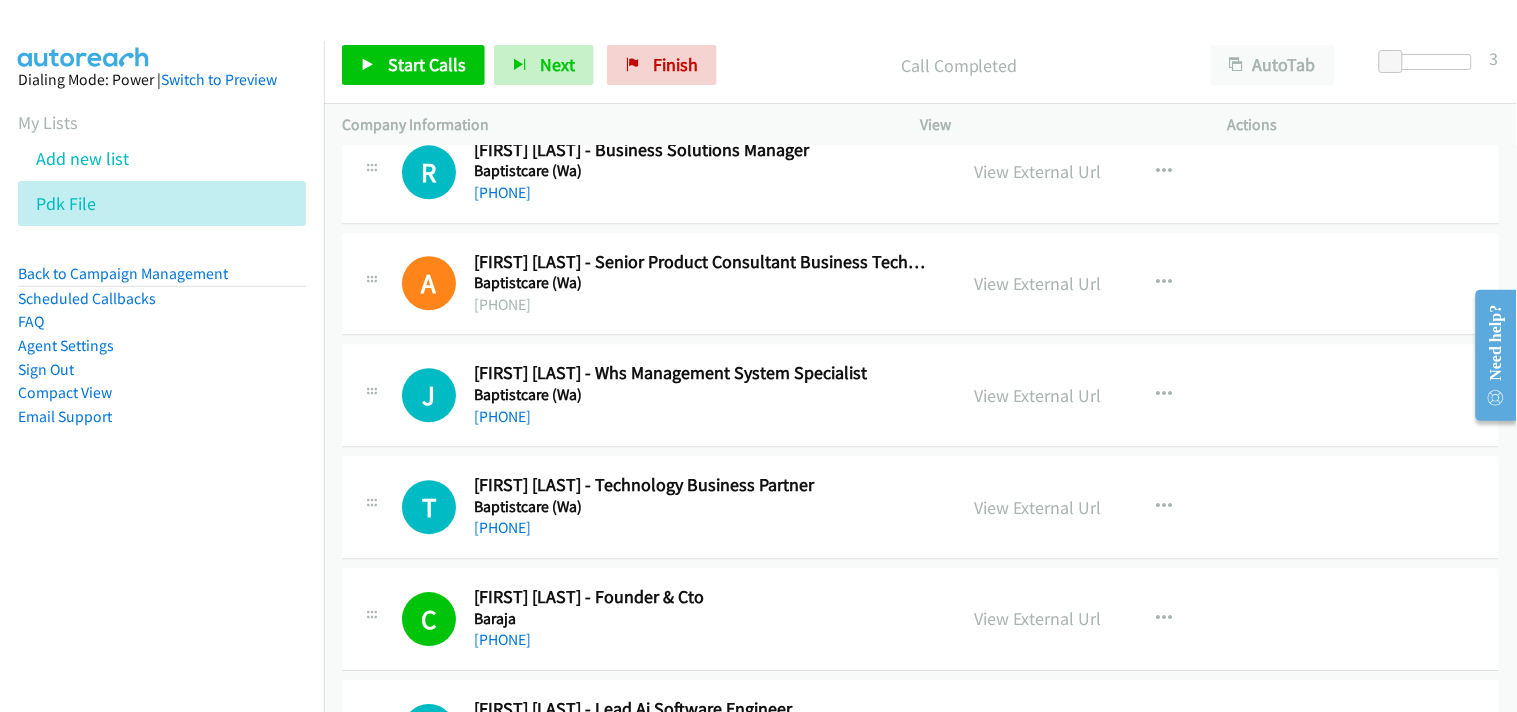 scroll, scrollTop: 13106, scrollLeft: 0, axis: vertical 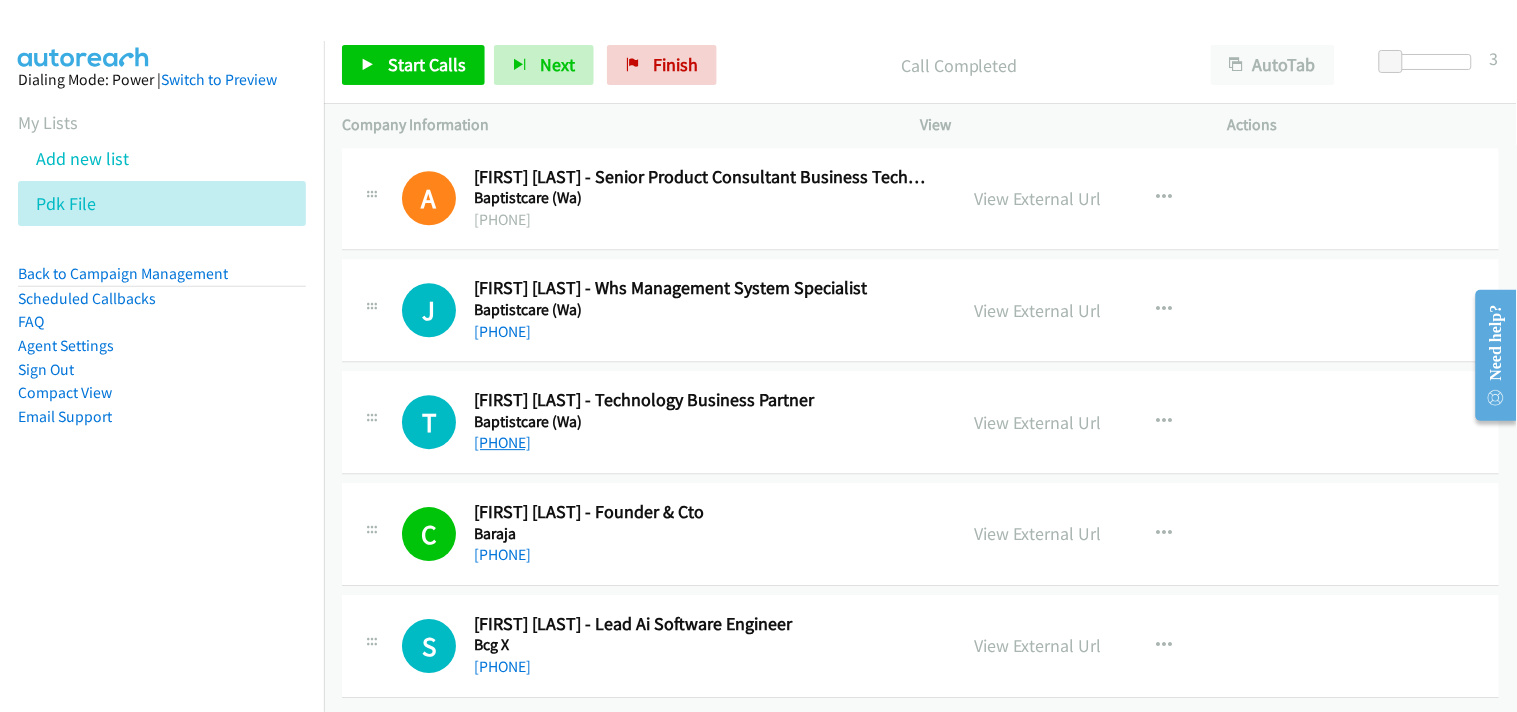 click on "+61 491 054 032" at bounding box center (502, 442) 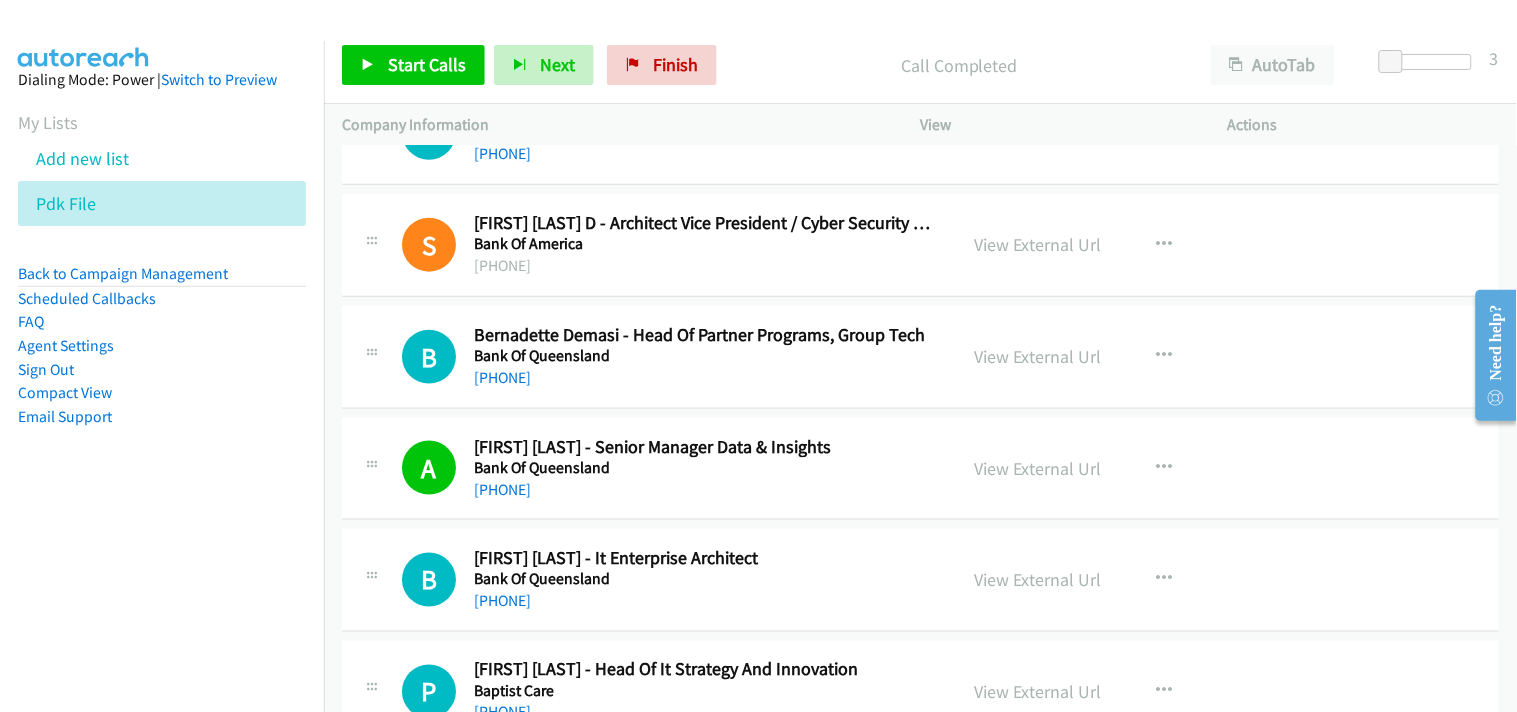 scroll, scrollTop: 12217, scrollLeft: 0, axis: vertical 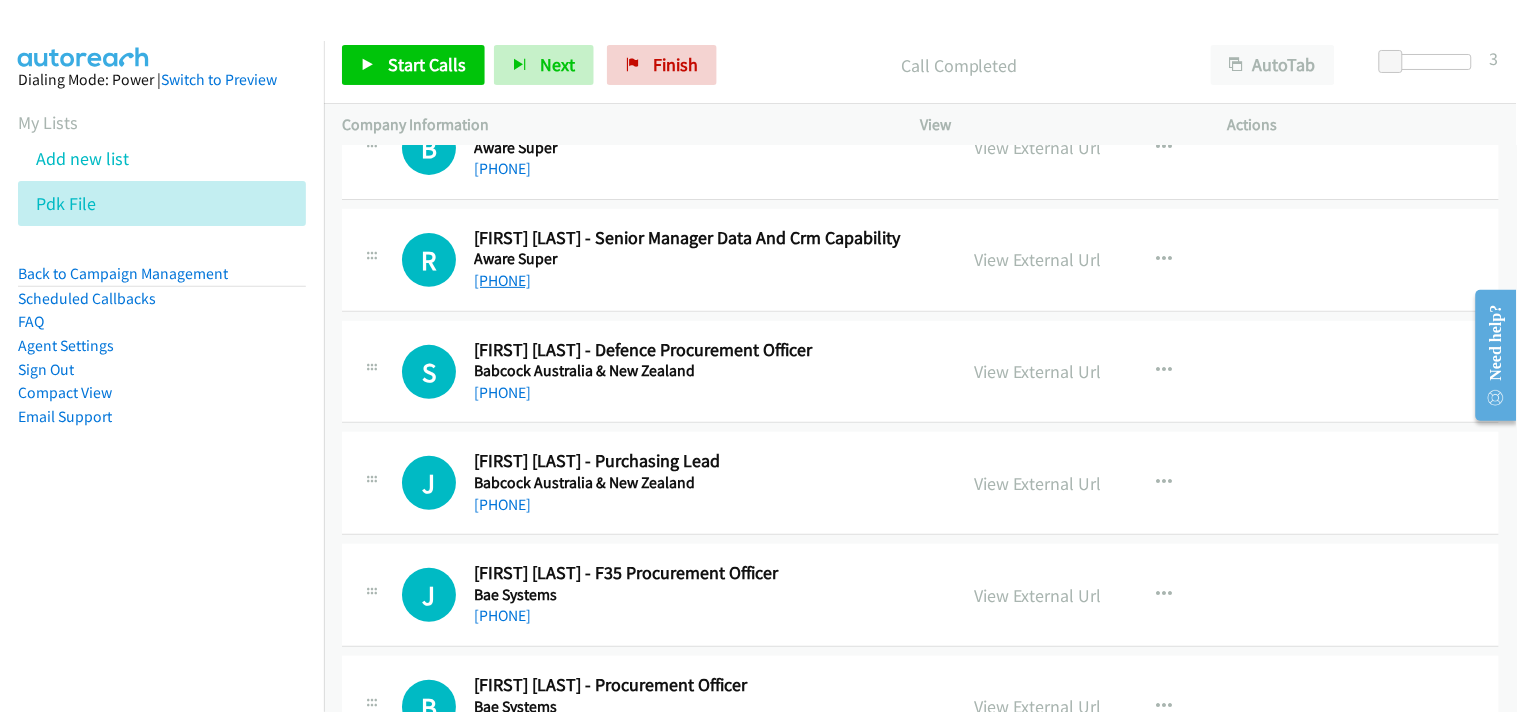 click on "+61 450 602 283" at bounding box center (502, 280) 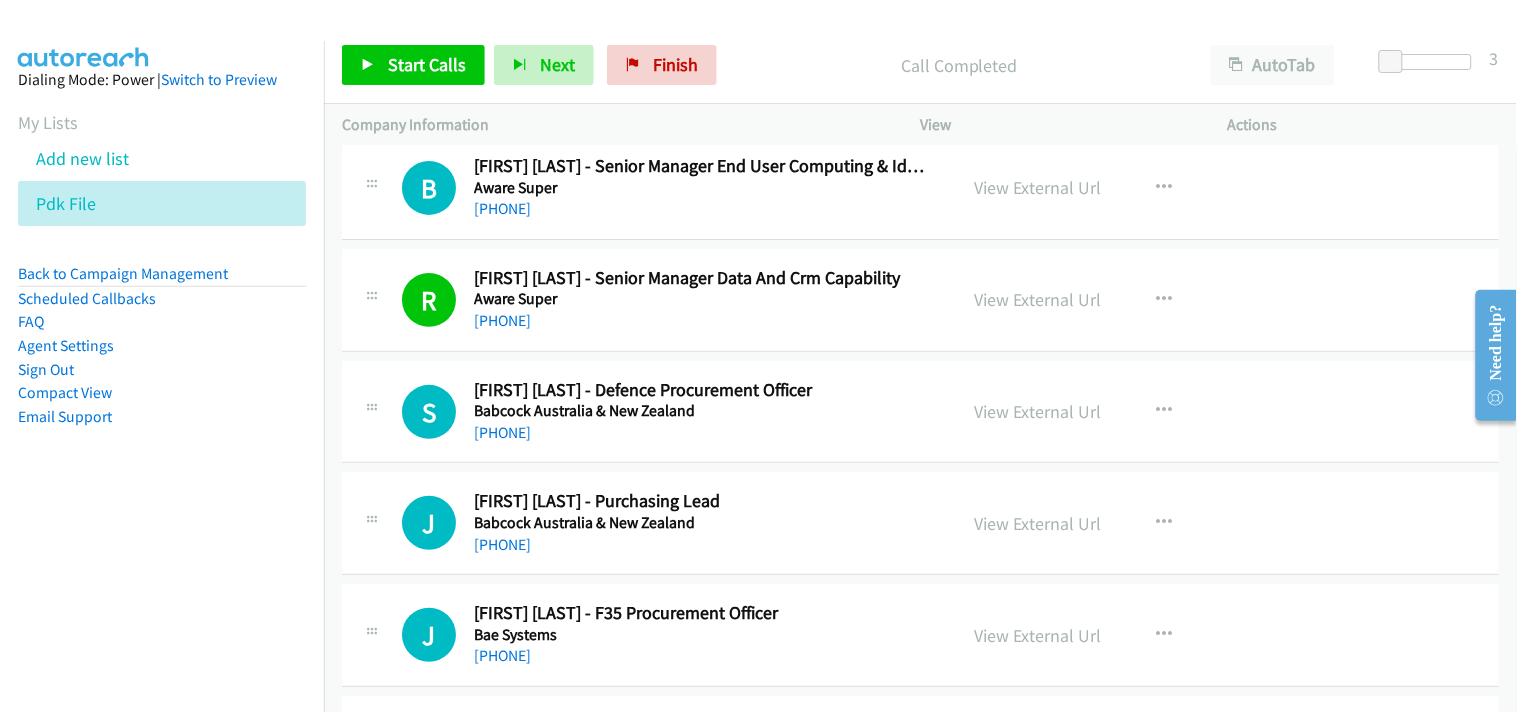 scroll, scrollTop: 9782, scrollLeft: 0, axis: vertical 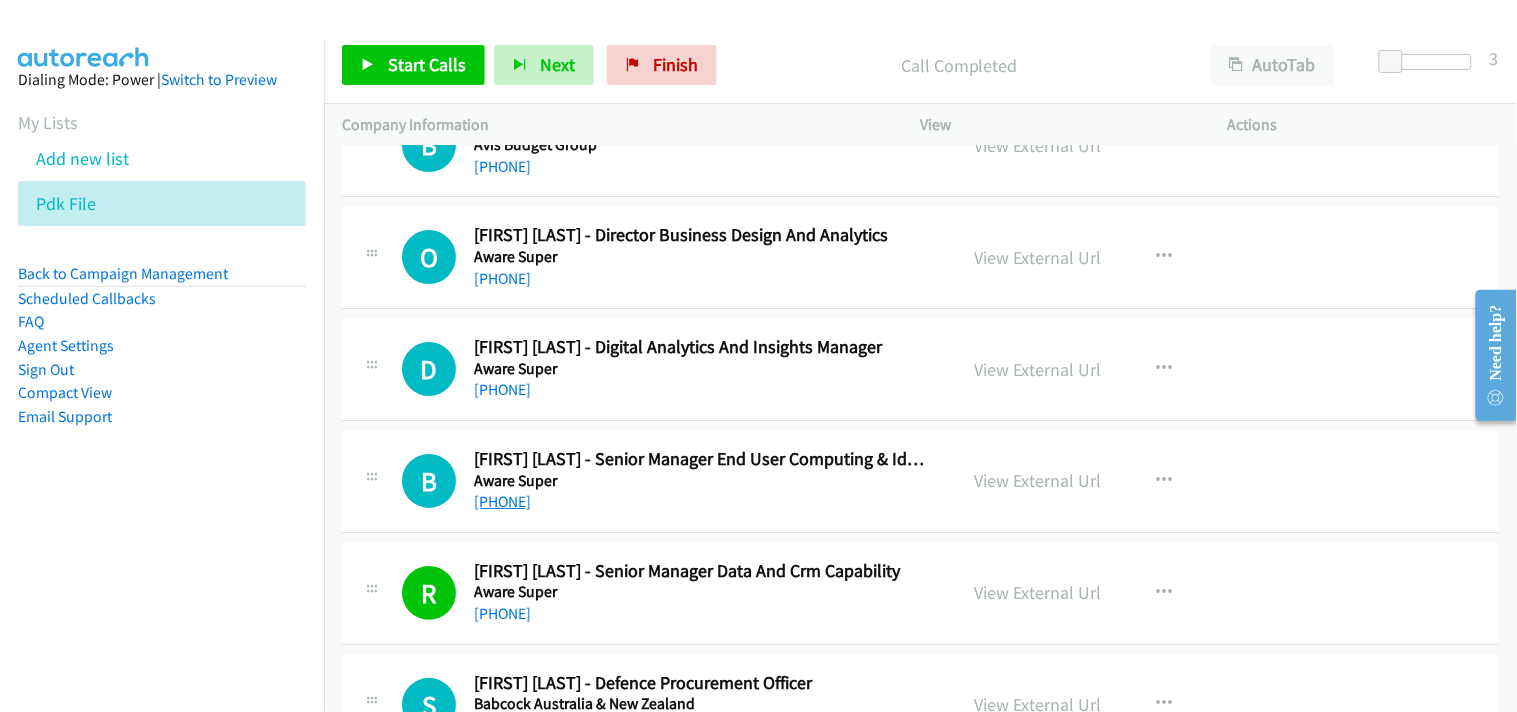 click on "+61 437 244 787" at bounding box center [502, 501] 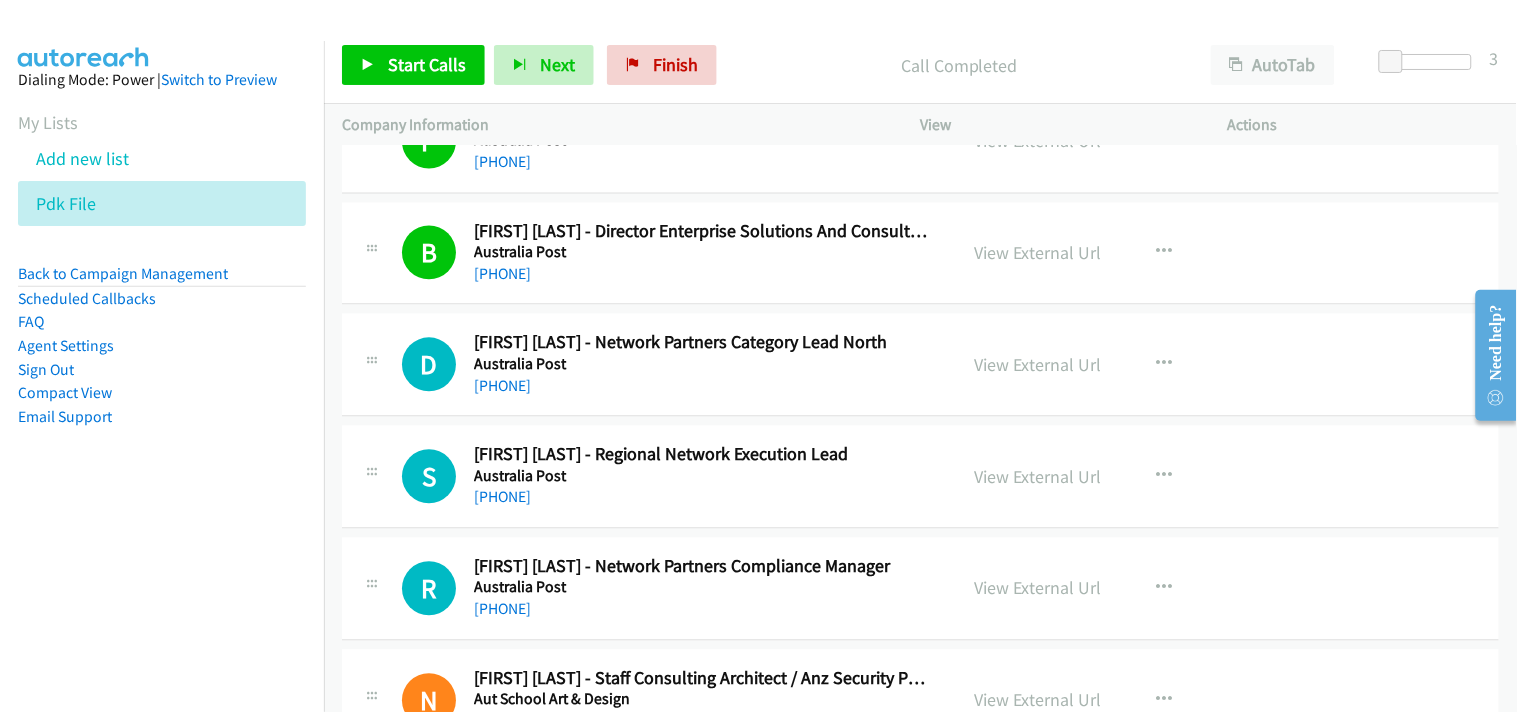 scroll, scrollTop: 8782, scrollLeft: 0, axis: vertical 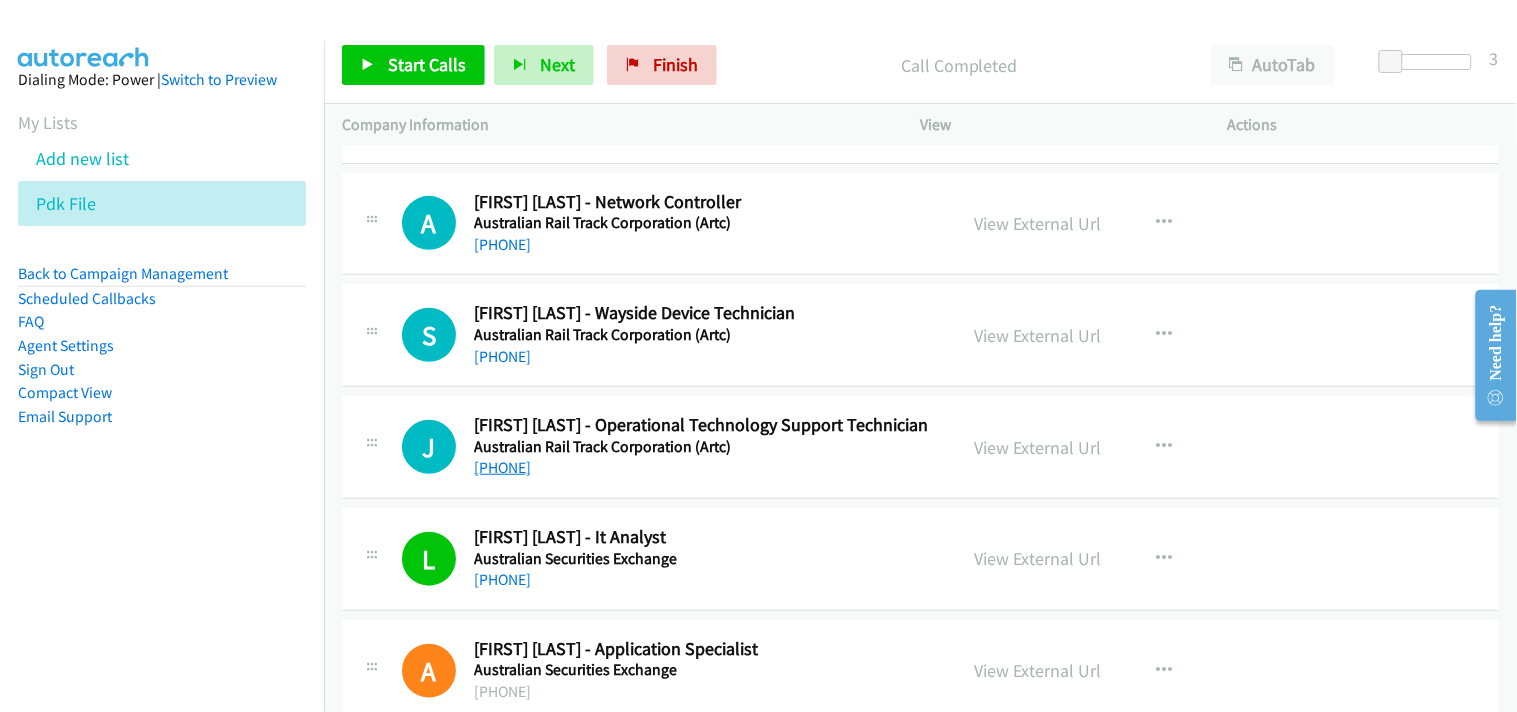 click on "+61 425 473 002" at bounding box center [502, 467] 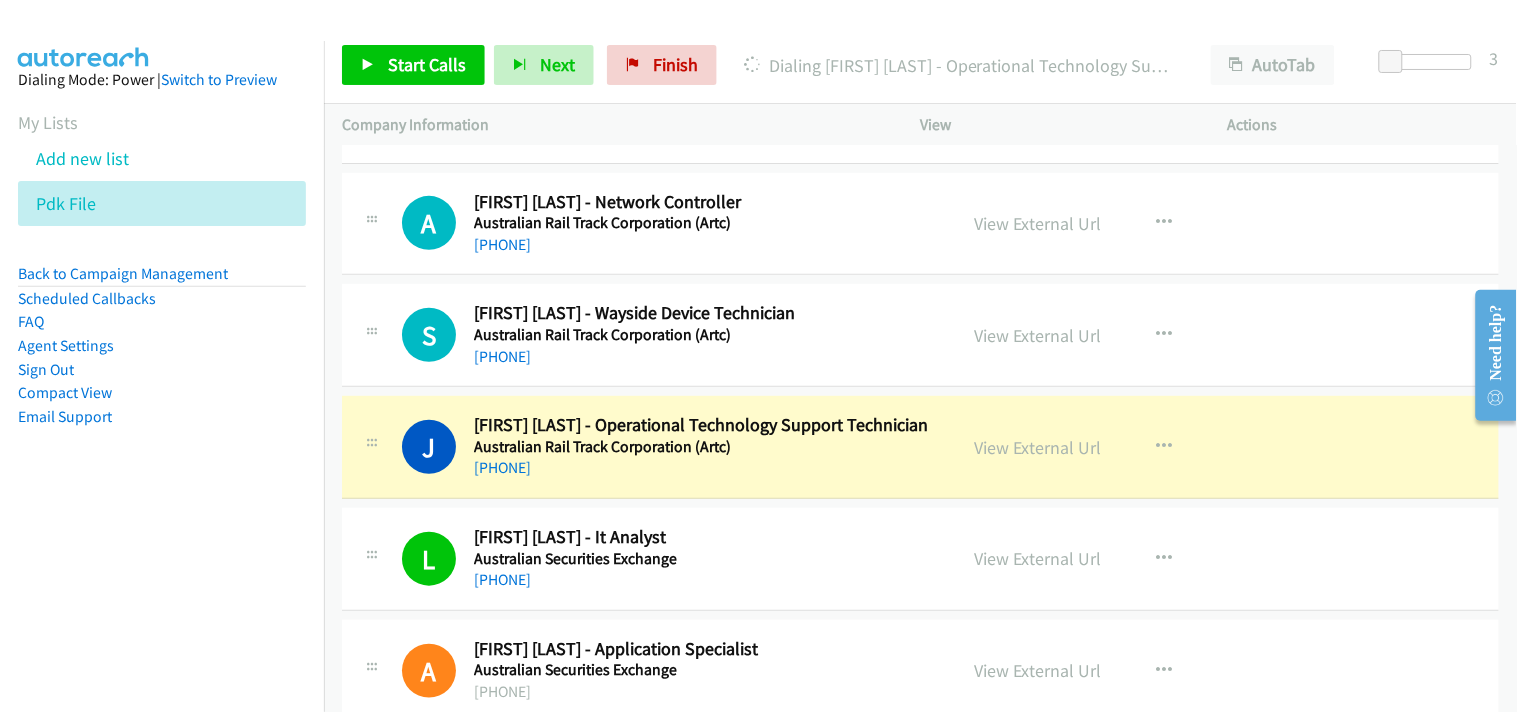 scroll, scrollTop: 4226, scrollLeft: 0, axis: vertical 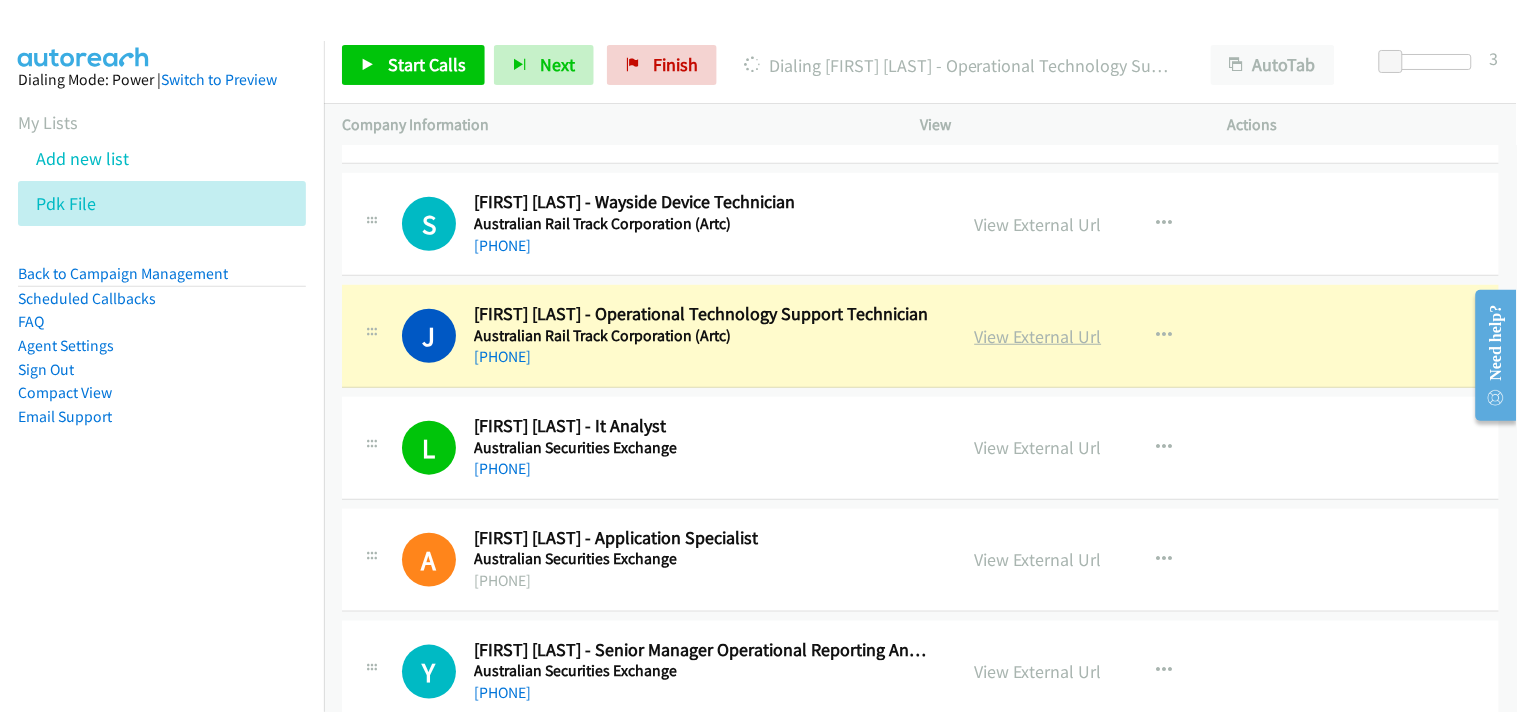 click on "View External Url" at bounding box center [1038, 336] 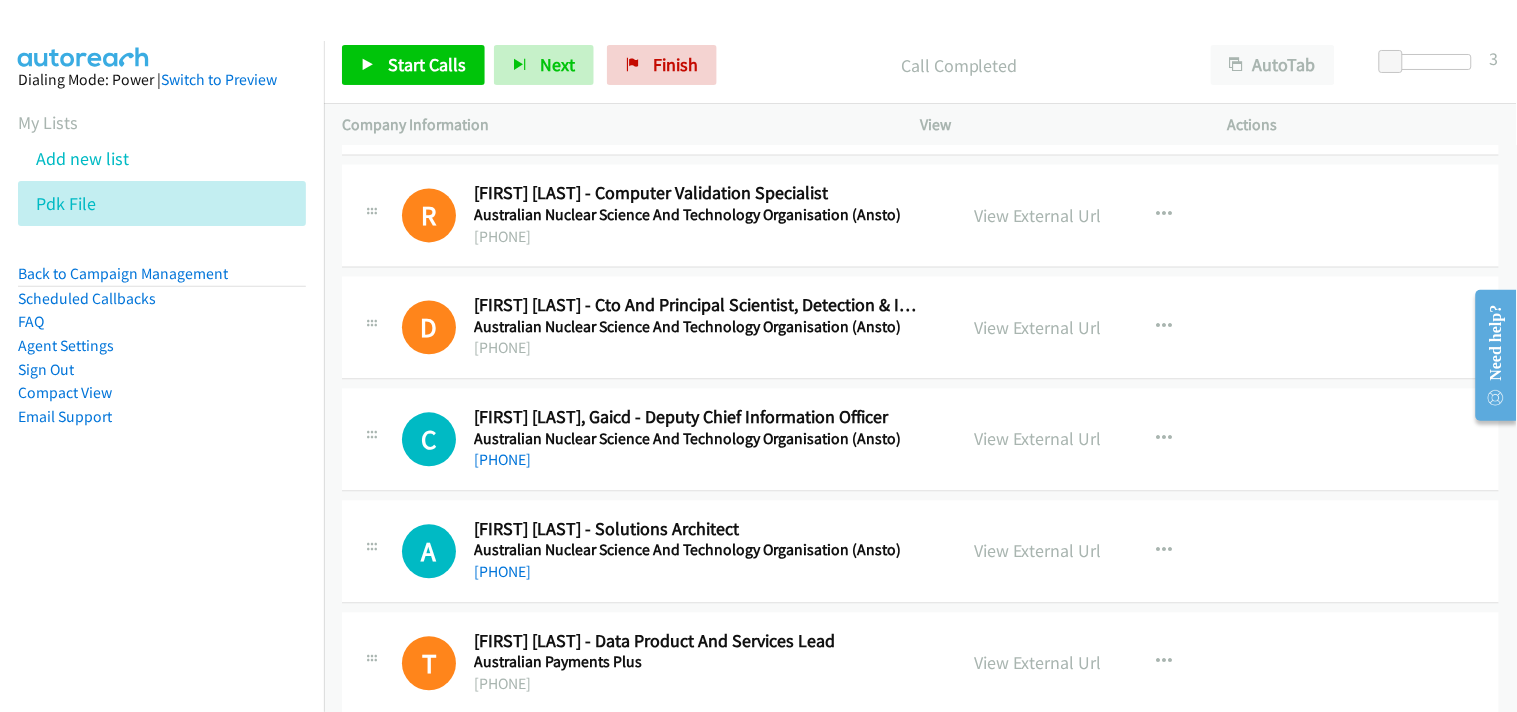 scroll, scrollTop: 2893, scrollLeft: 0, axis: vertical 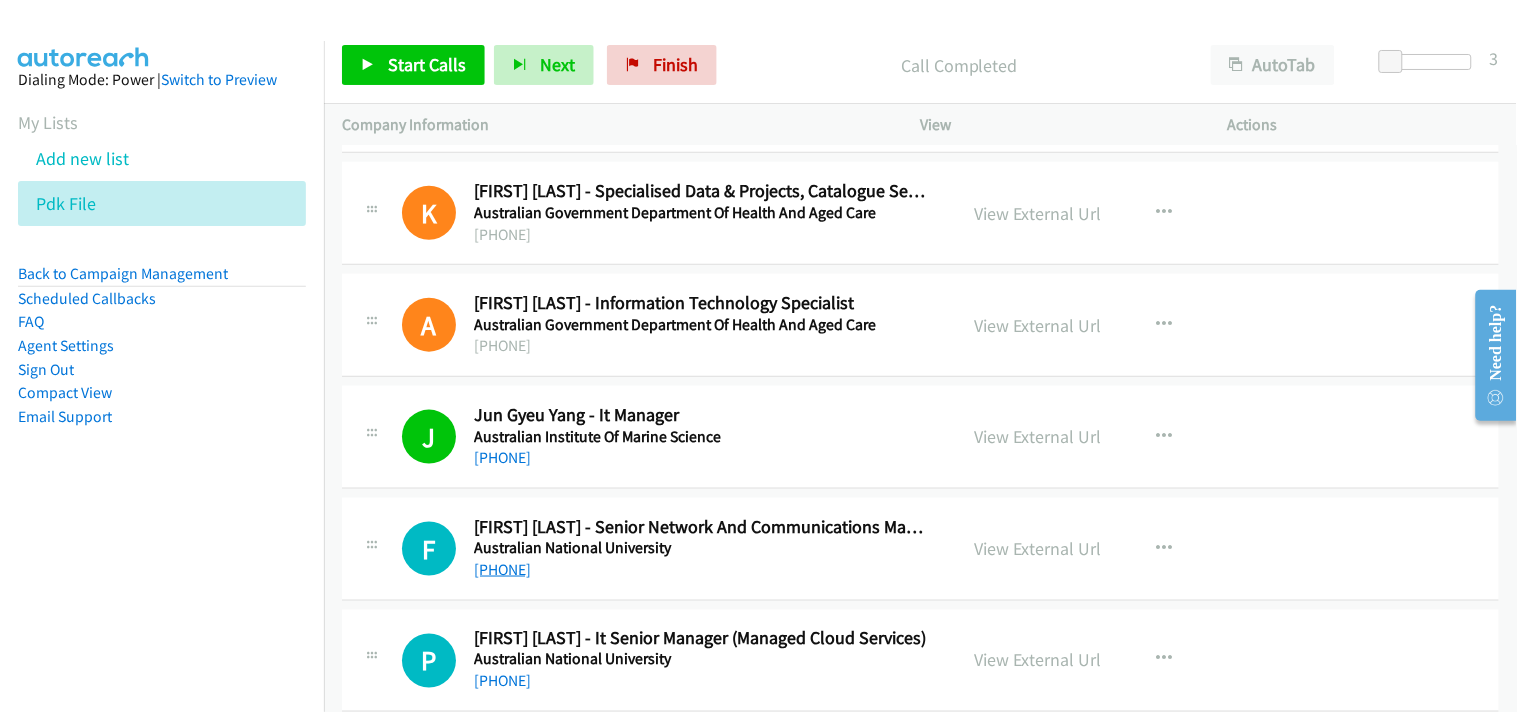 click on "+61 418 462 515" at bounding box center [502, 569] 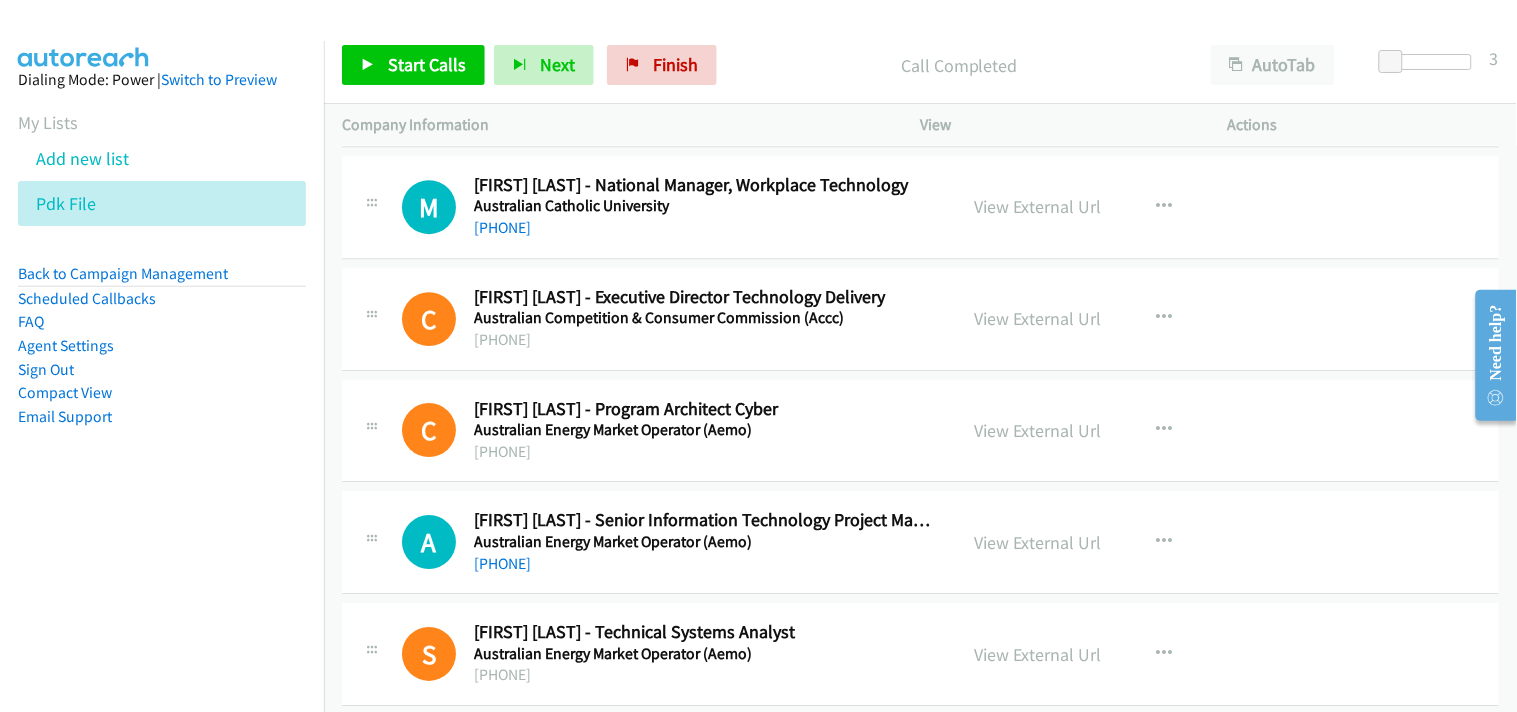 scroll, scrollTop: 1448, scrollLeft: 0, axis: vertical 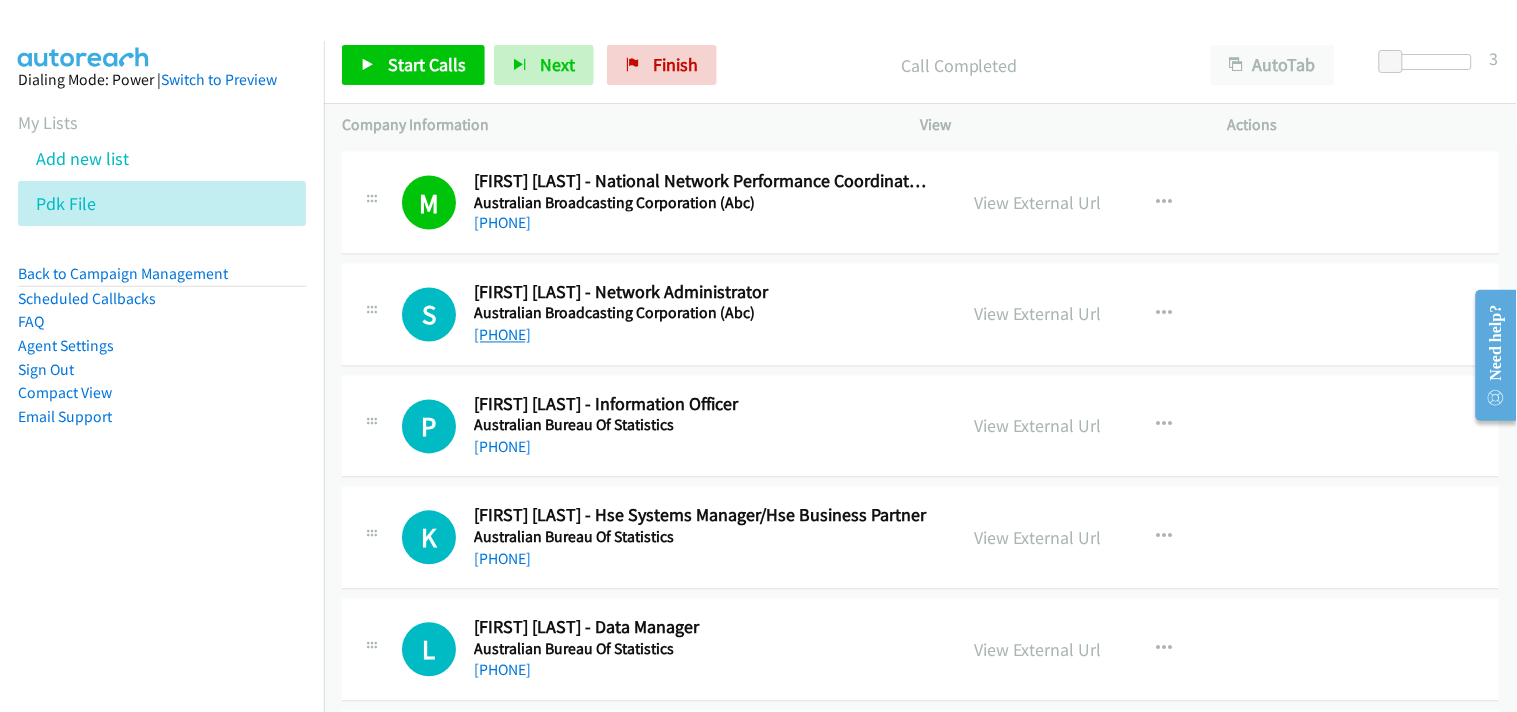 click on "+61 422 491 788" at bounding box center (502, 335) 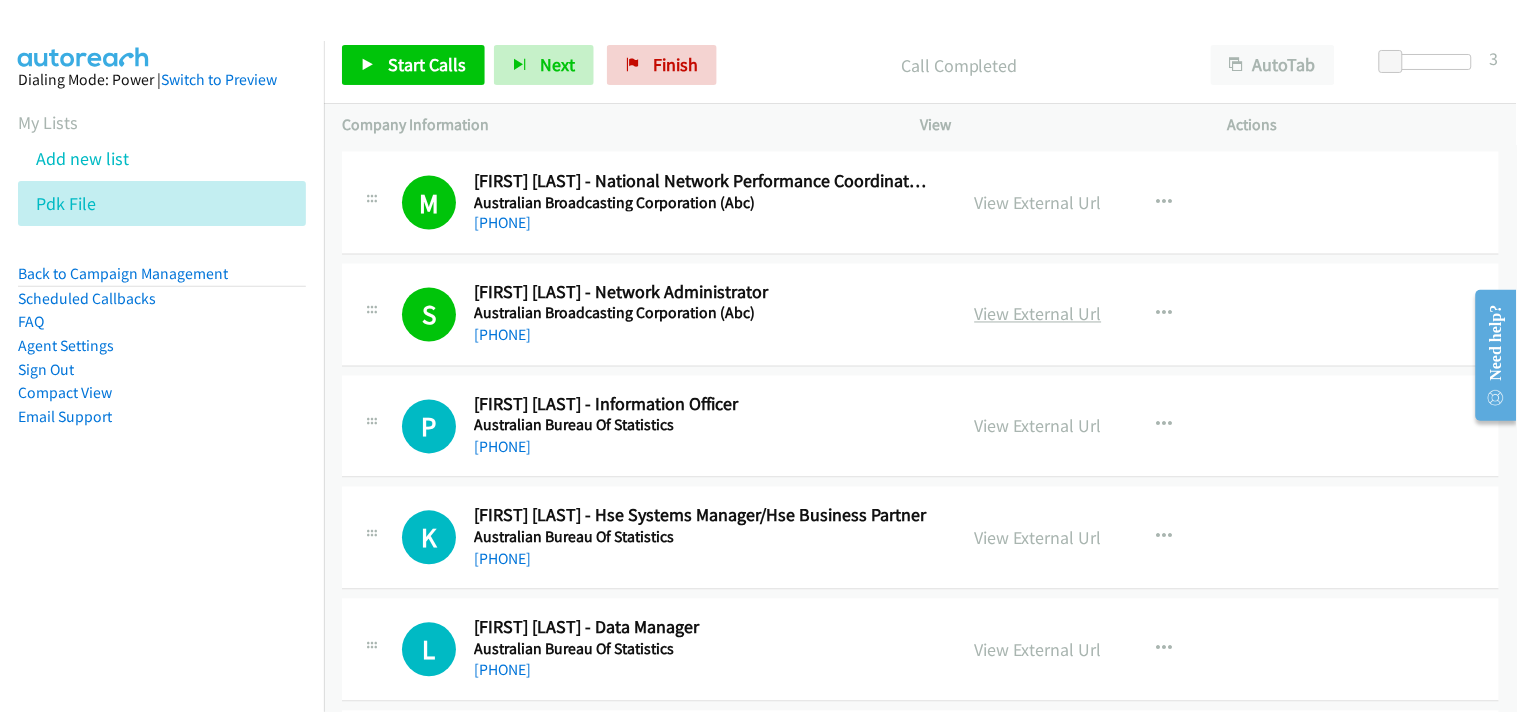 click on "View External Url" at bounding box center [1038, 314] 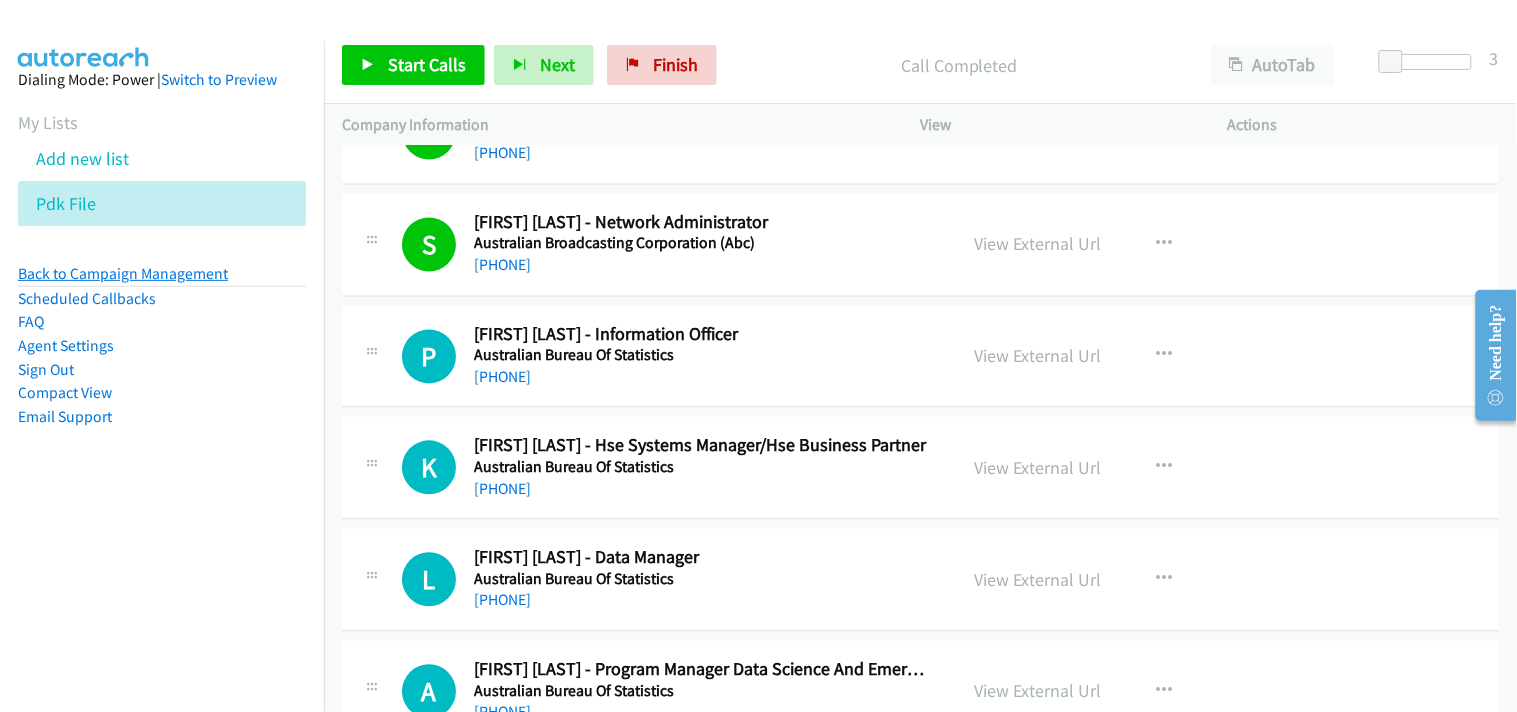 scroll, scrollTop: 893, scrollLeft: 0, axis: vertical 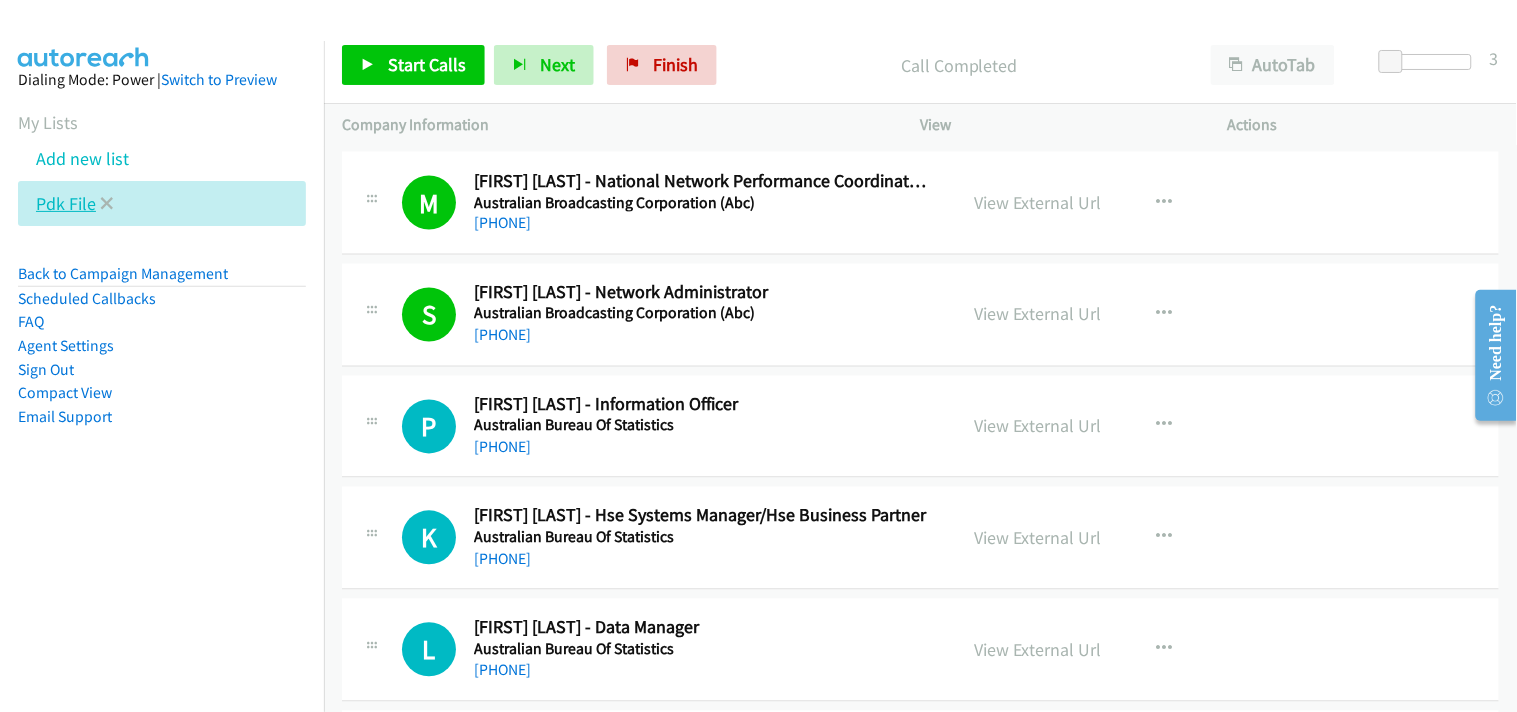 click on "Pdk File" at bounding box center (66, 203) 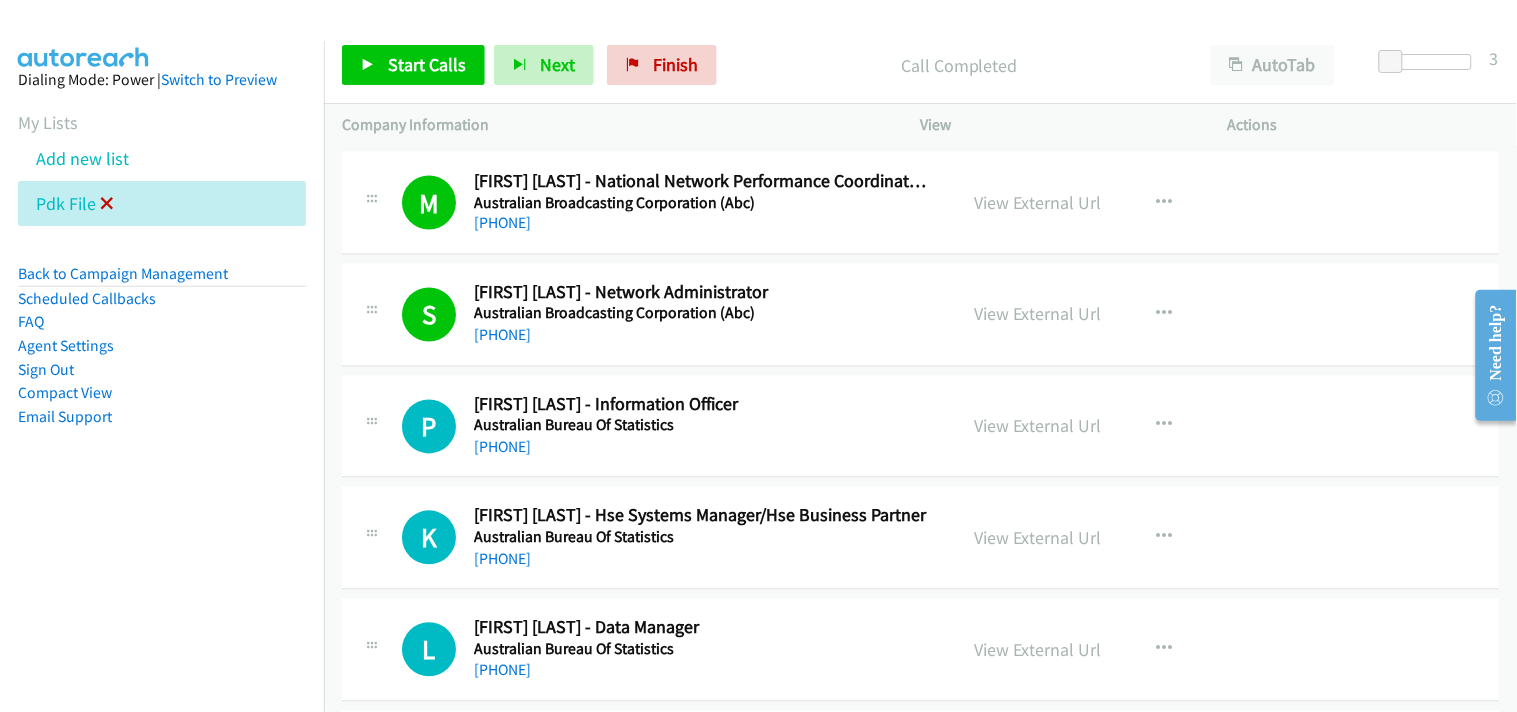 click at bounding box center [107, 205] 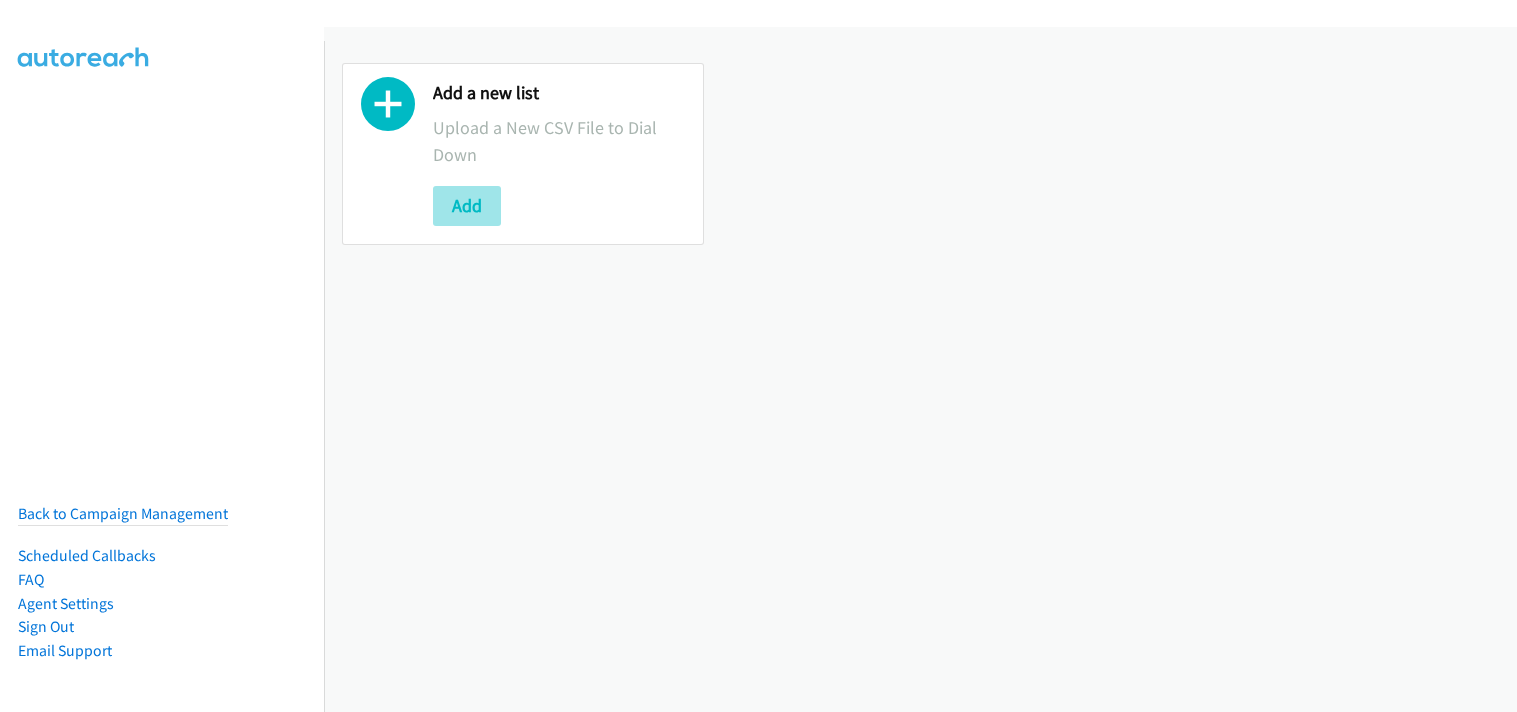 scroll, scrollTop: 0, scrollLeft: 0, axis: both 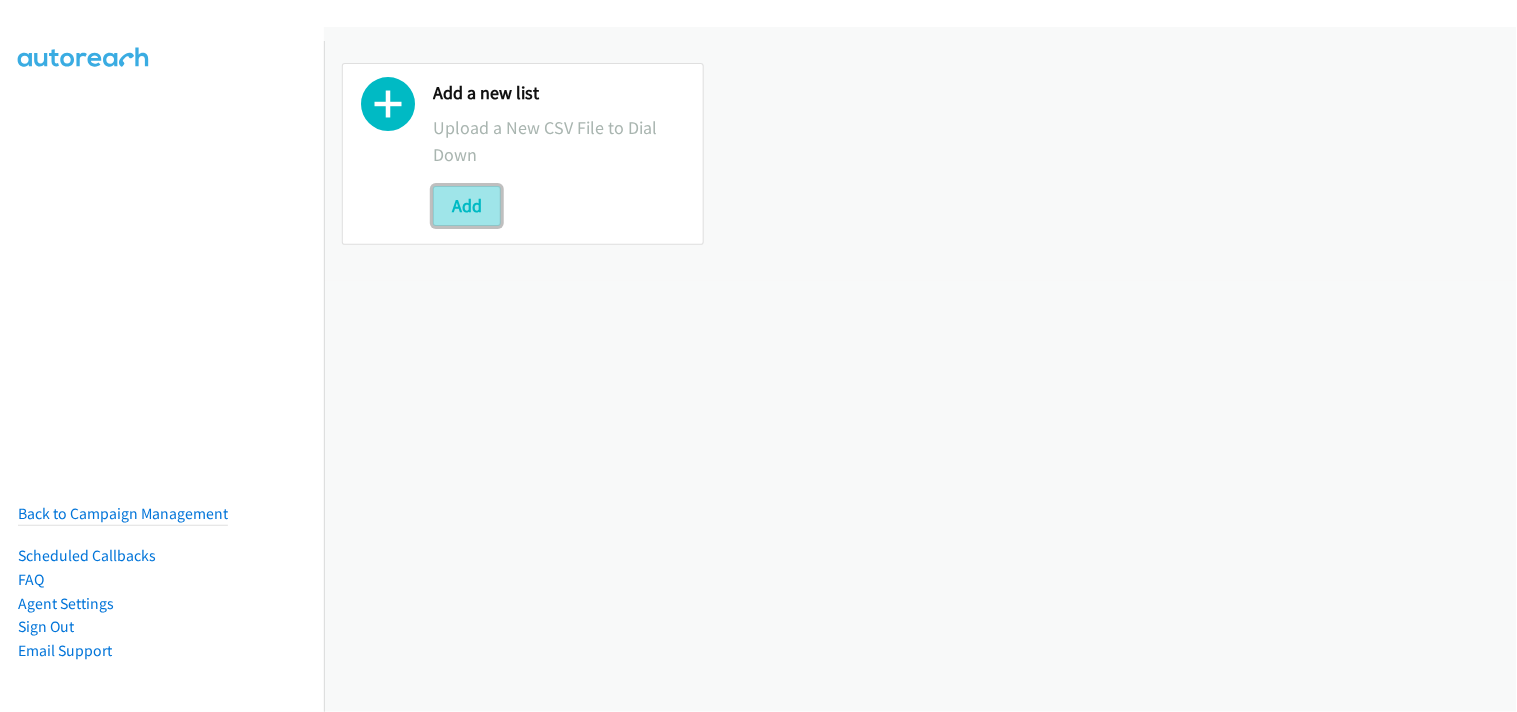click on "Add" at bounding box center (467, 206) 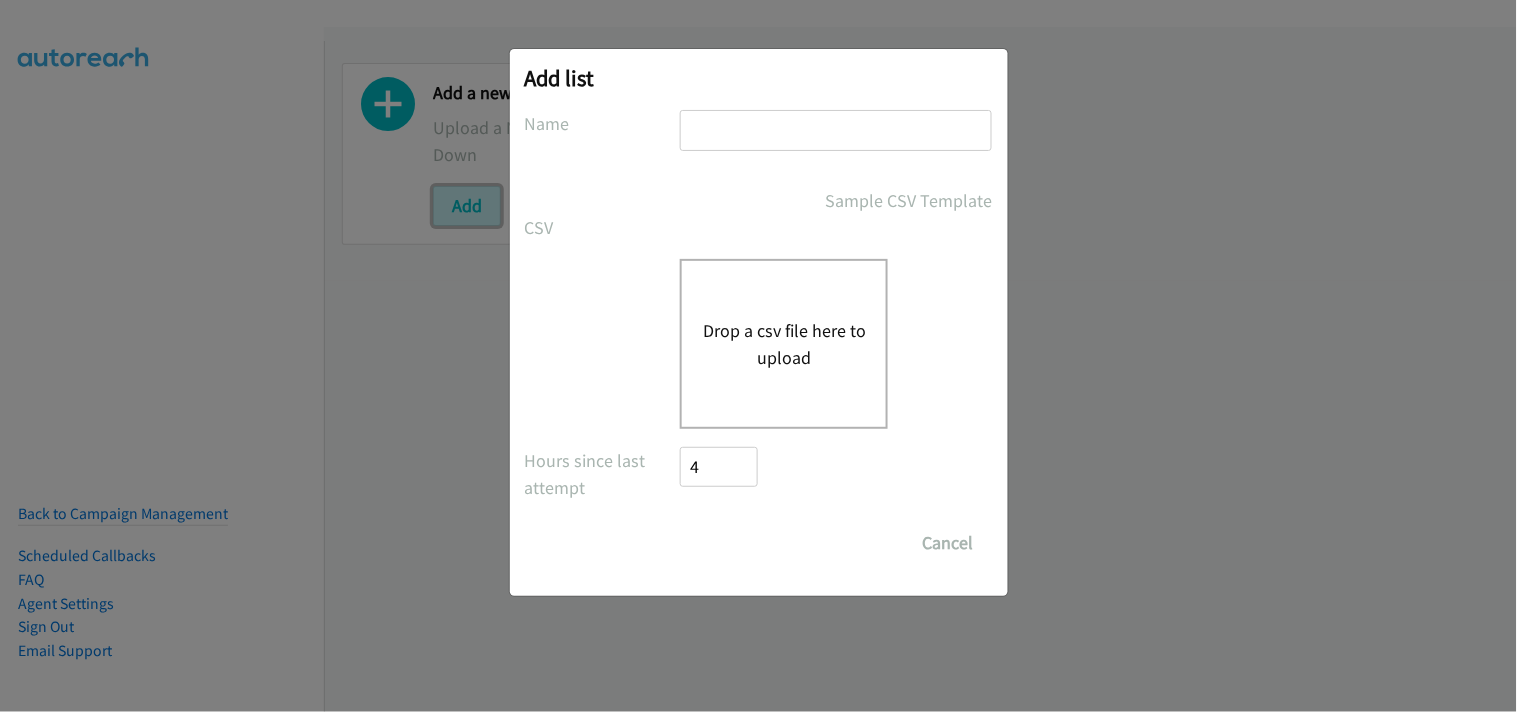 scroll, scrollTop: 0, scrollLeft: 0, axis: both 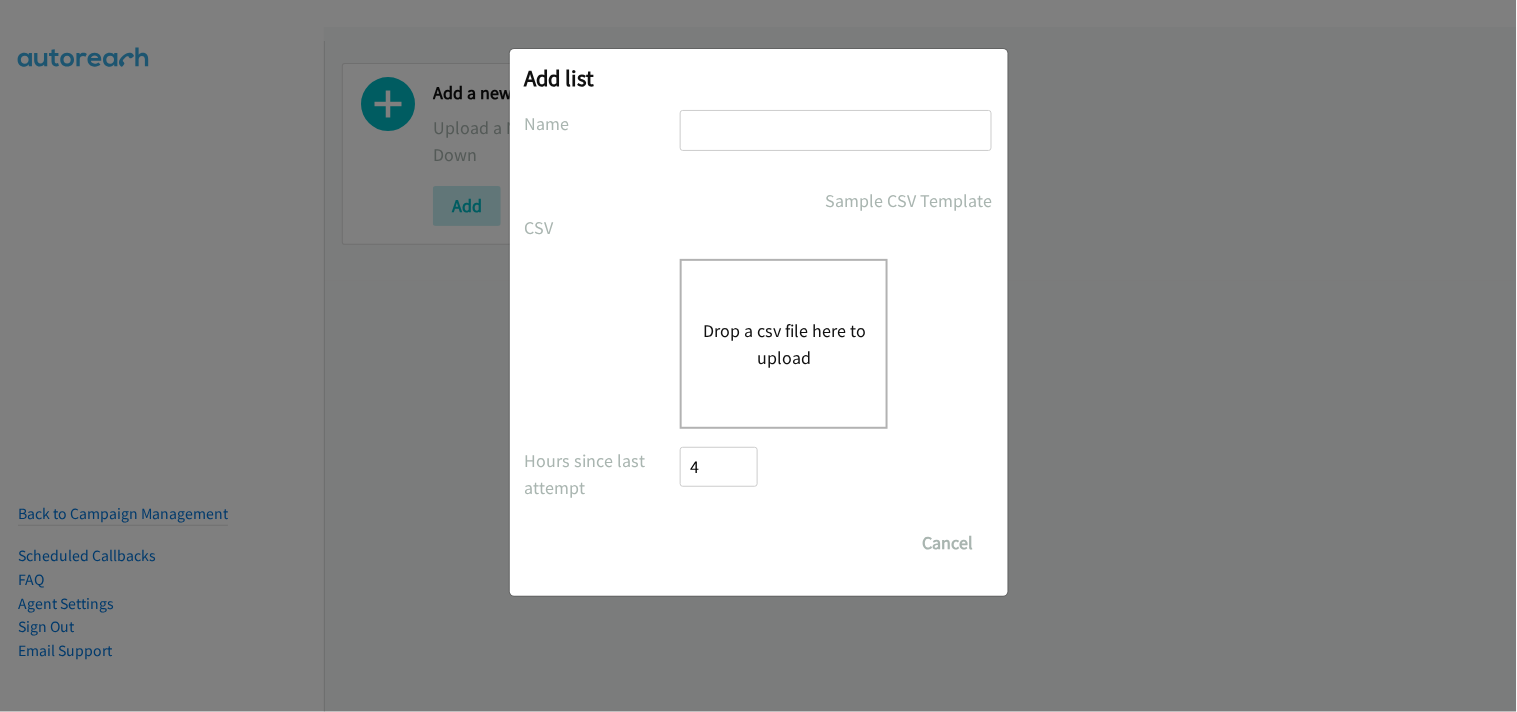 drag, startPoint x: 811, startPoint y: 117, endPoint x: 804, endPoint y: 146, distance: 29.832869 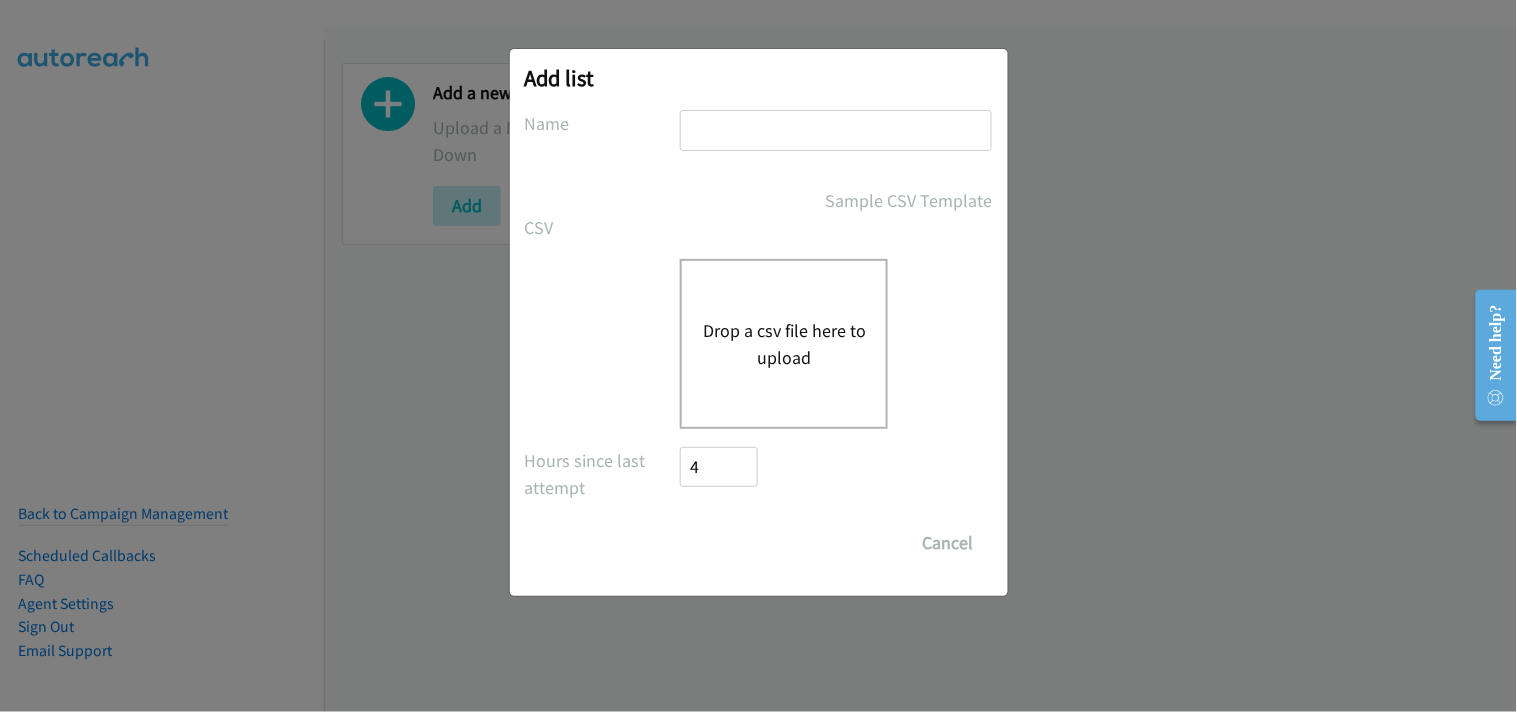 type on "PDK File" 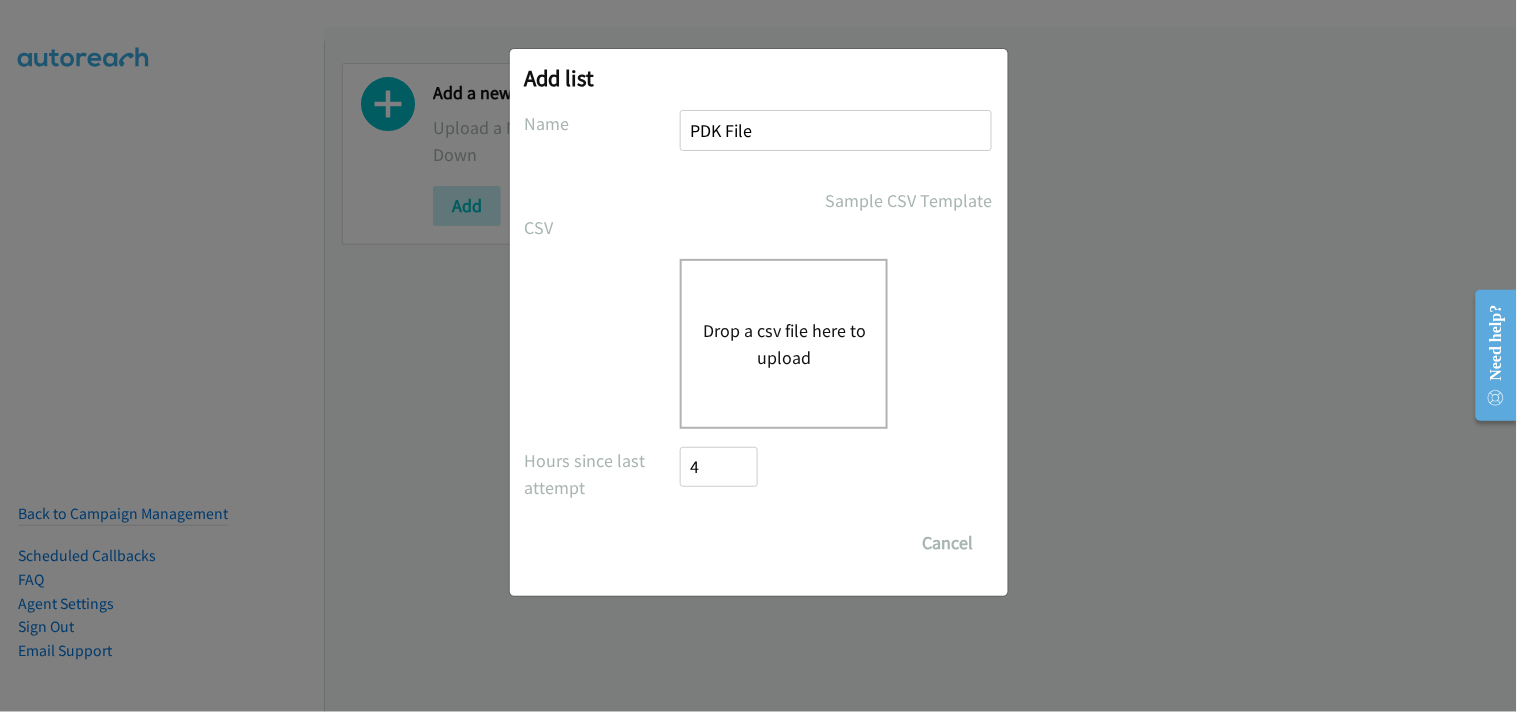 click on "Drop a csv file here to upload" at bounding box center [784, 344] 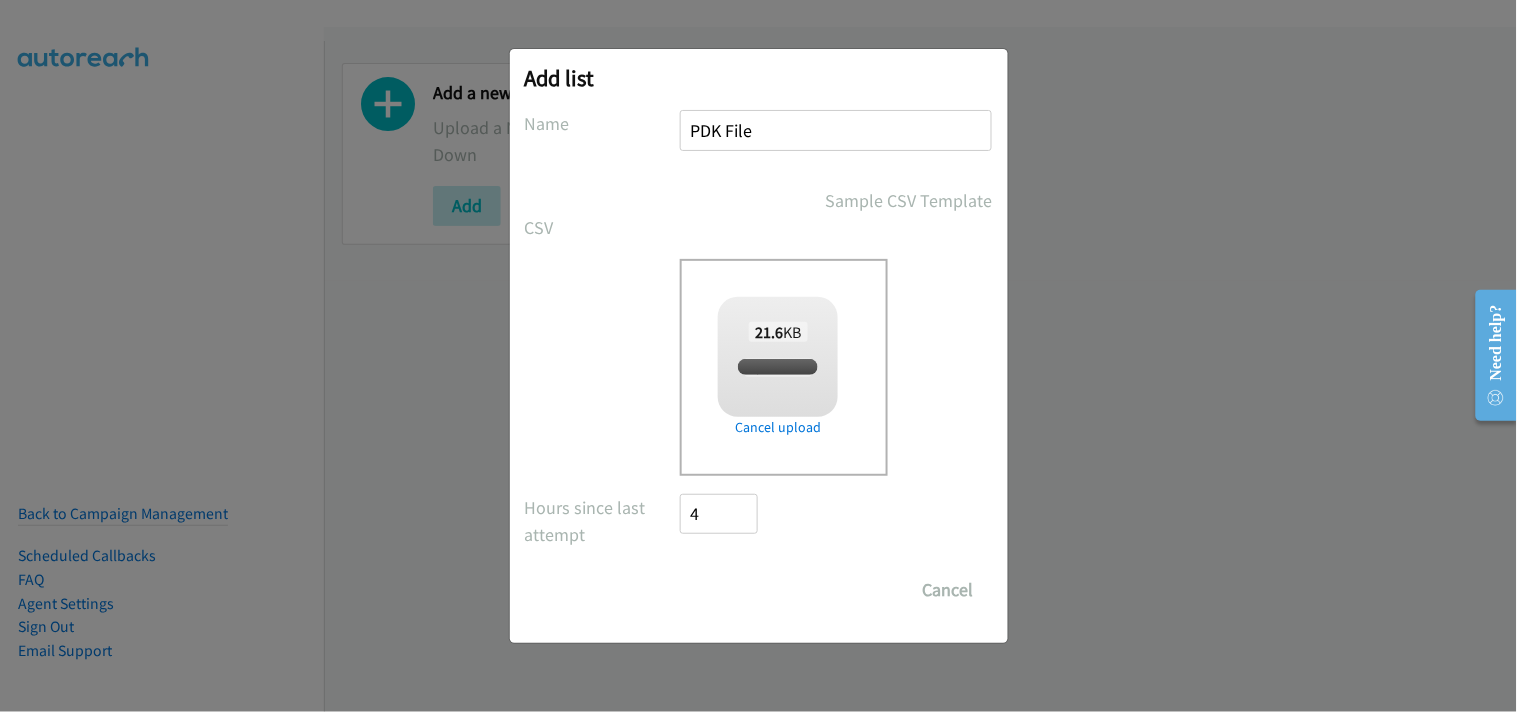 checkbox on "true" 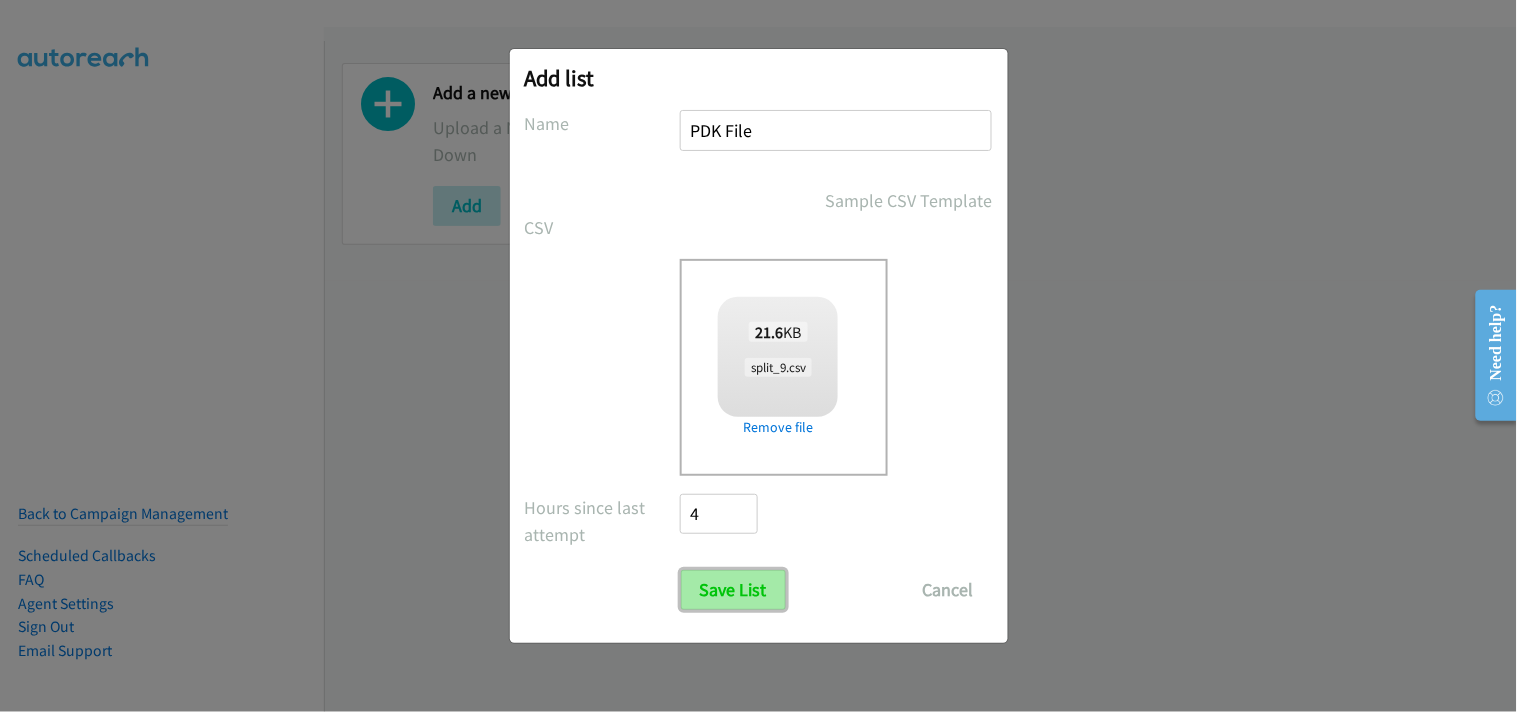 click on "Save List" at bounding box center [733, 590] 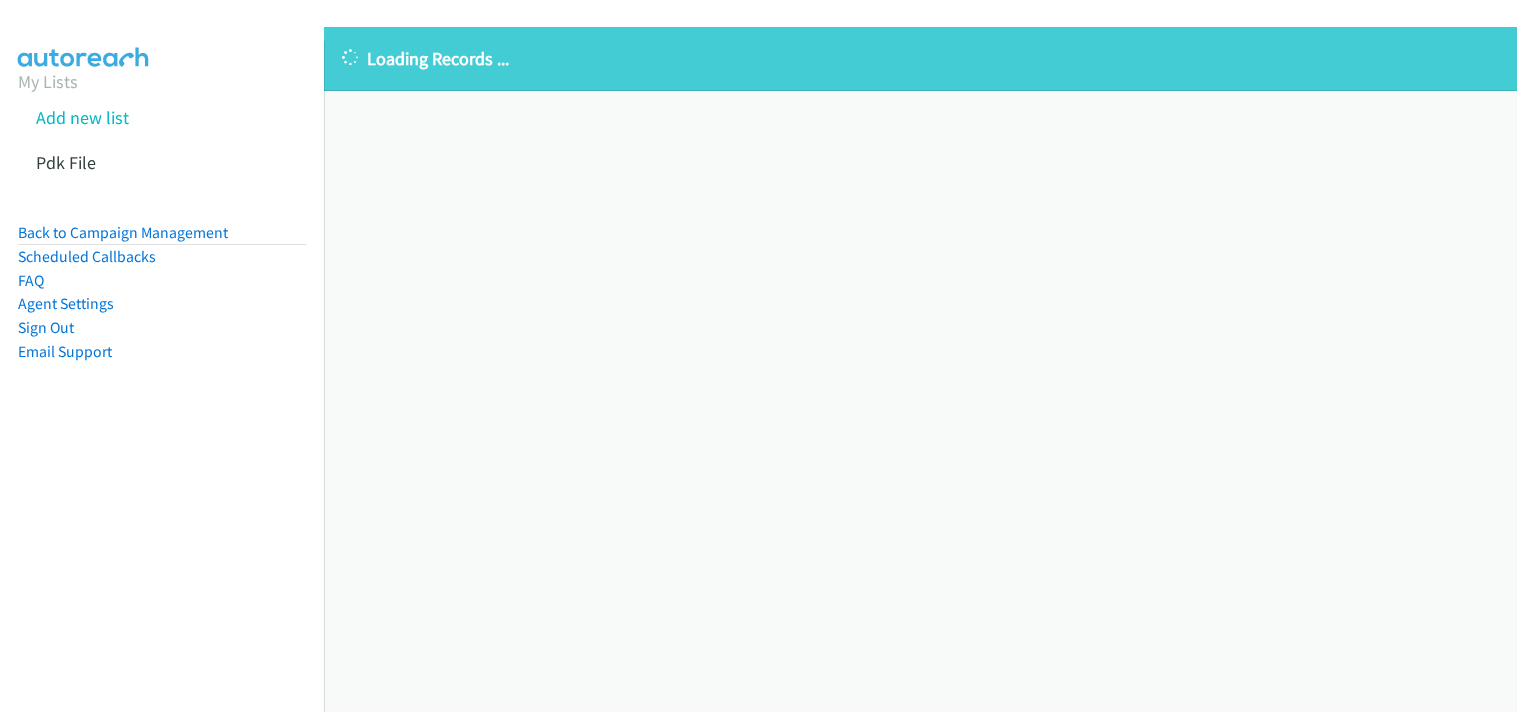 scroll, scrollTop: 0, scrollLeft: 0, axis: both 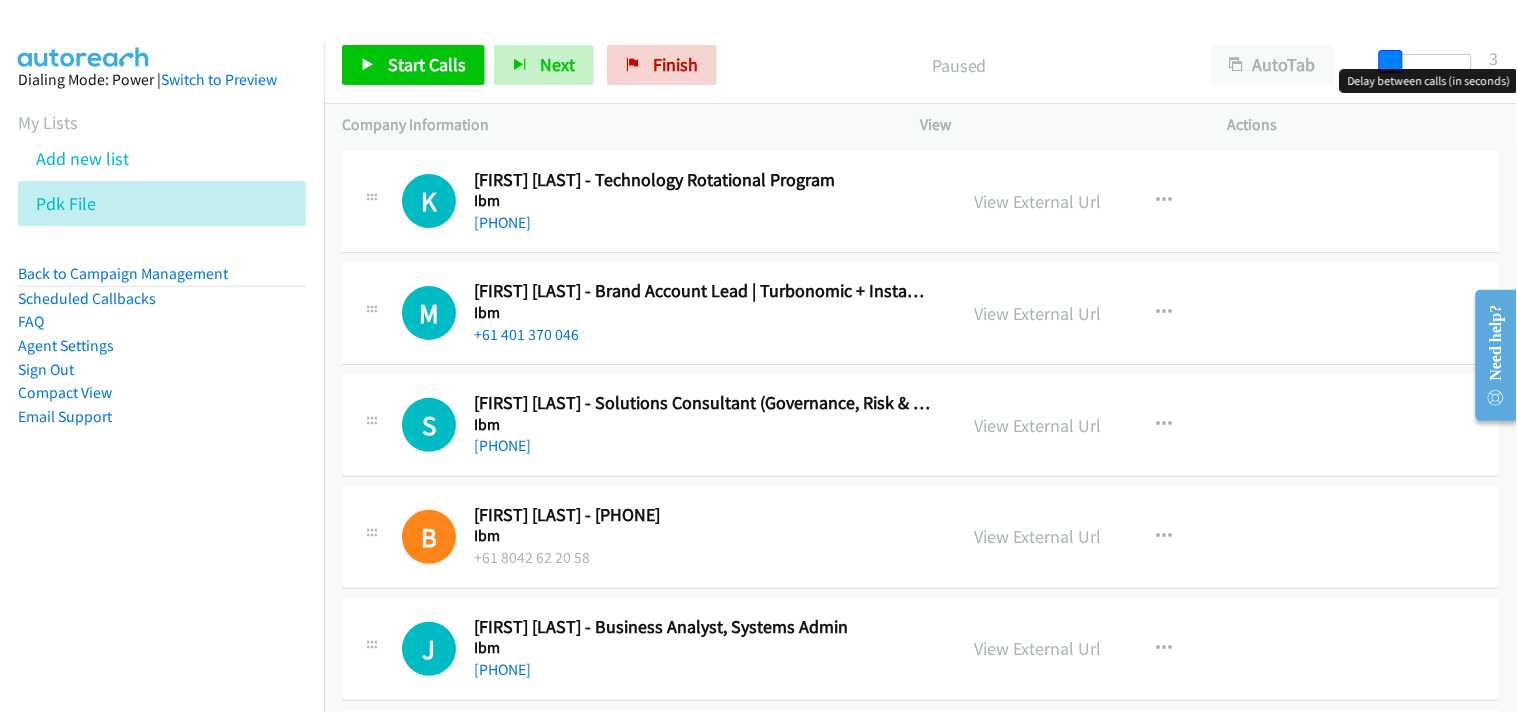 click at bounding box center [1391, 62] 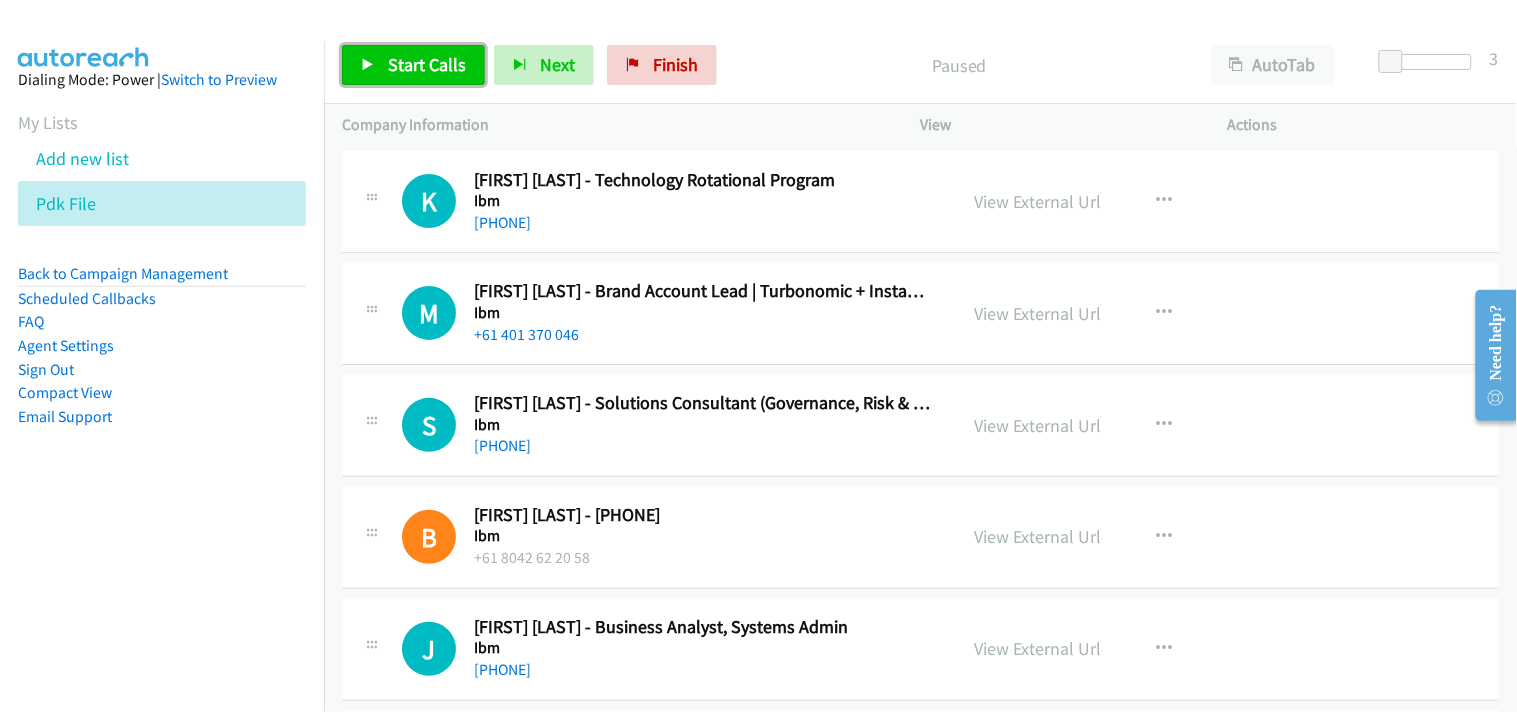 click on "Start Calls" at bounding box center (427, 64) 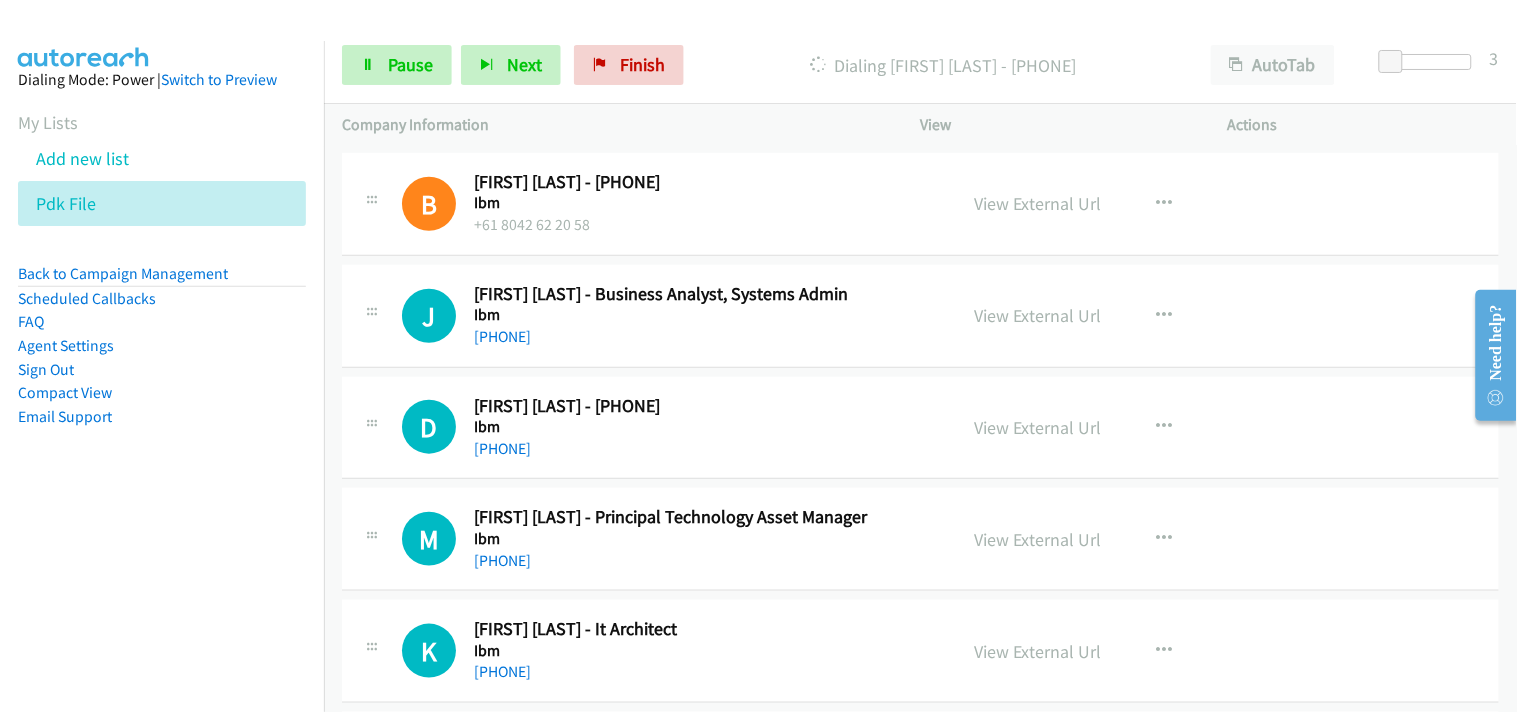 scroll, scrollTop: 444, scrollLeft: 0, axis: vertical 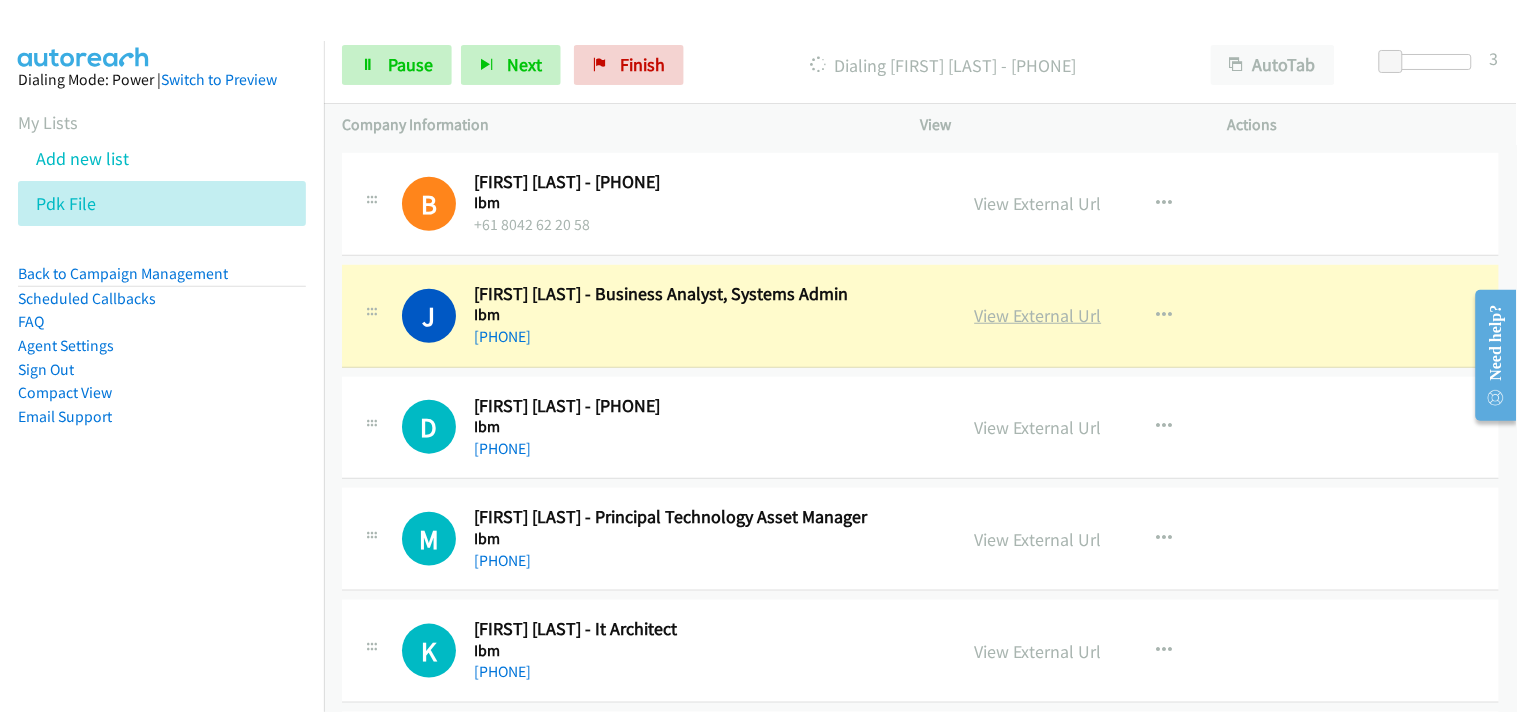 click on "View External Url" at bounding box center (1038, 315) 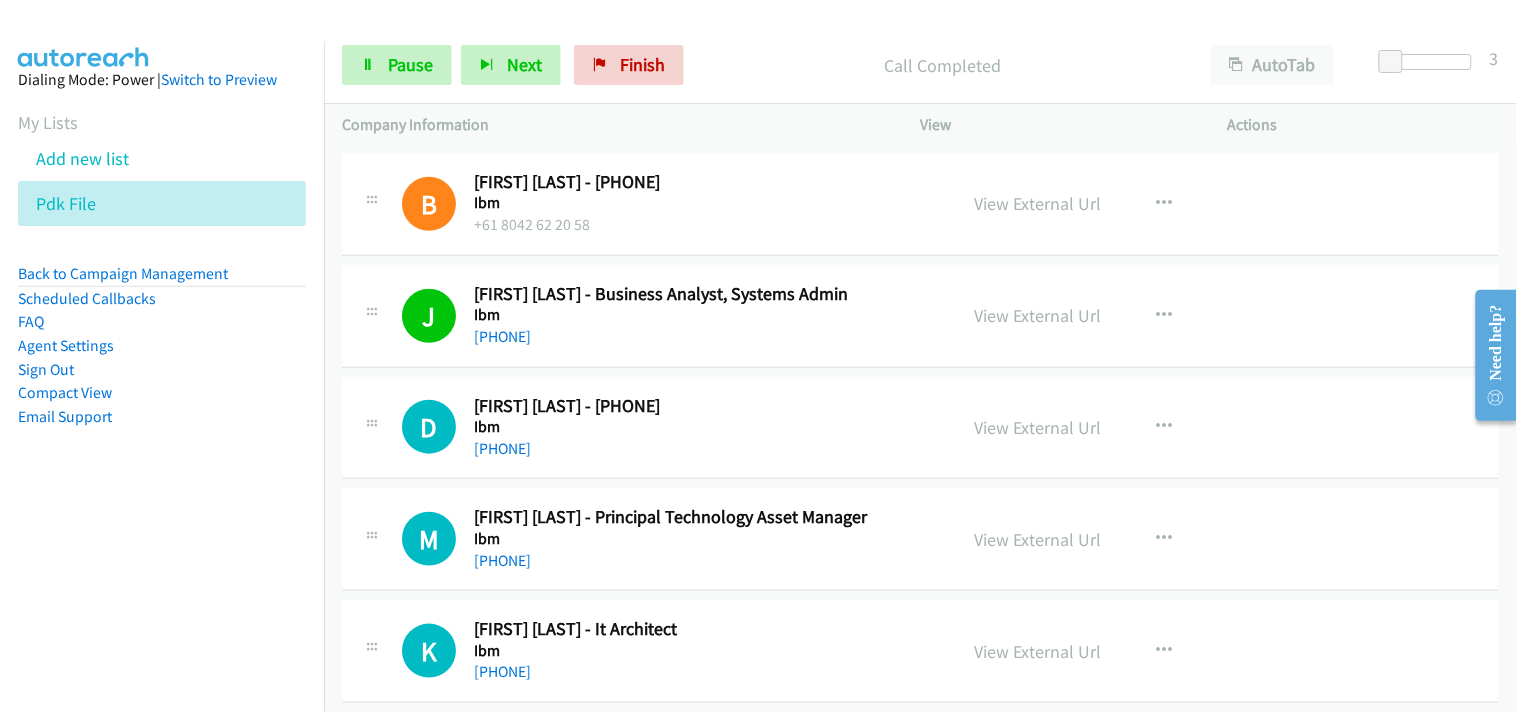 scroll, scrollTop: 444, scrollLeft: 0, axis: vertical 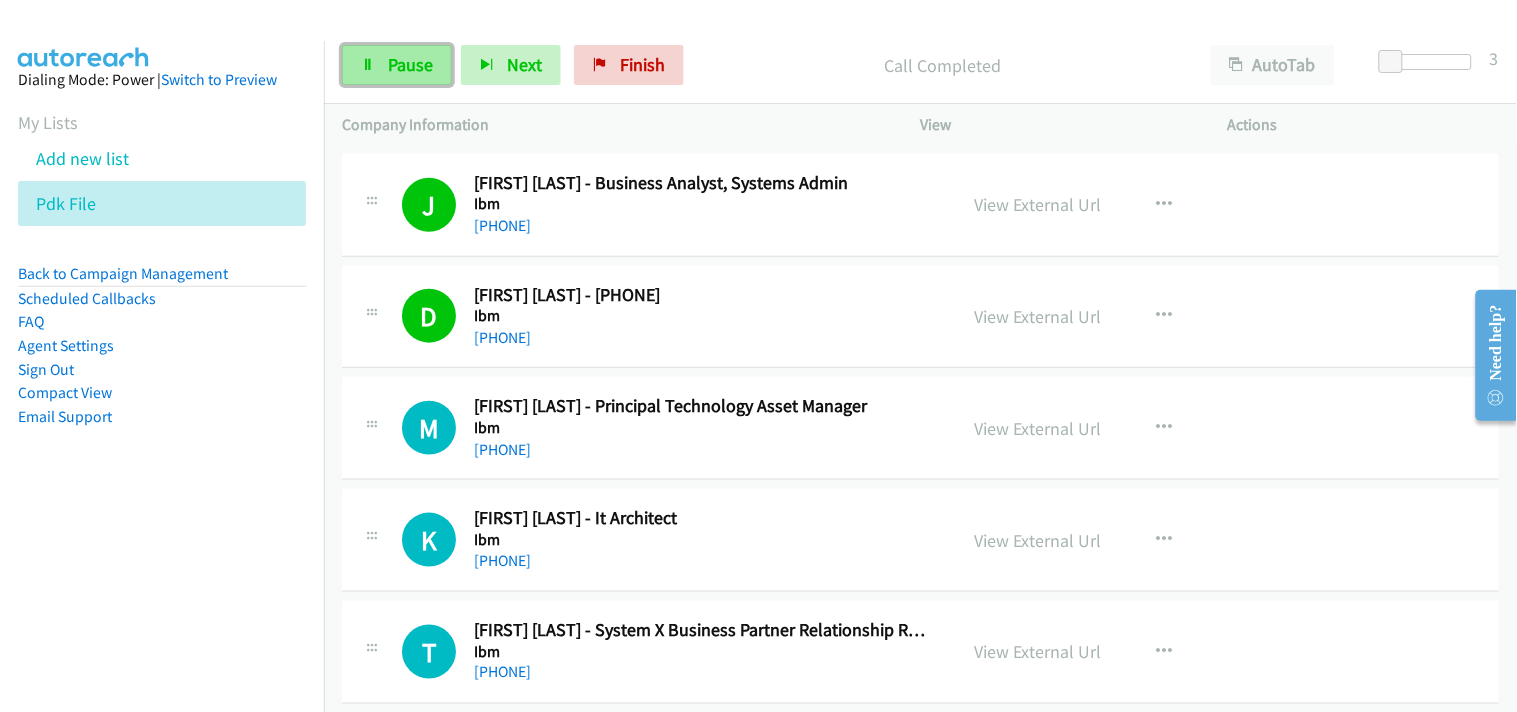 click at bounding box center [368, 66] 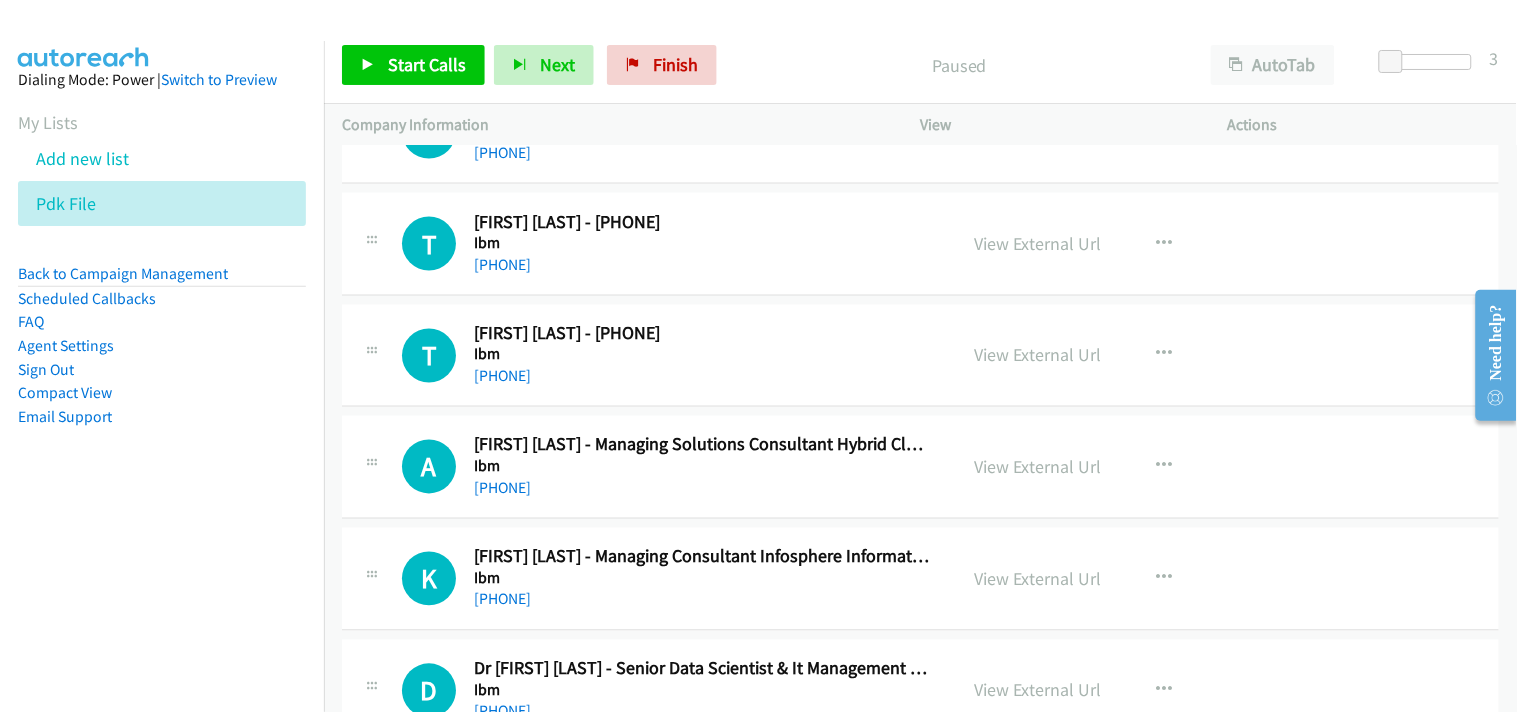 scroll, scrollTop: 2777, scrollLeft: 0, axis: vertical 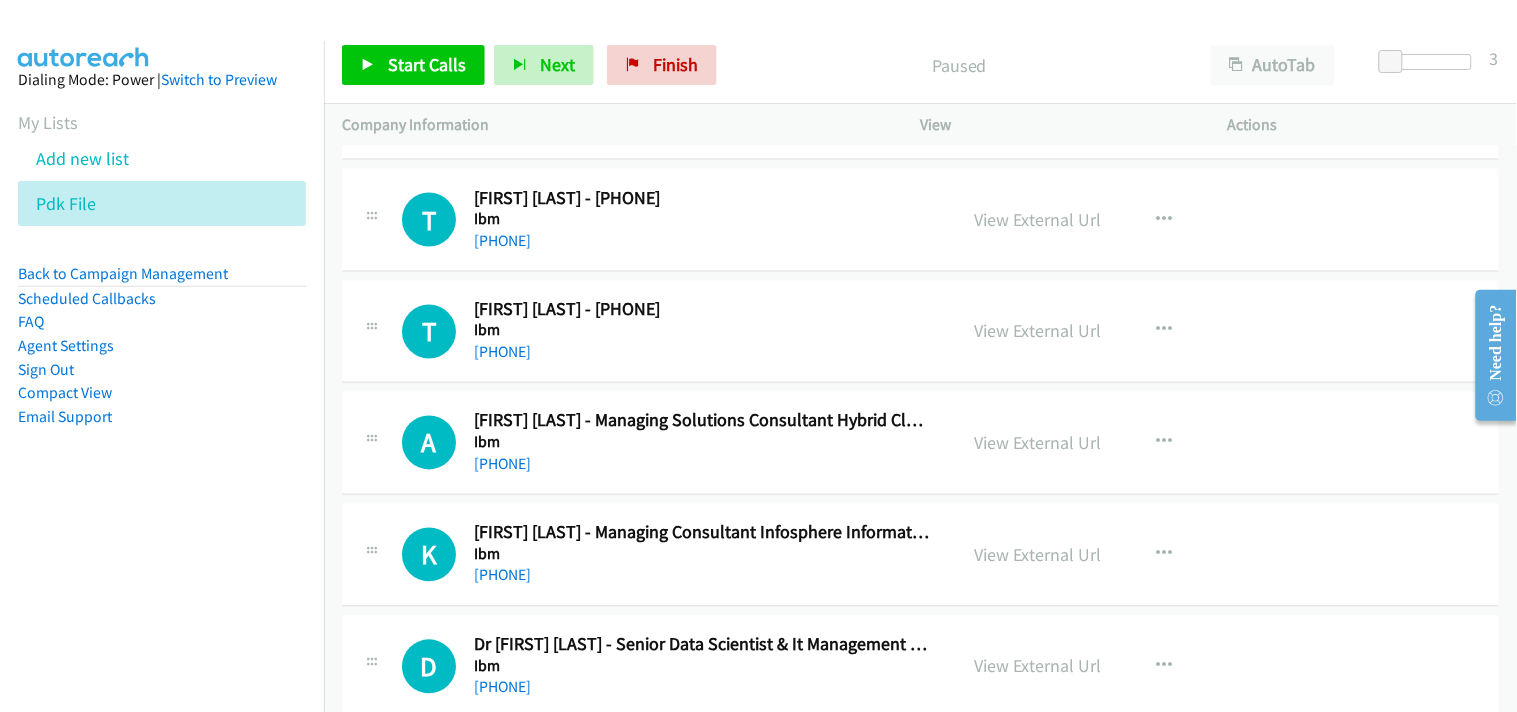 click on "[PHONE]" at bounding box center (502, 352) 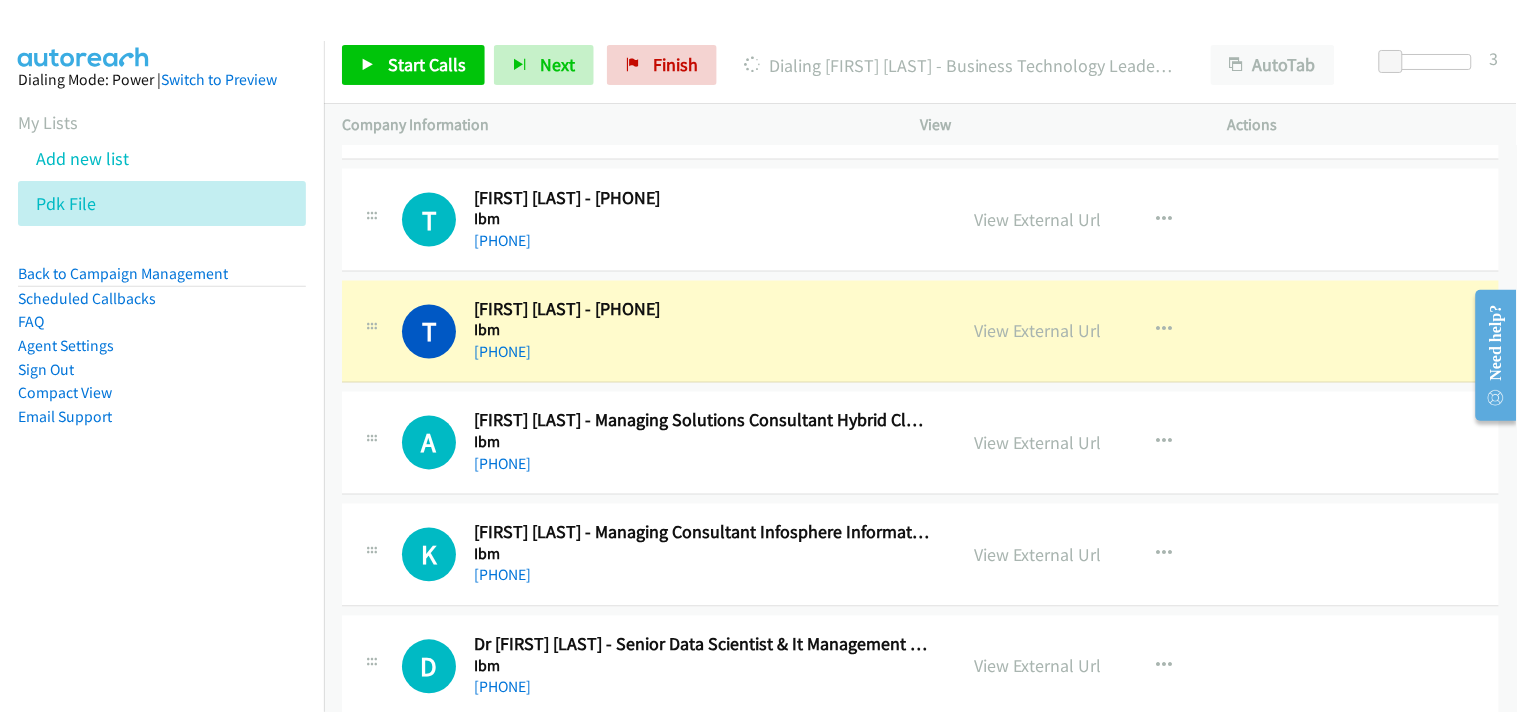 scroll, scrollTop: 2888, scrollLeft: 0, axis: vertical 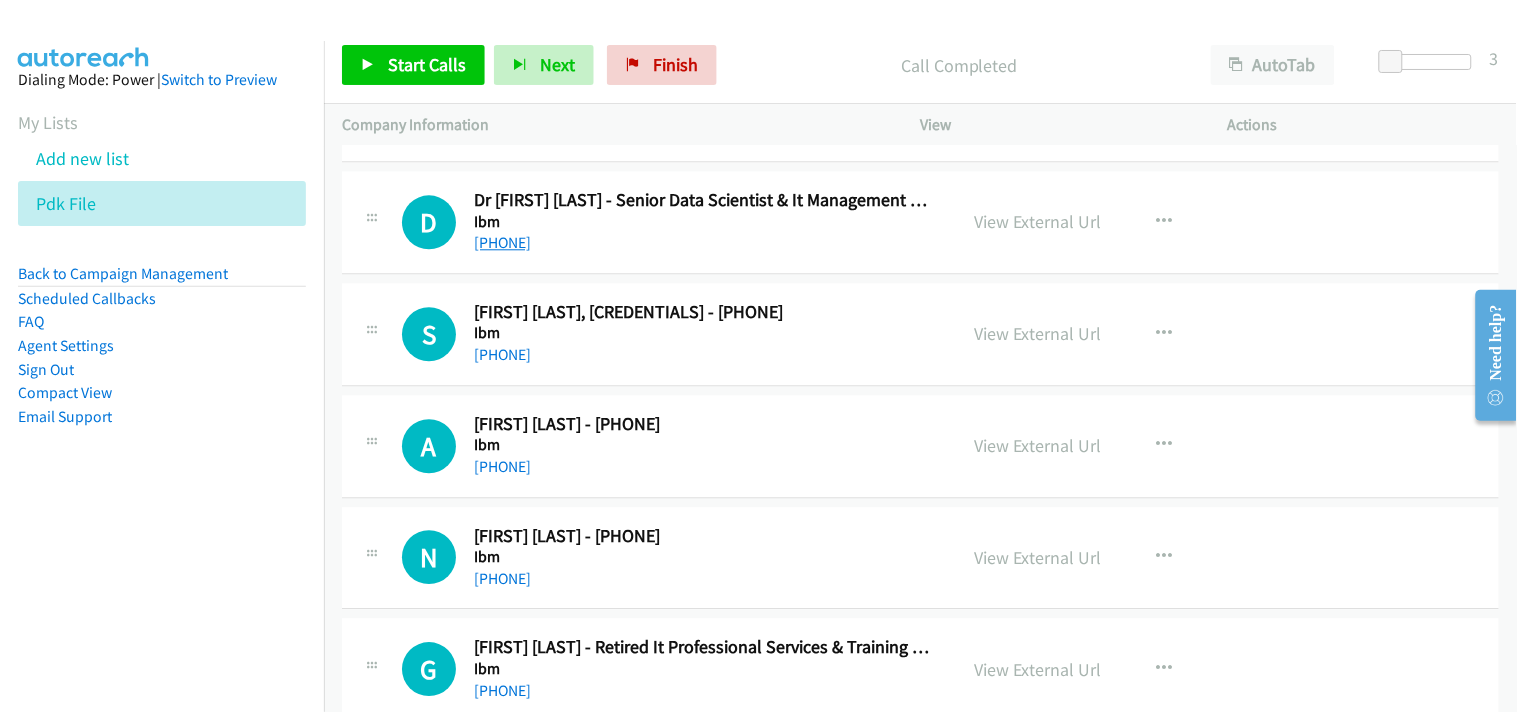 click on "[PHONE]" at bounding box center [502, 242] 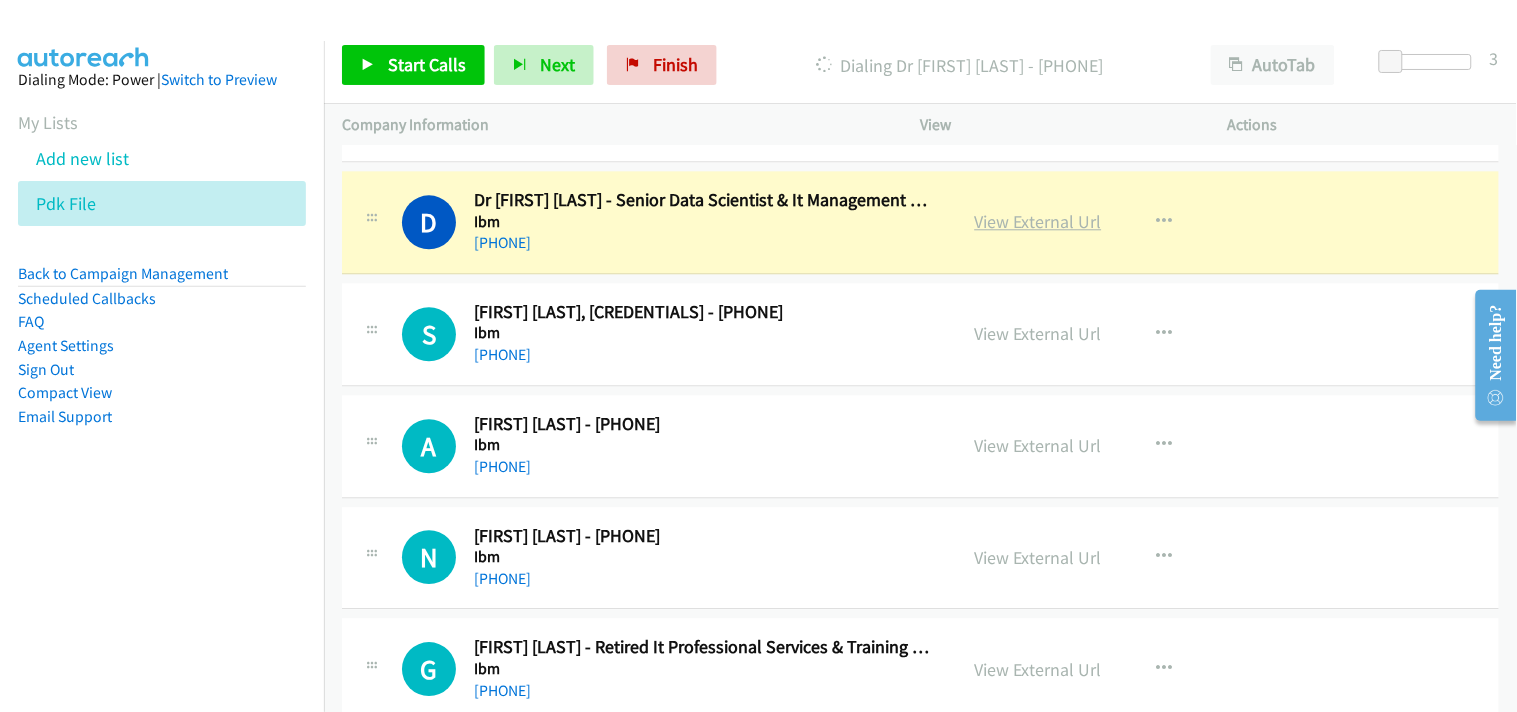 click on "View External Url" at bounding box center (1038, 221) 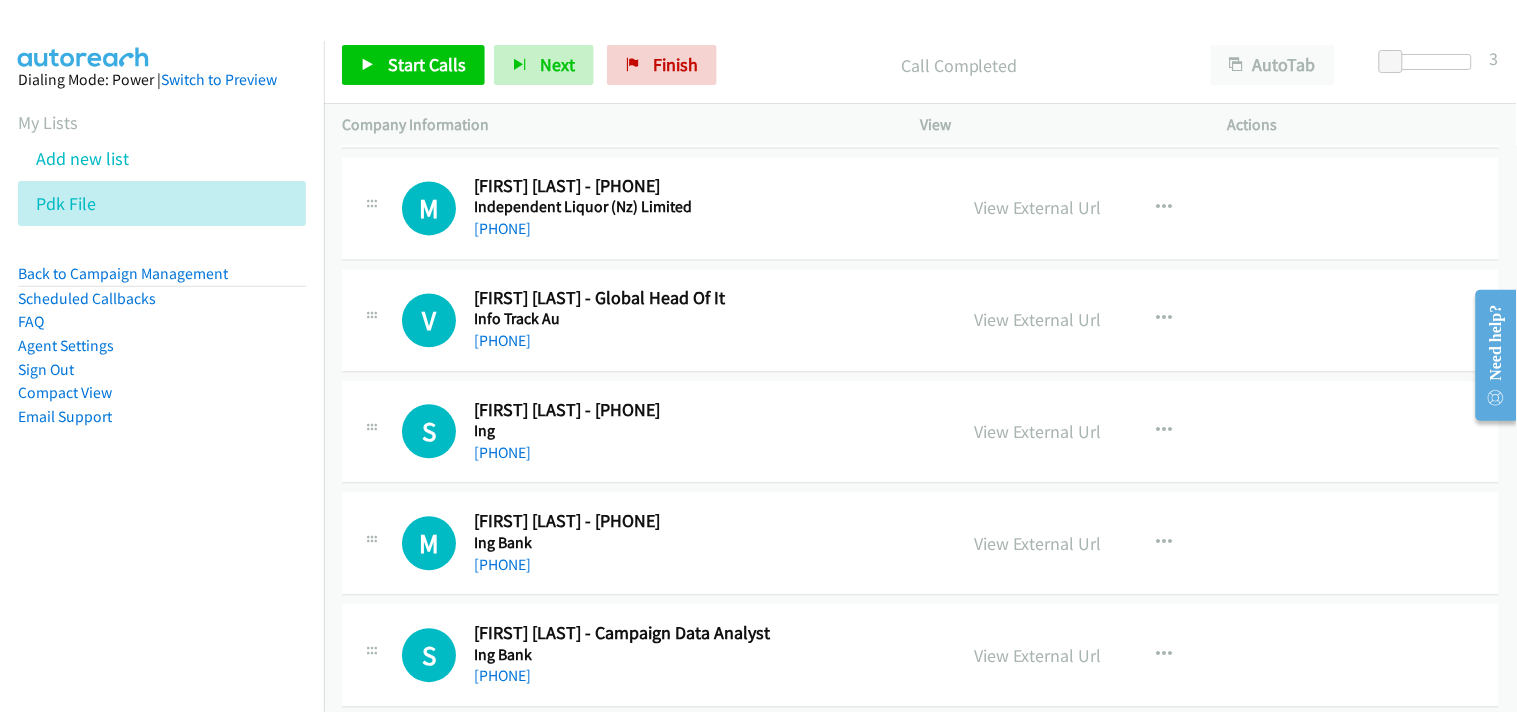 scroll, scrollTop: 6777, scrollLeft: 0, axis: vertical 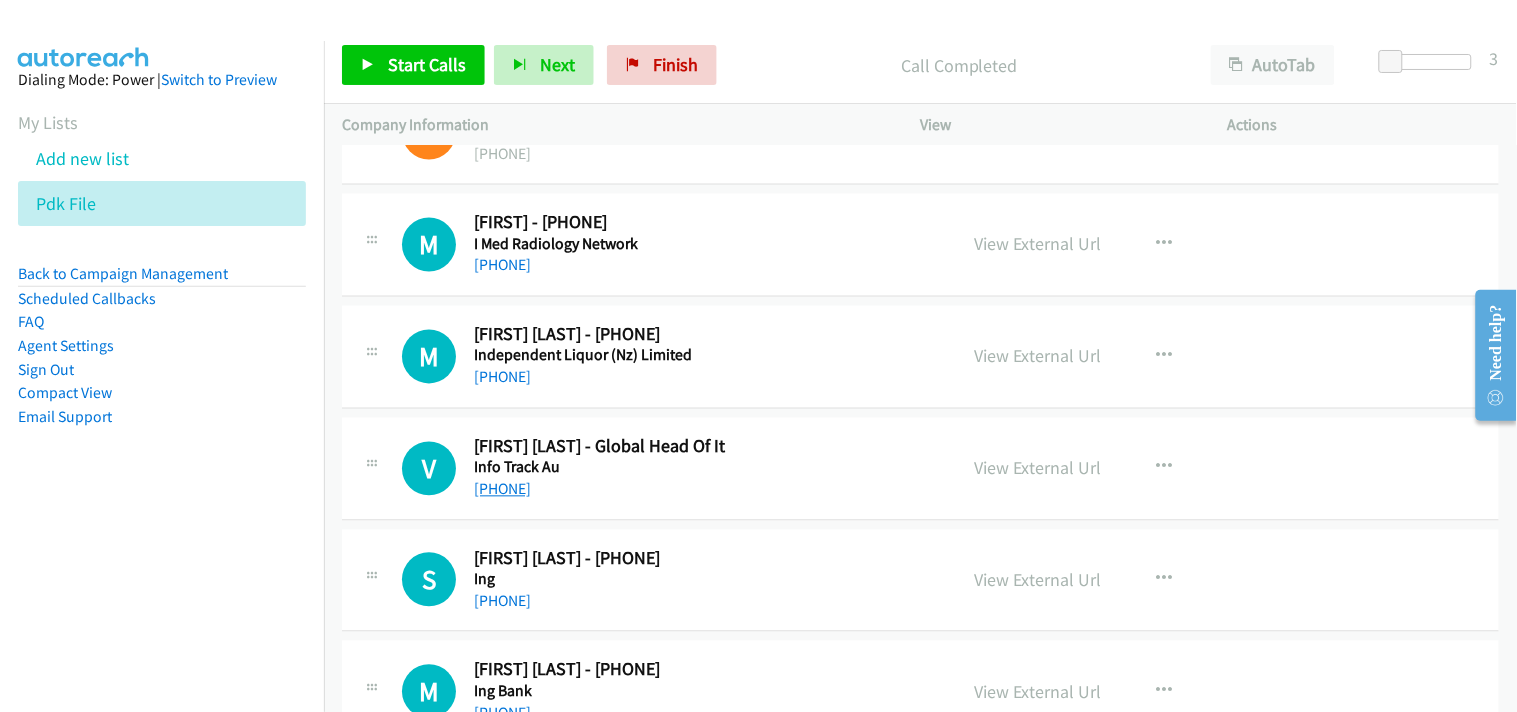 click on "[PHONE]" at bounding box center (502, 489) 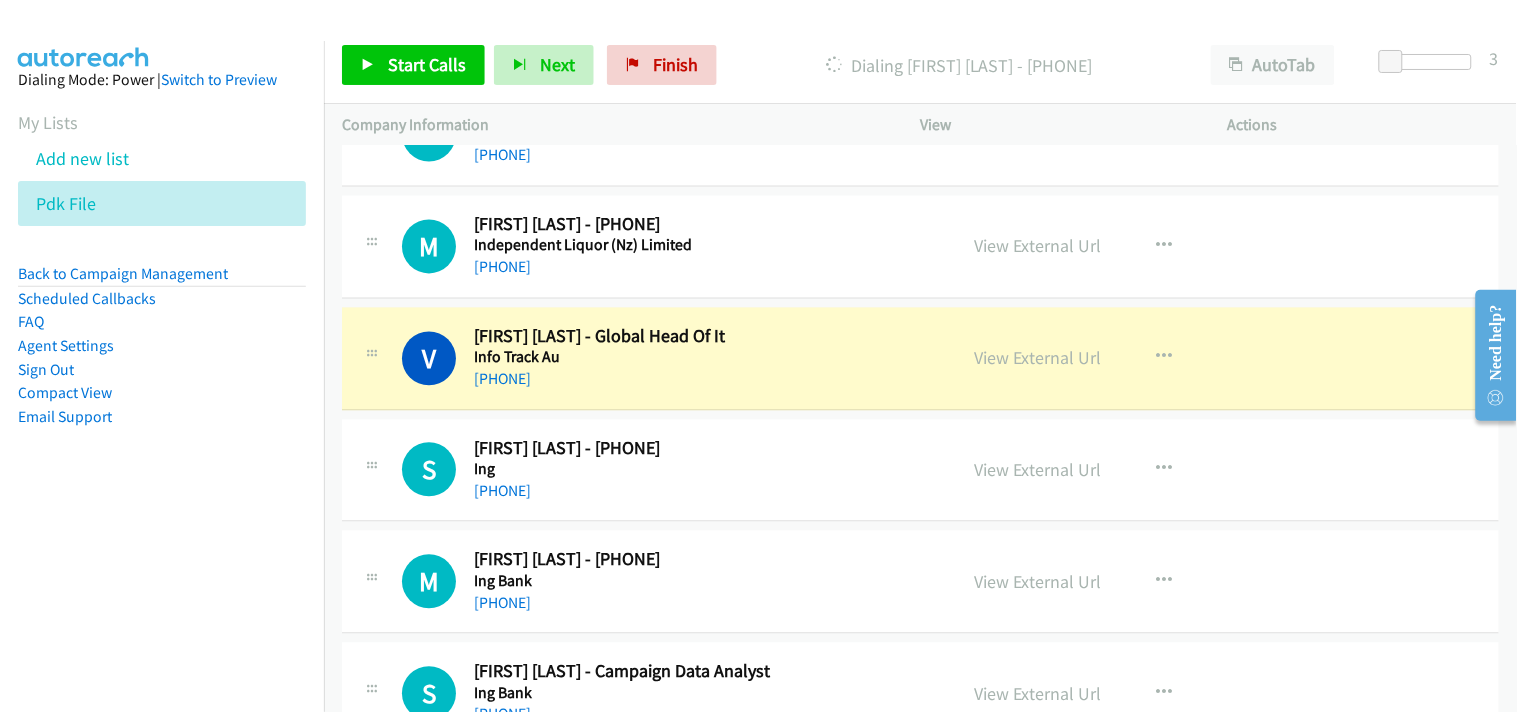 scroll, scrollTop: 6888, scrollLeft: 0, axis: vertical 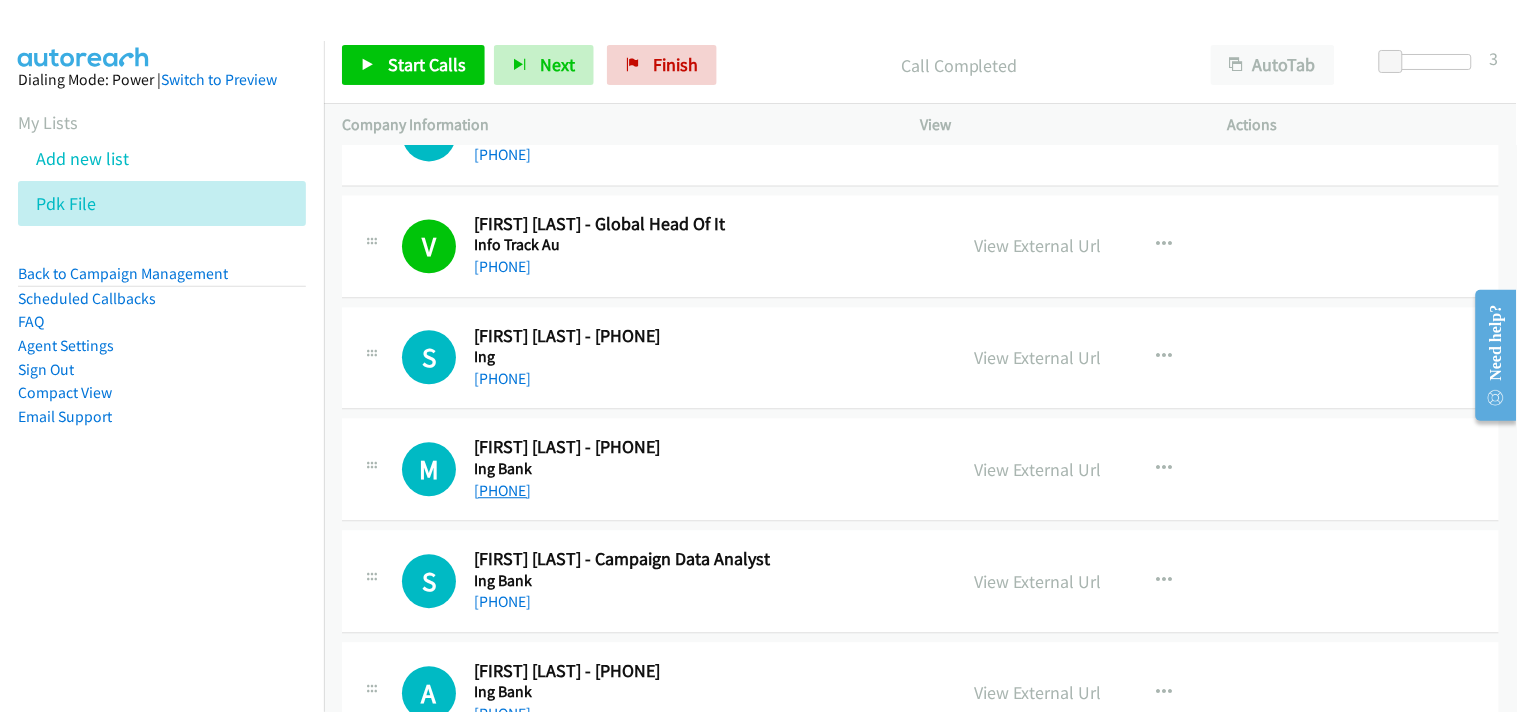 click on "[PHONE]" at bounding box center (502, 490) 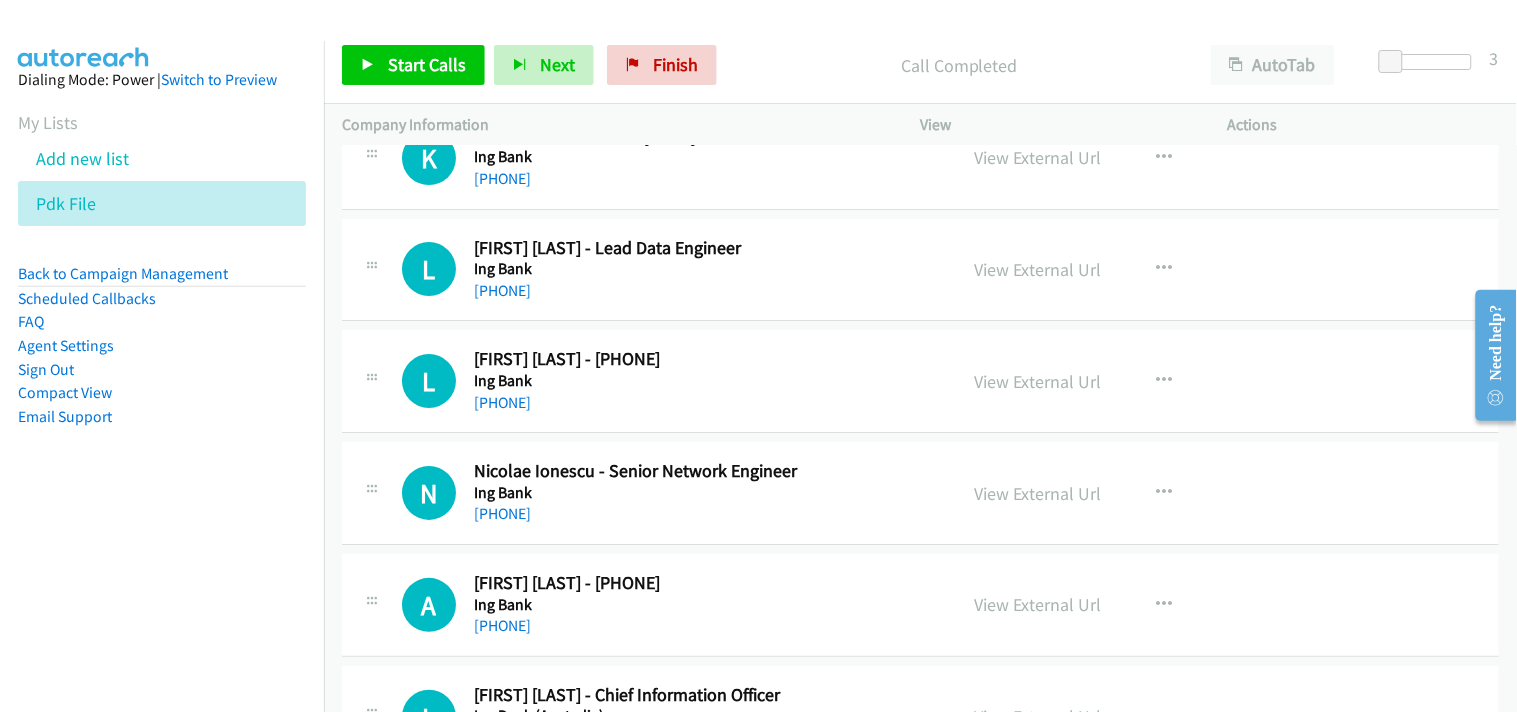 scroll, scrollTop: 7666, scrollLeft: 0, axis: vertical 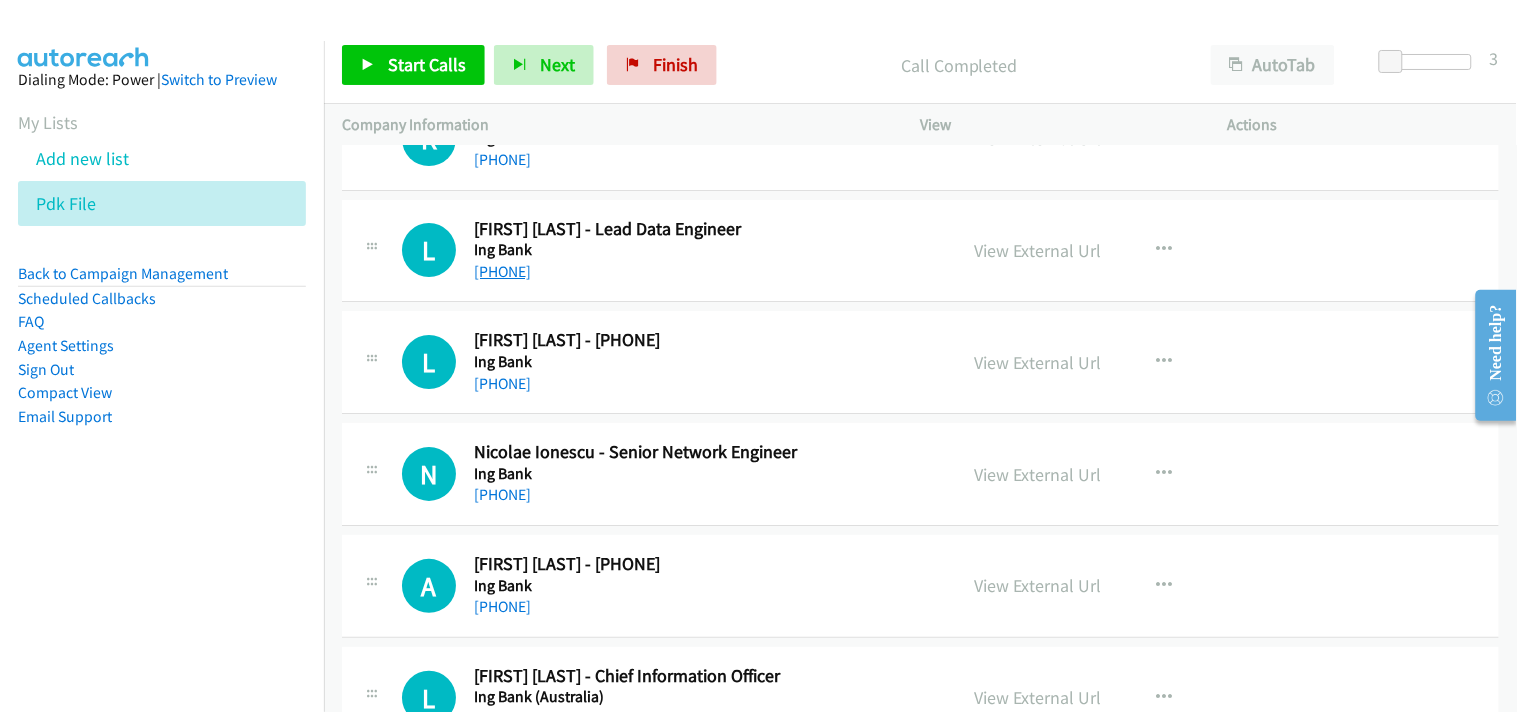 click on "[PHONE]" at bounding box center (502, 271) 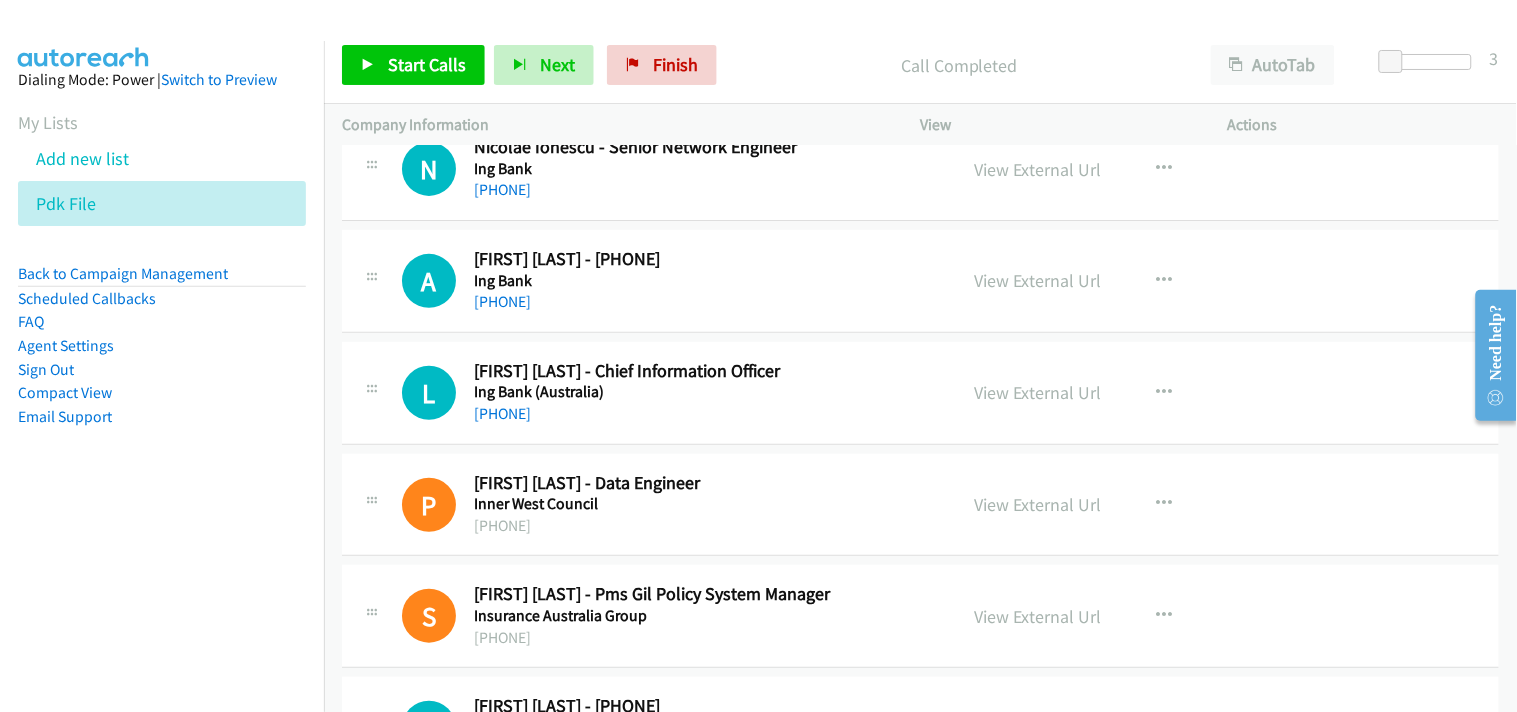 scroll, scrollTop: 8111, scrollLeft: 0, axis: vertical 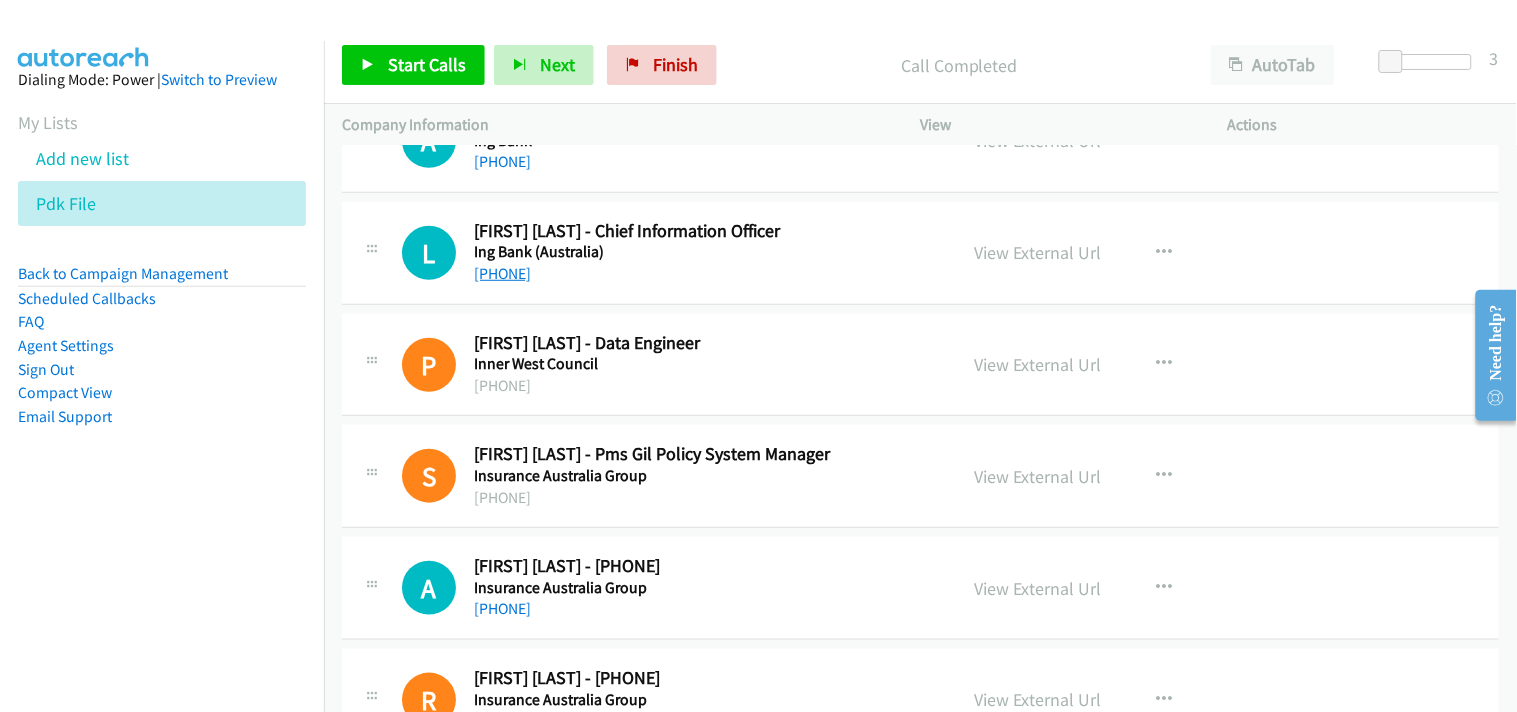 click on "[PHONE]" at bounding box center (502, 273) 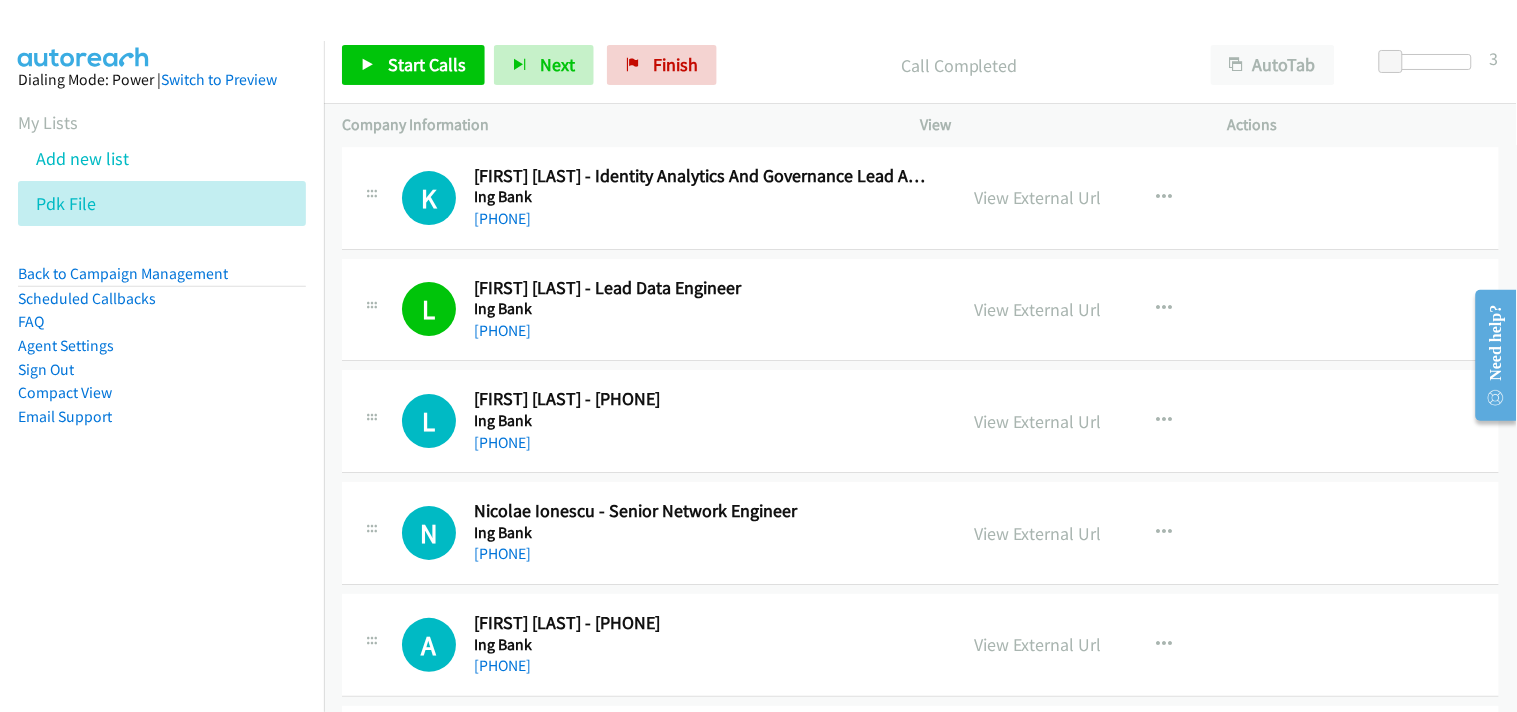scroll, scrollTop: 7643, scrollLeft: 0, axis: vertical 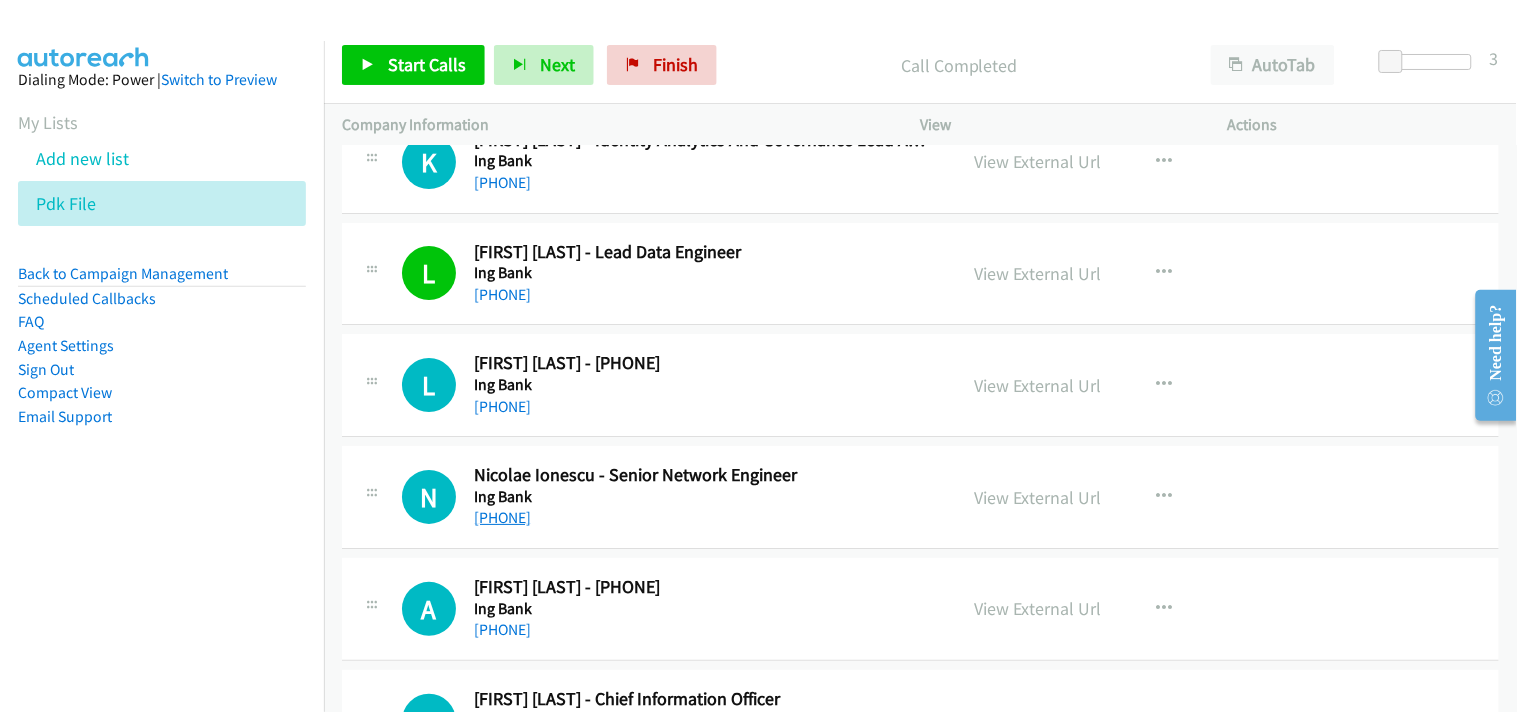 click on "[PHONE]" at bounding box center (502, 517) 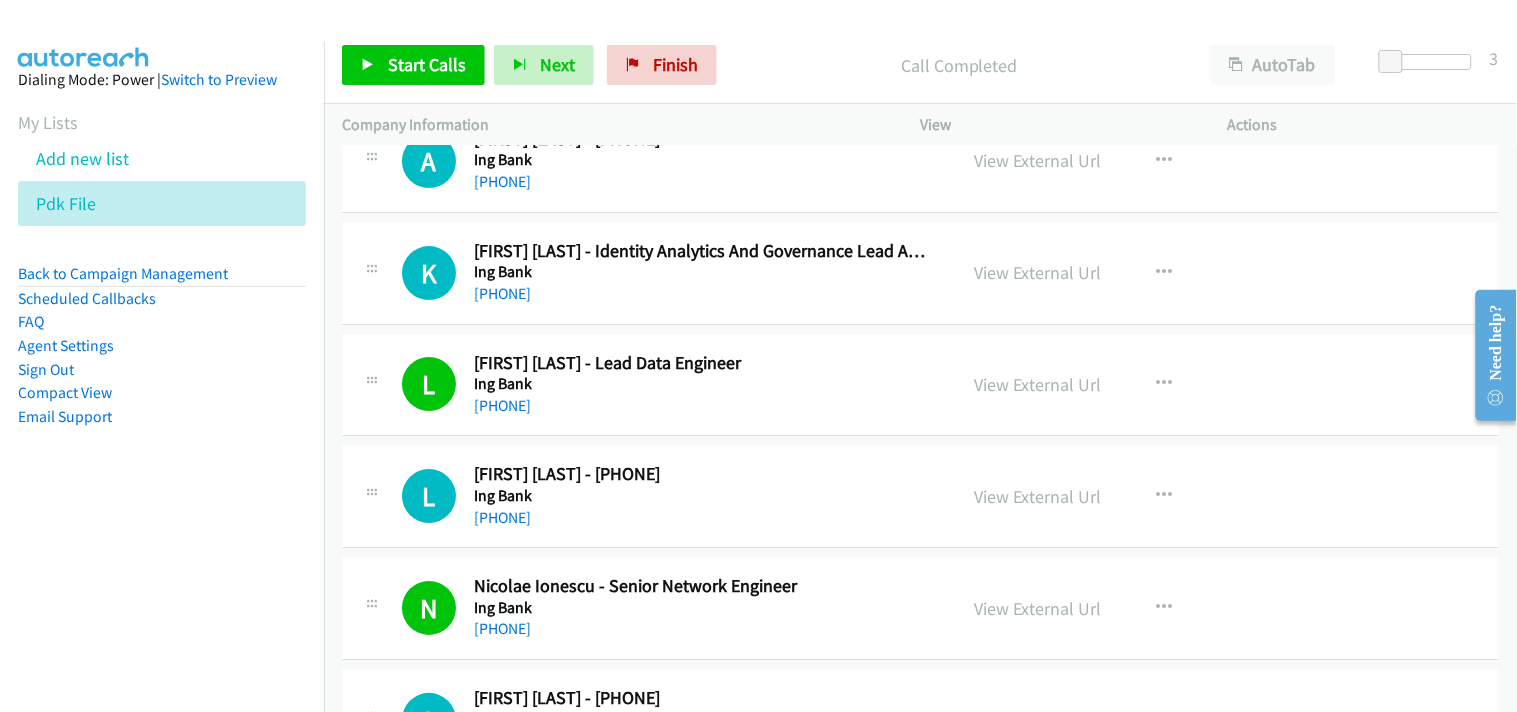 scroll, scrollTop: 7421, scrollLeft: 0, axis: vertical 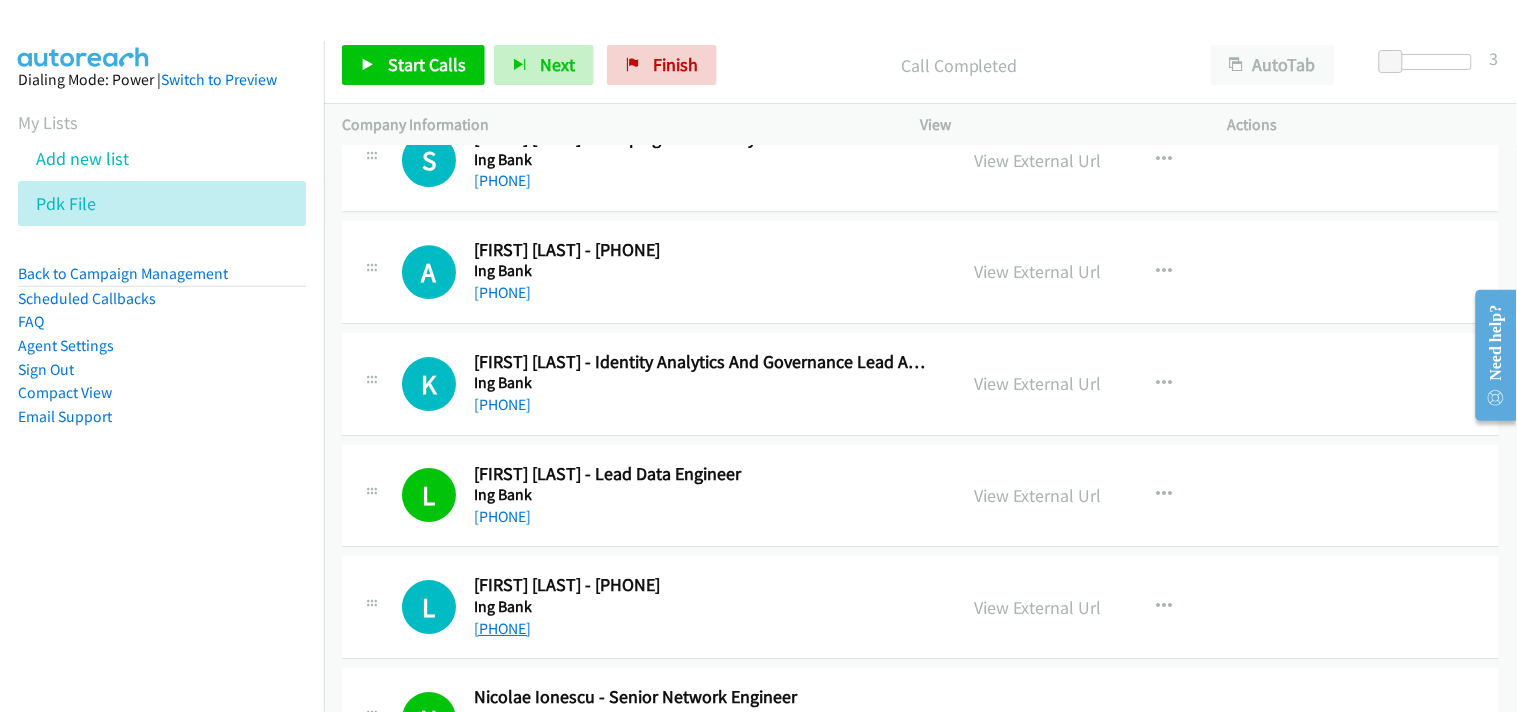 click on "[PHONE]" at bounding box center (502, 628) 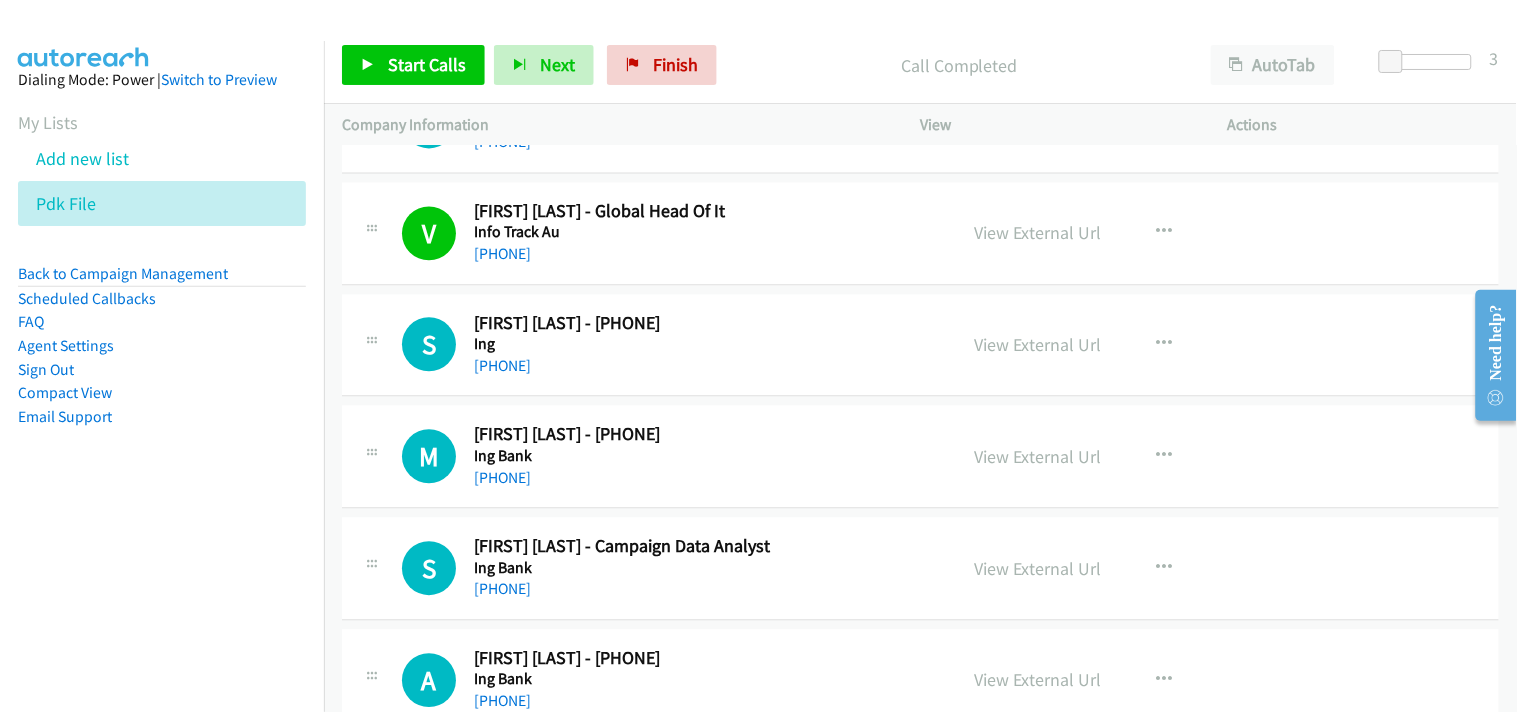 scroll, scrollTop: 6976, scrollLeft: 0, axis: vertical 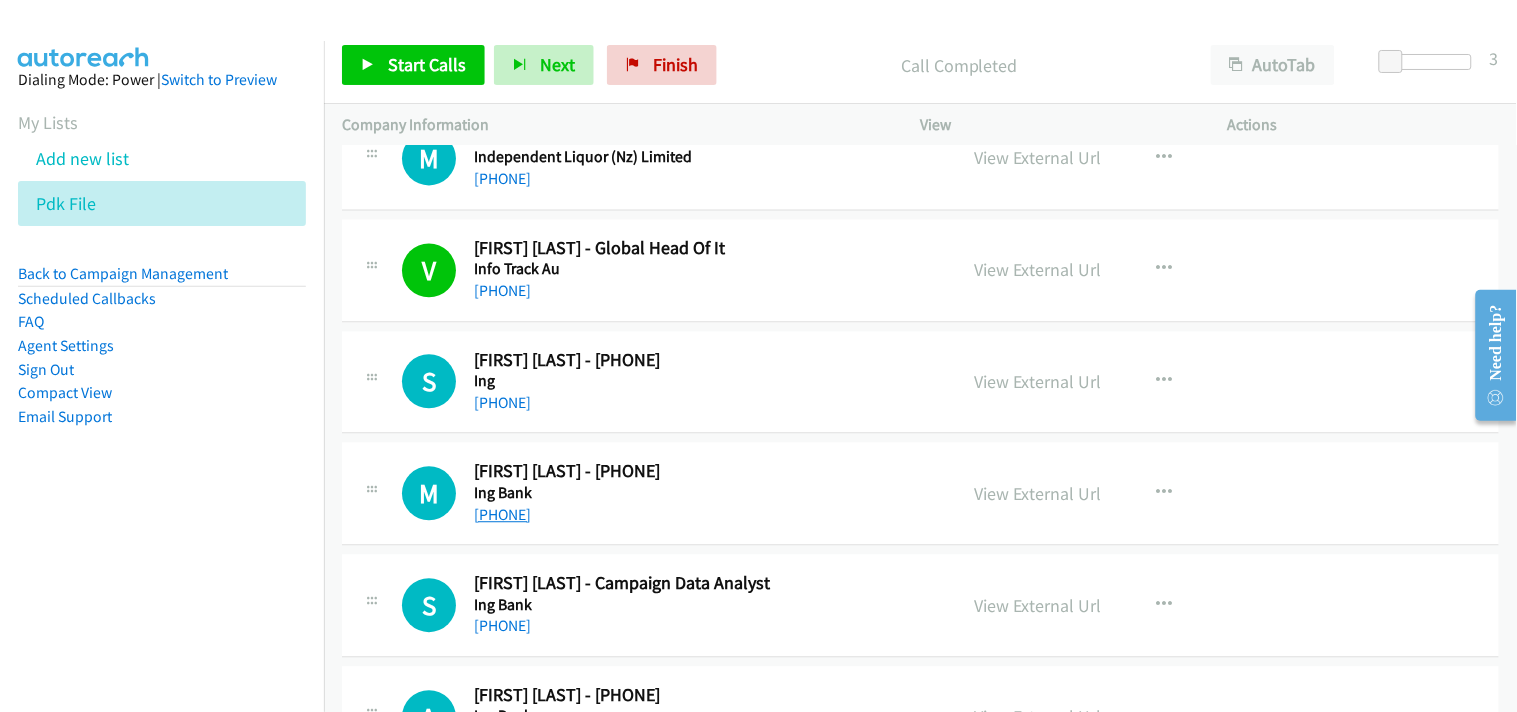 click on "[PHONE]" at bounding box center [502, 514] 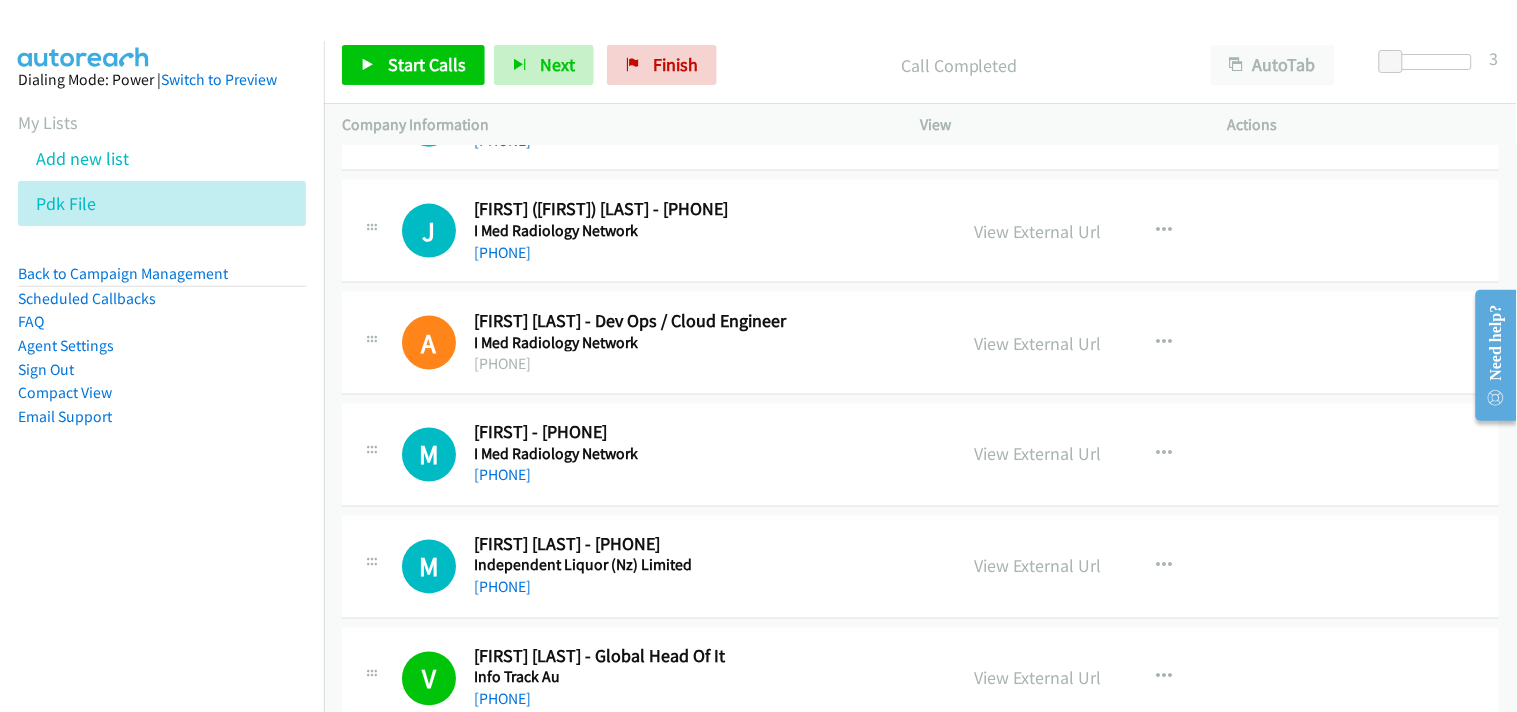 scroll, scrollTop: 6532, scrollLeft: 0, axis: vertical 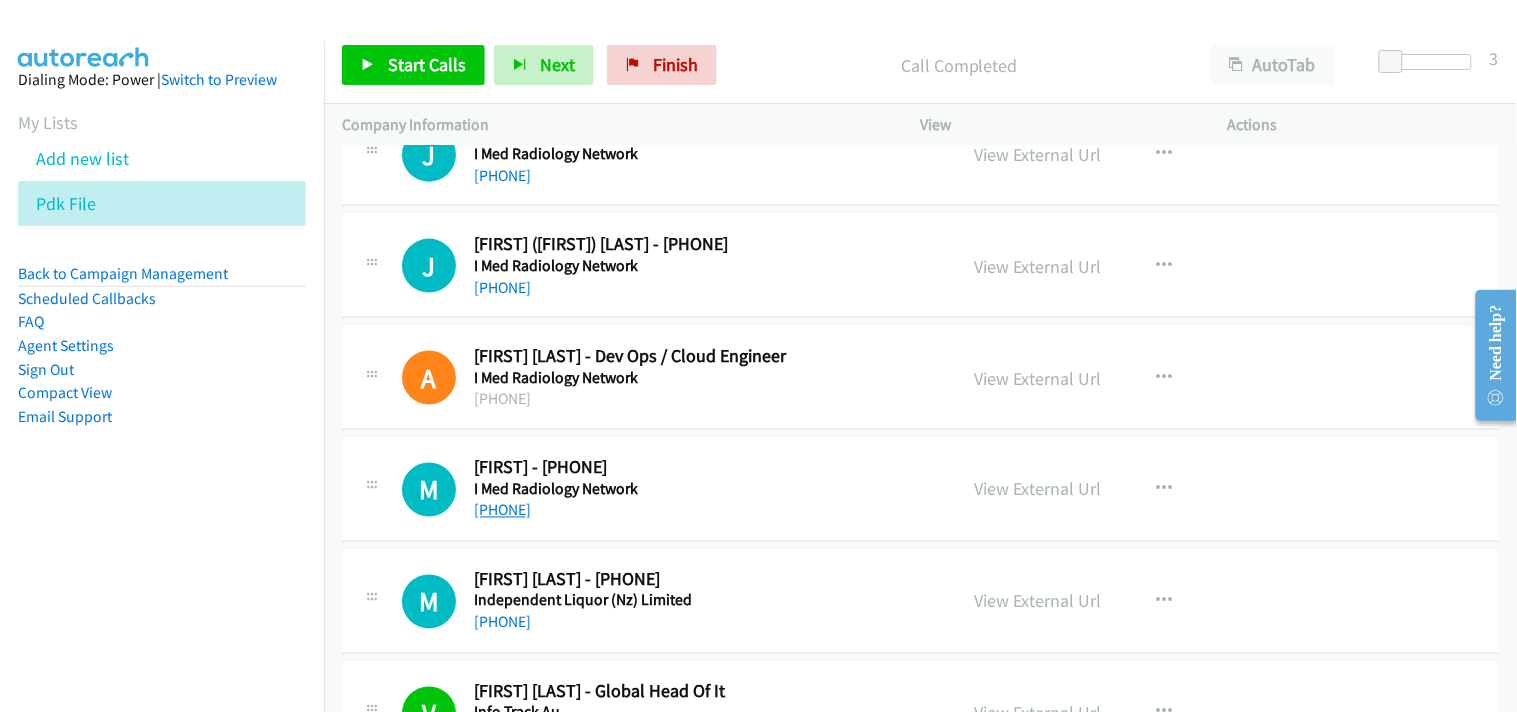 click on "[PHONE]" at bounding box center (502, 510) 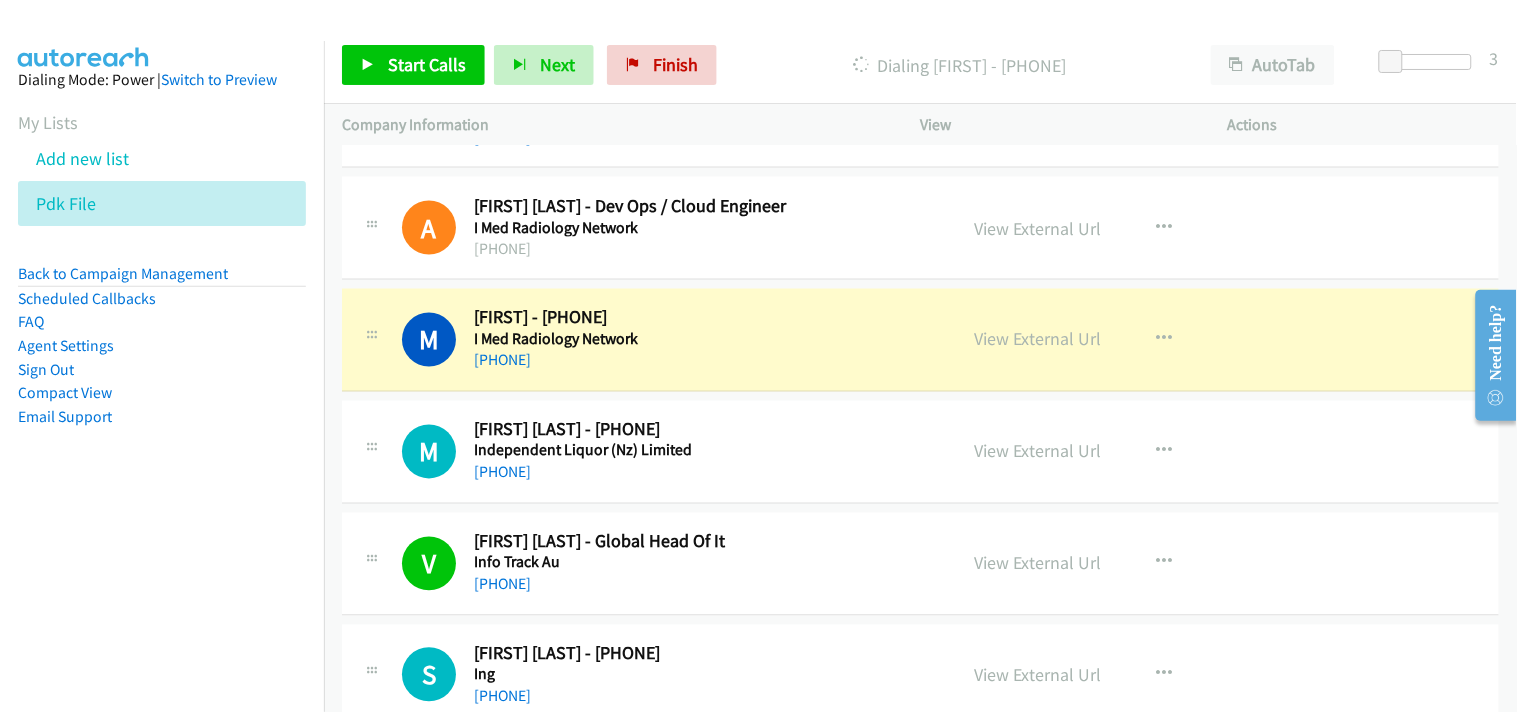 scroll, scrollTop: 6643, scrollLeft: 0, axis: vertical 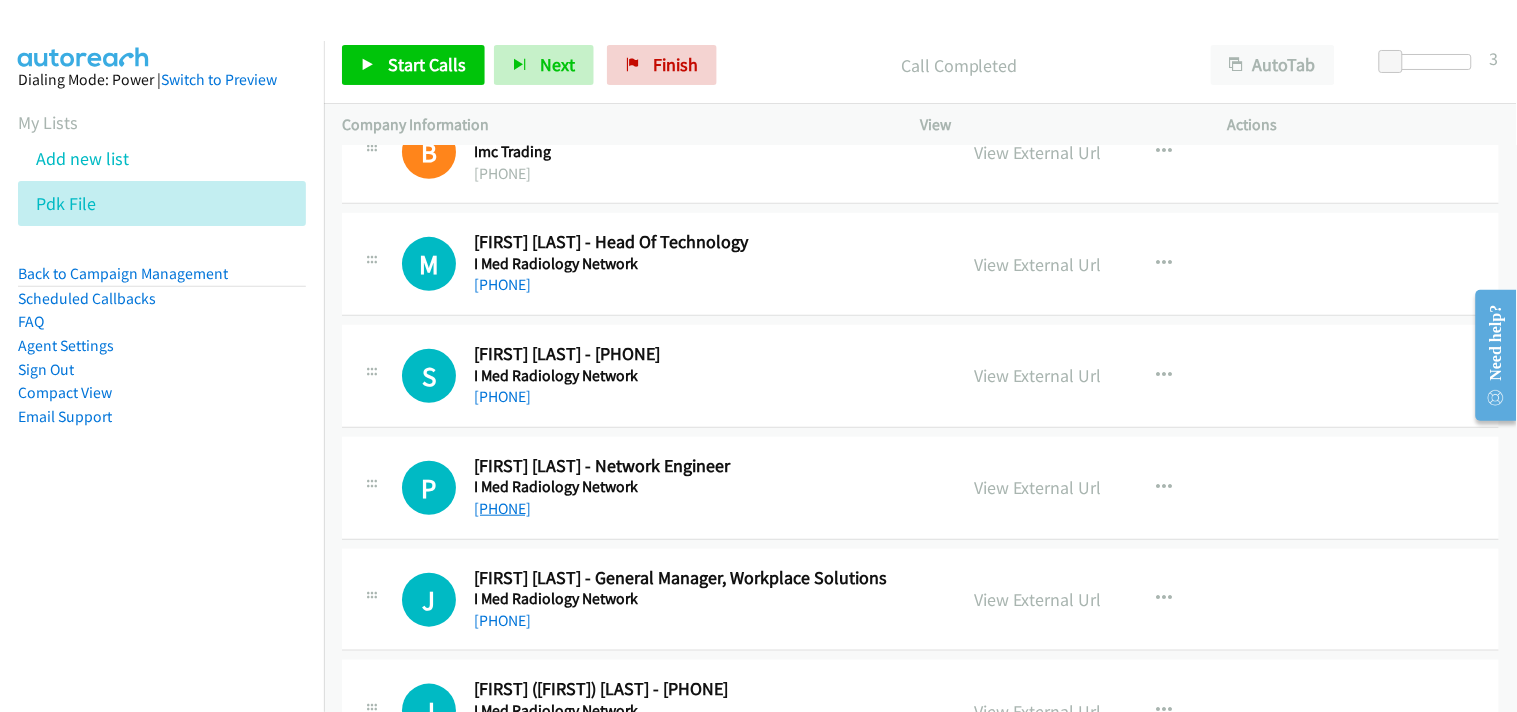 click on "[PHONE]" at bounding box center (502, 508) 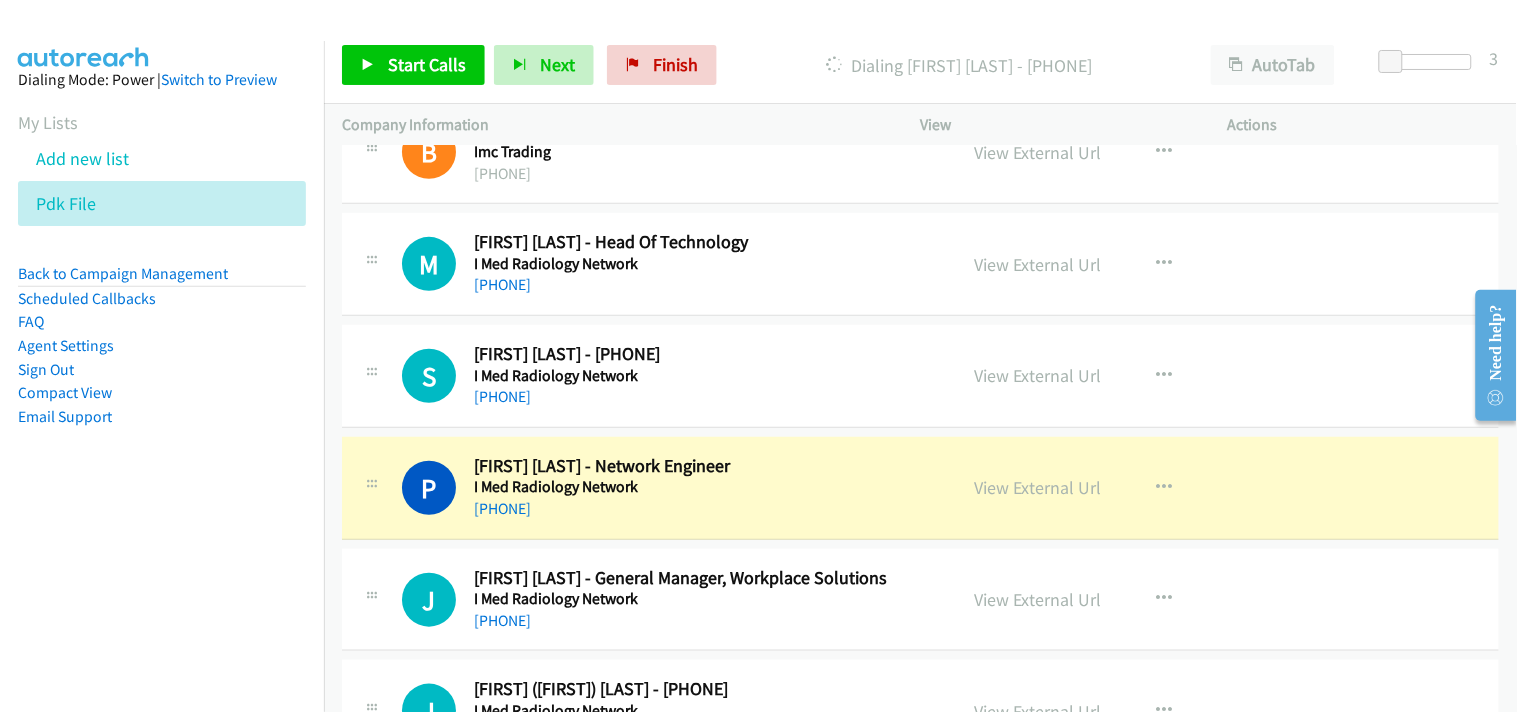 scroll, scrollTop: 5976, scrollLeft: 0, axis: vertical 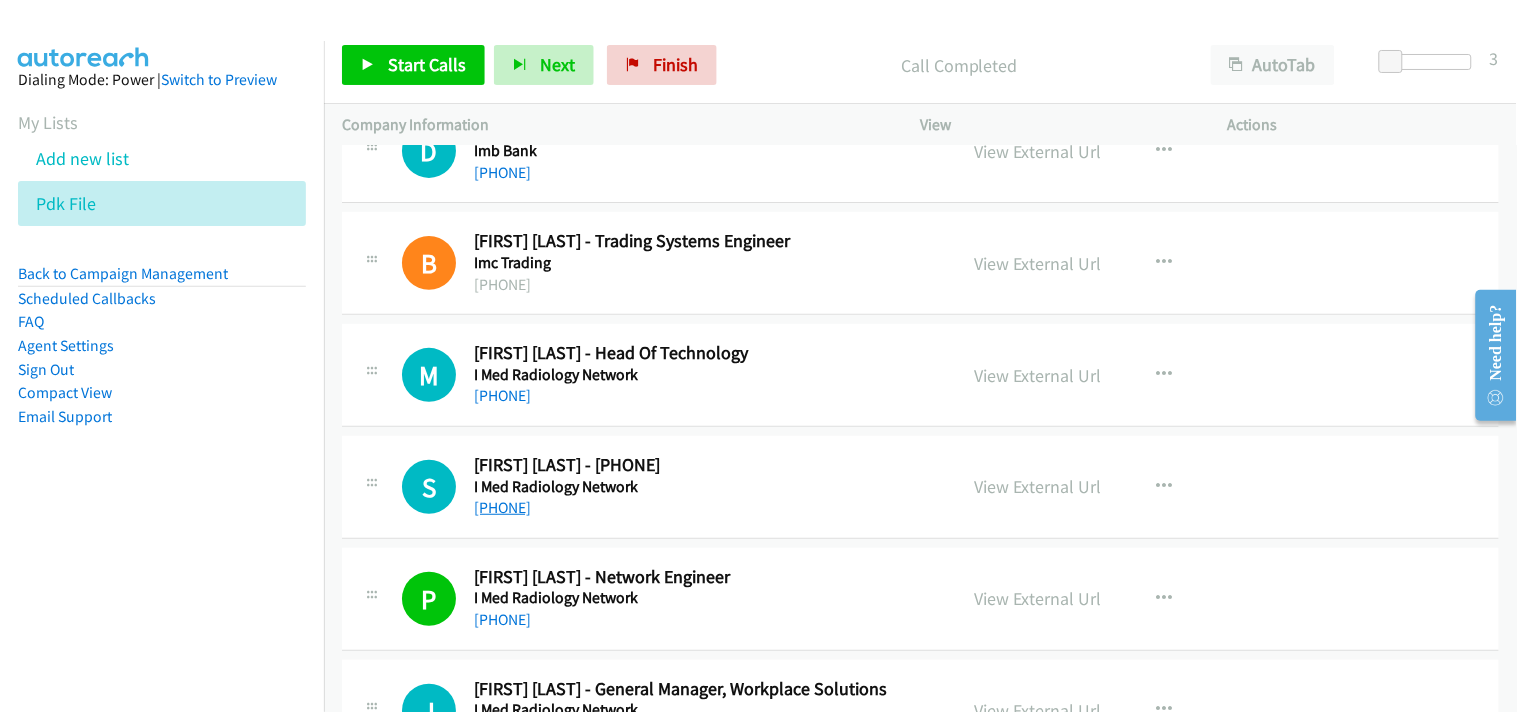 click on "[PHONE]" at bounding box center [502, 507] 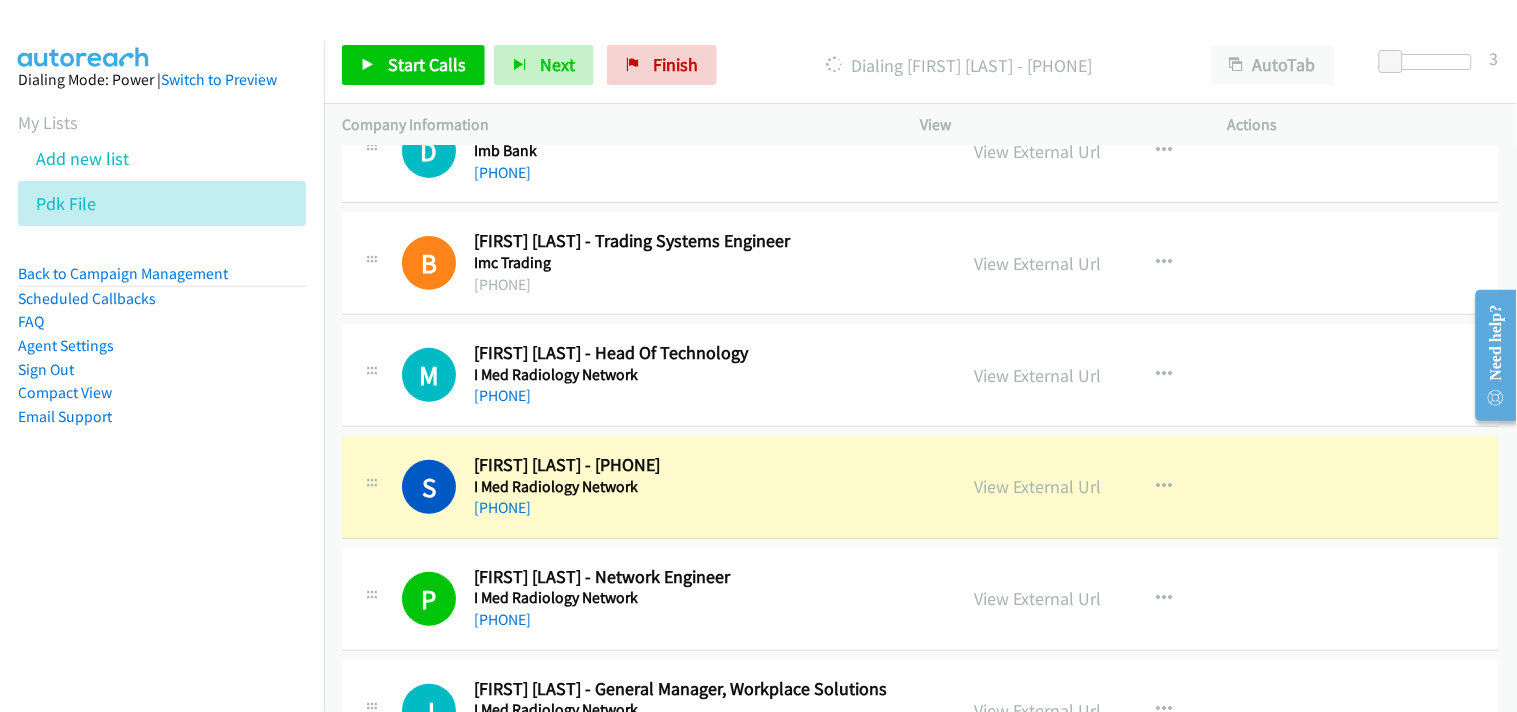 scroll, scrollTop: 5865, scrollLeft: 0, axis: vertical 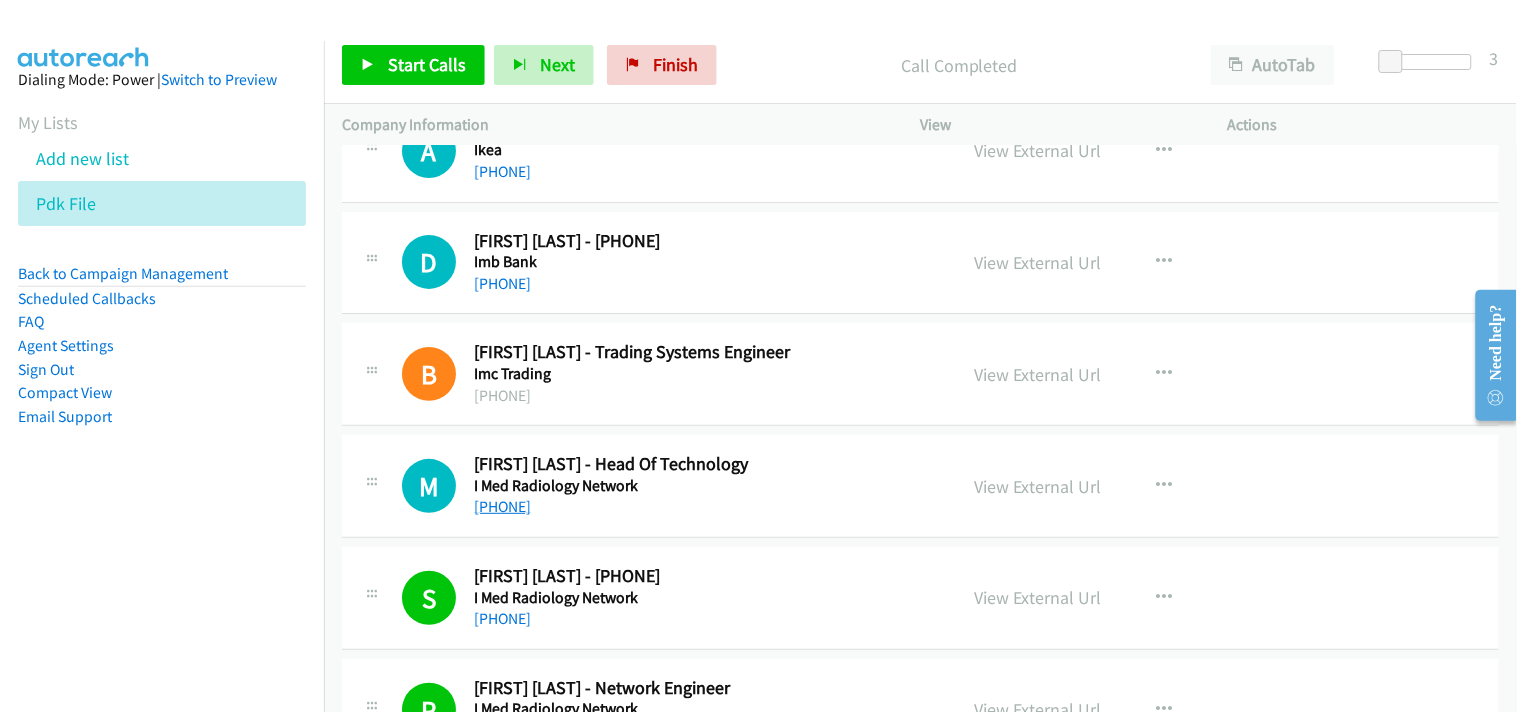 click on "[PHONE]" at bounding box center [502, 506] 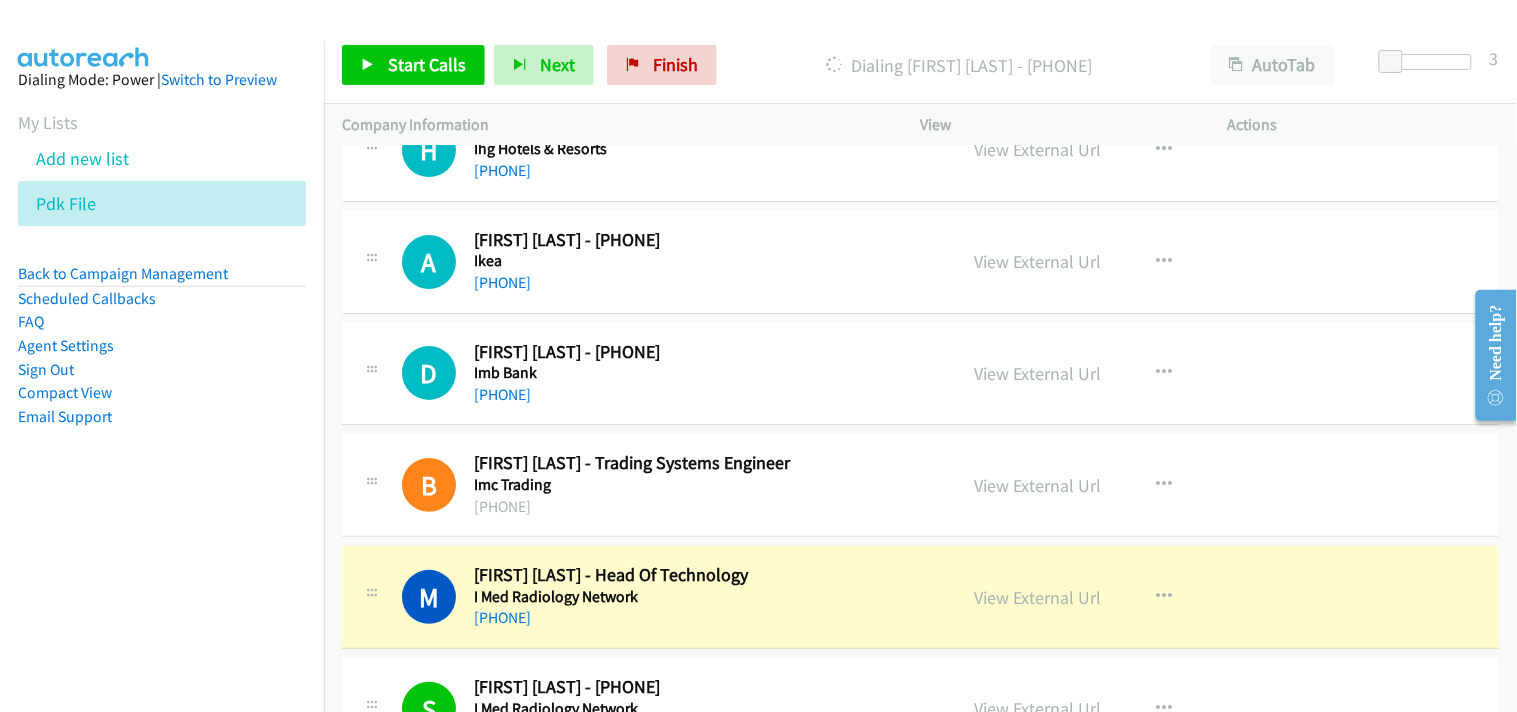 scroll, scrollTop: 5865, scrollLeft: 0, axis: vertical 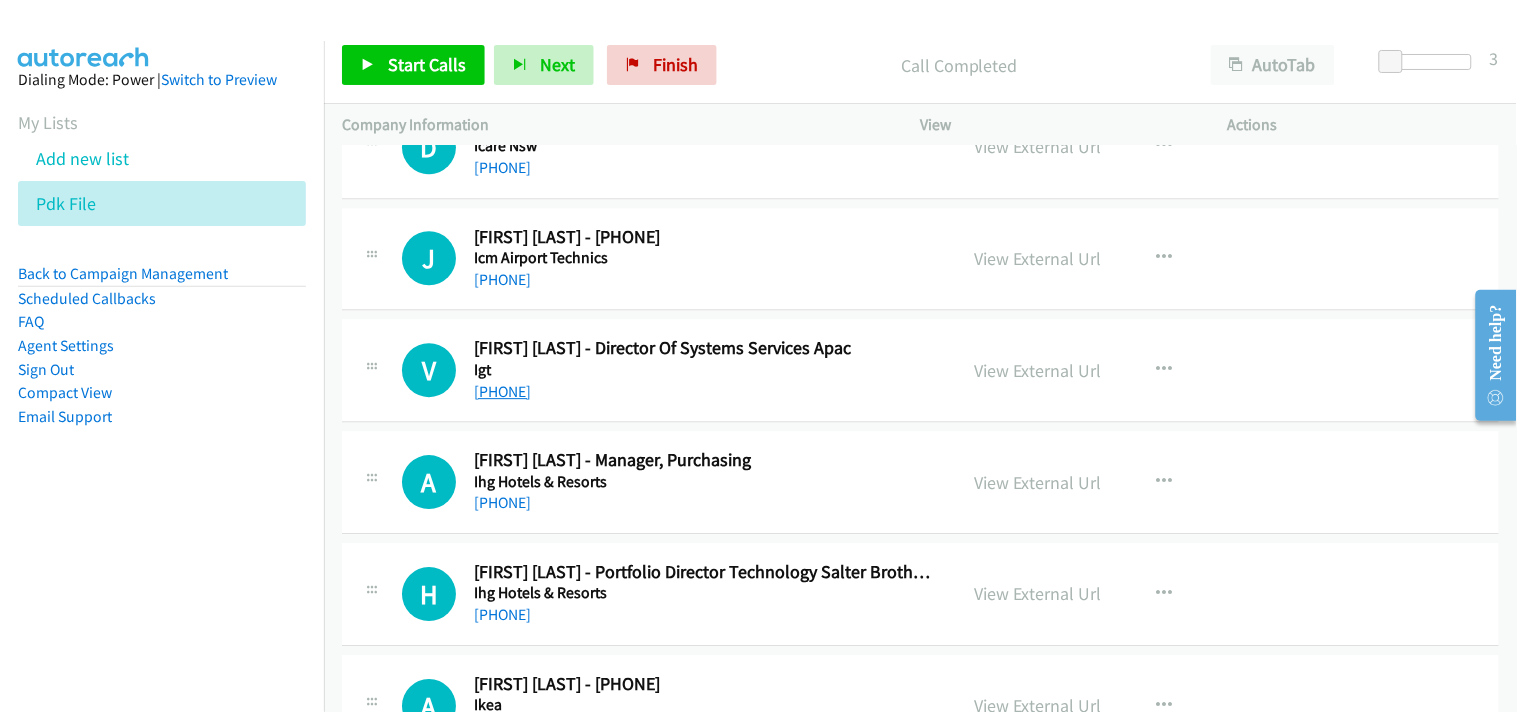 click on "[PHONE]" at bounding box center (502, 391) 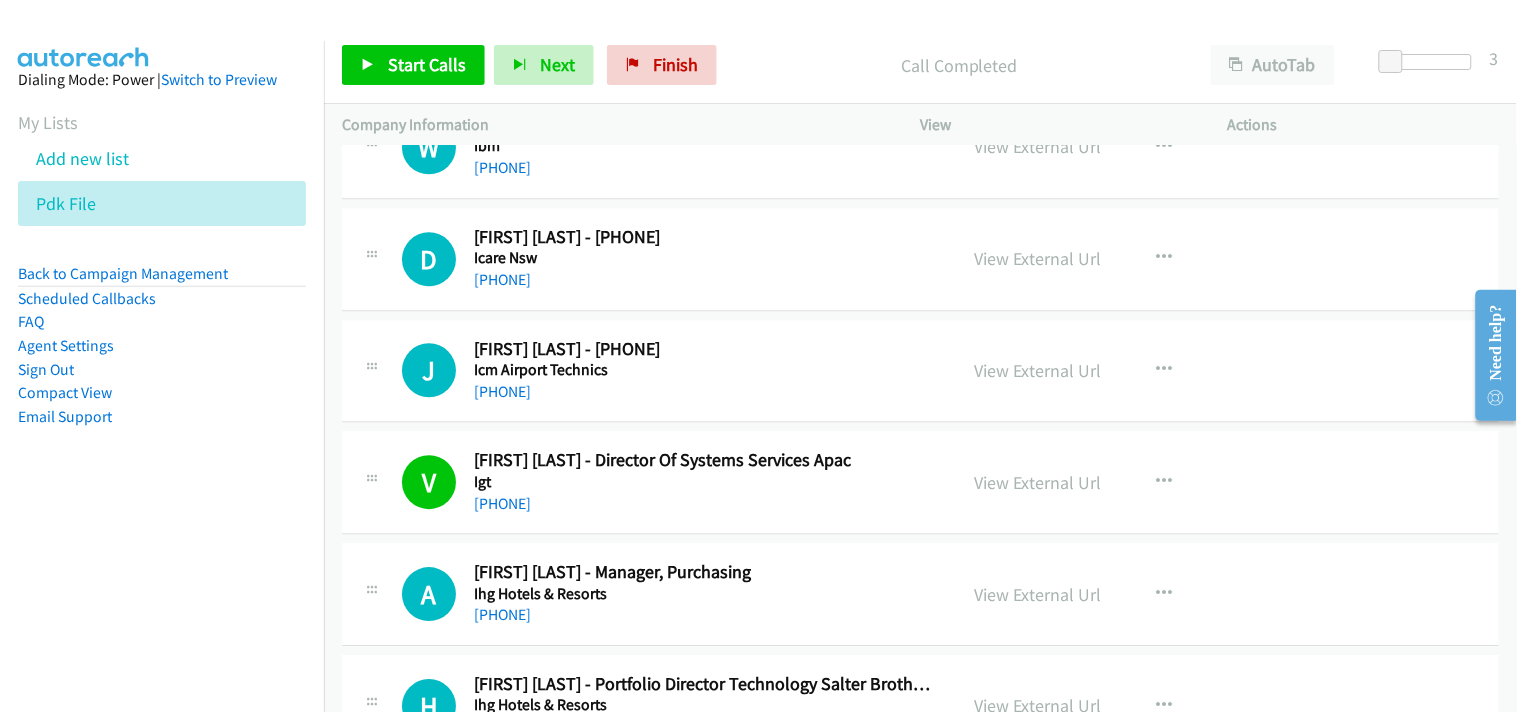 scroll, scrollTop: 5087, scrollLeft: 0, axis: vertical 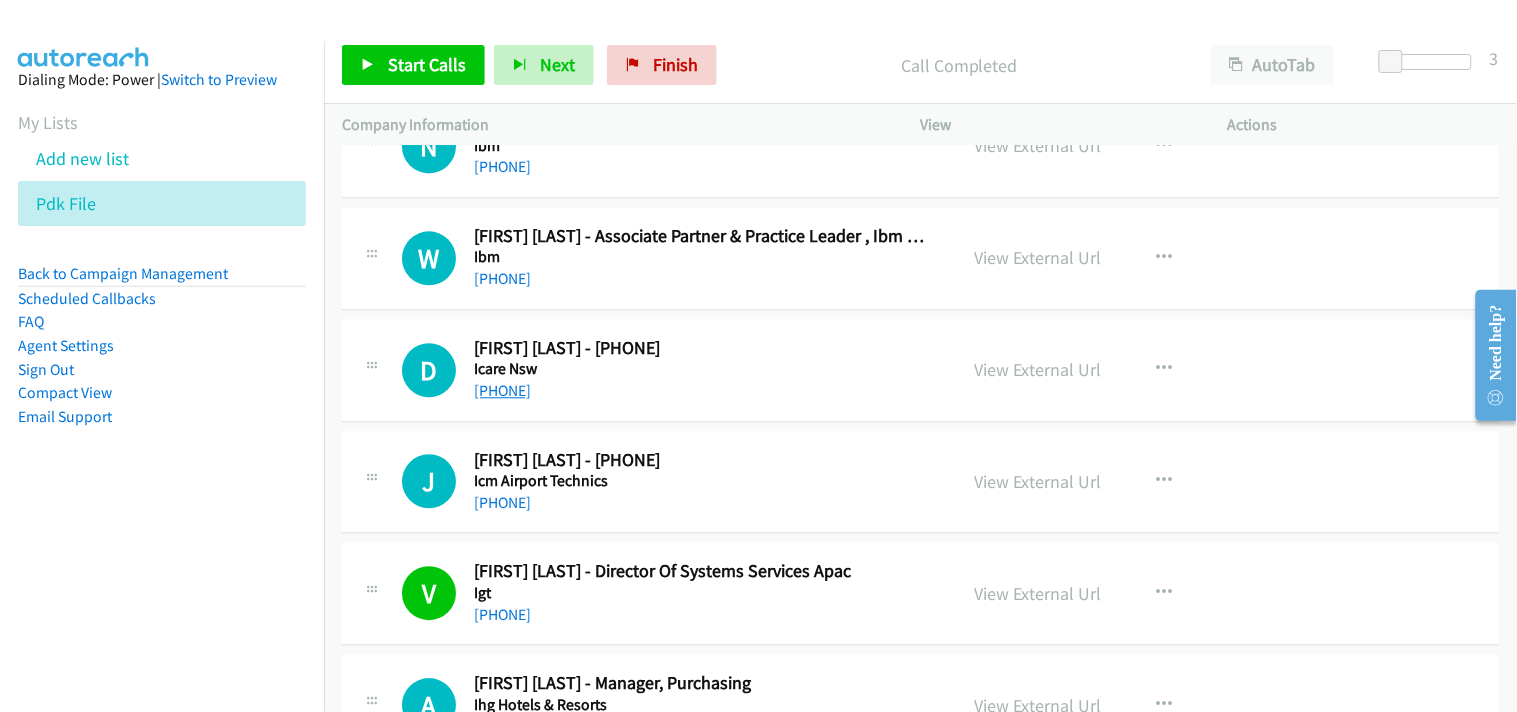 click on "[PHONE]" at bounding box center (502, 390) 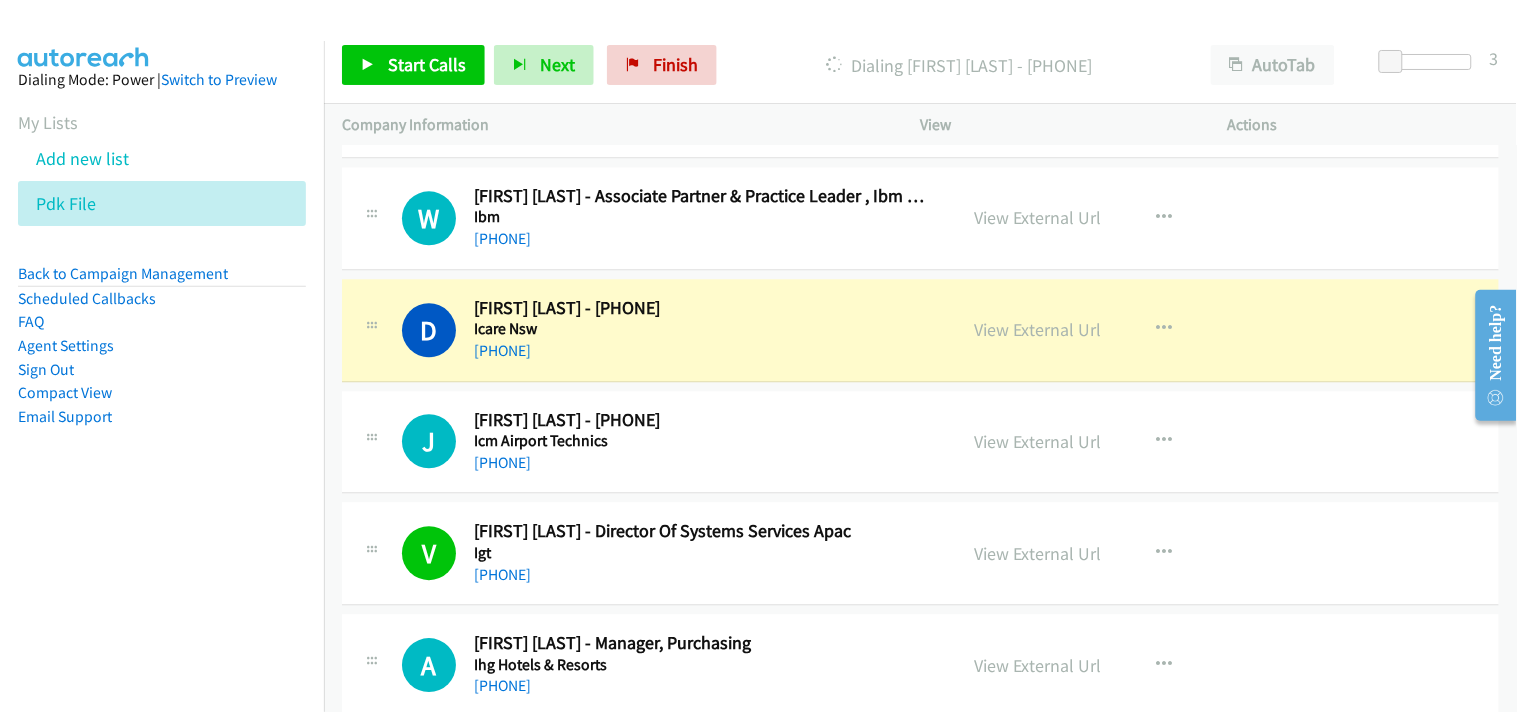 scroll, scrollTop: 5087, scrollLeft: 0, axis: vertical 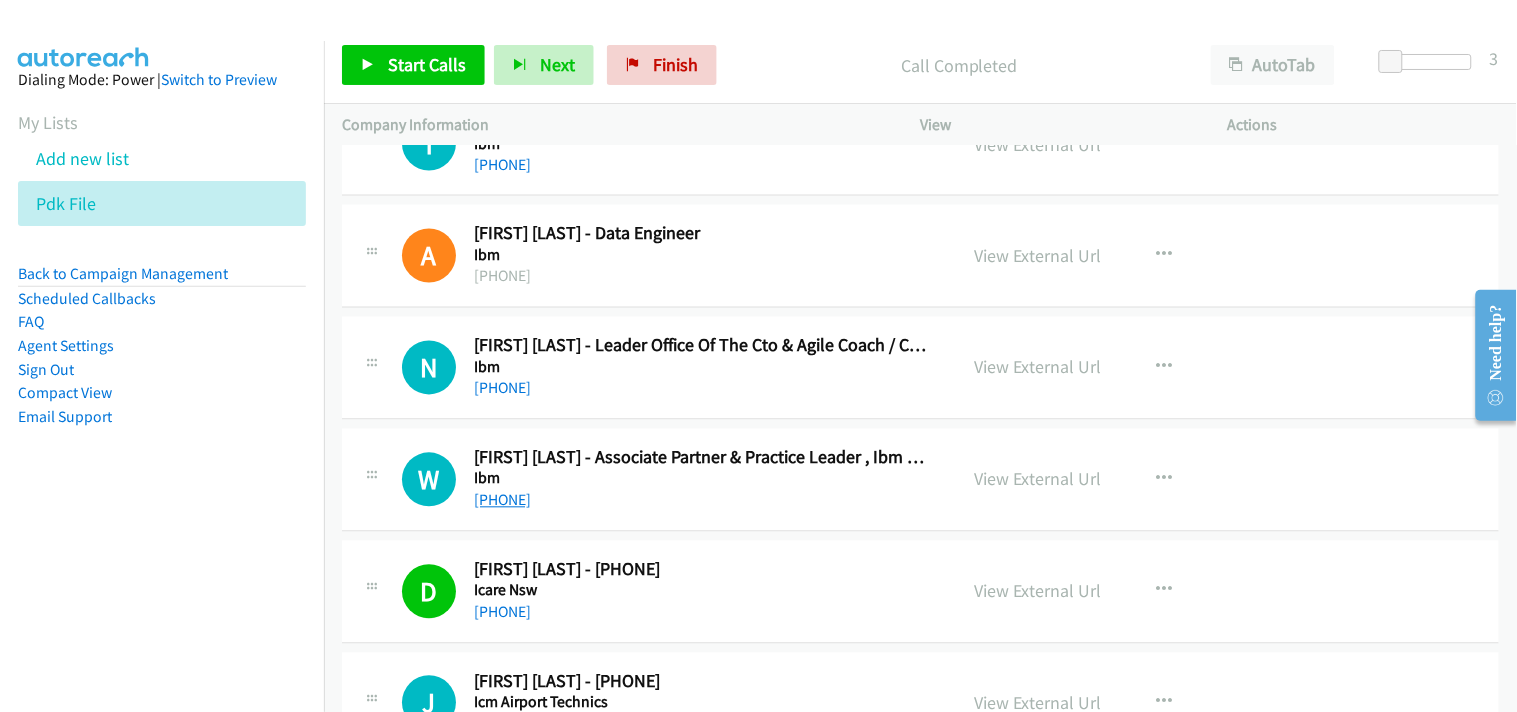 click on "[PHONE]" at bounding box center [502, 500] 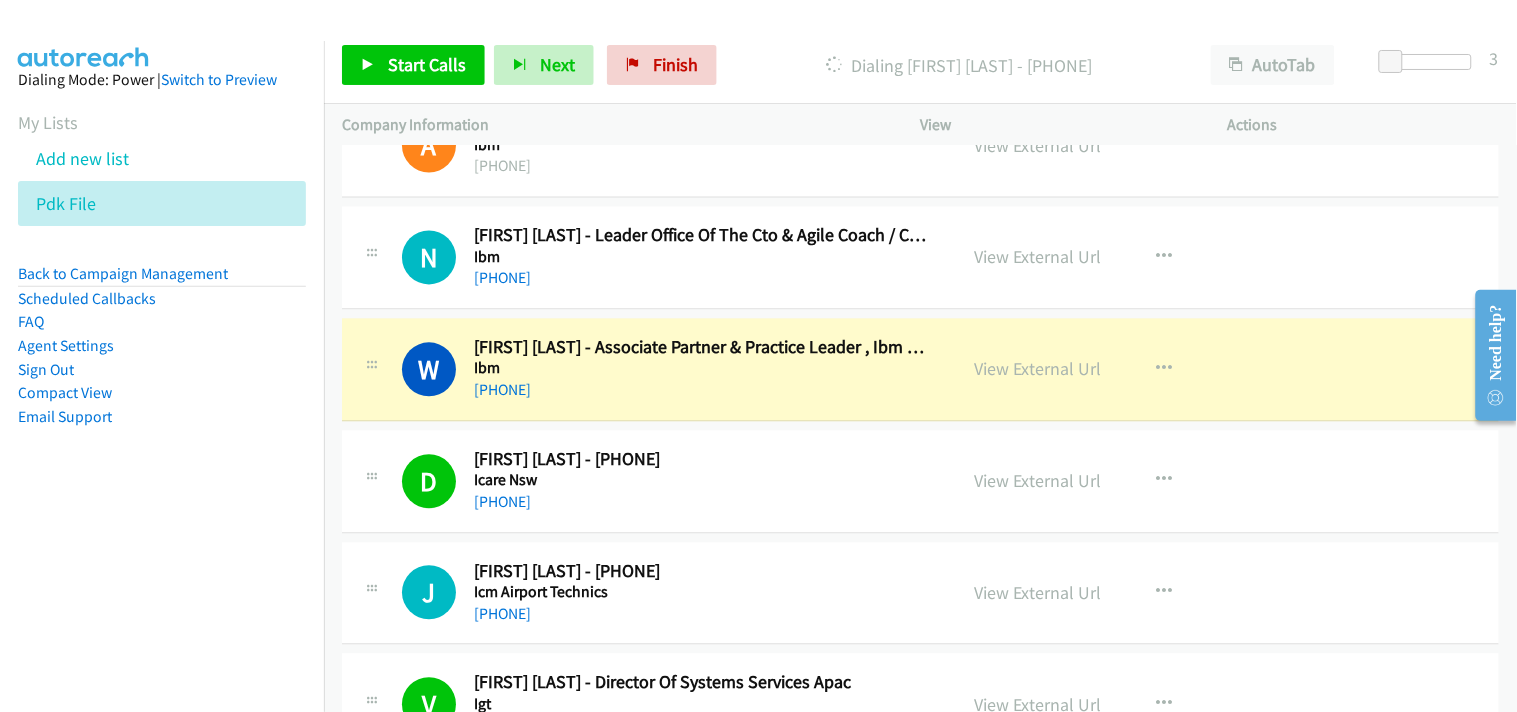 scroll, scrollTop: 4976, scrollLeft: 0, axis: vertical 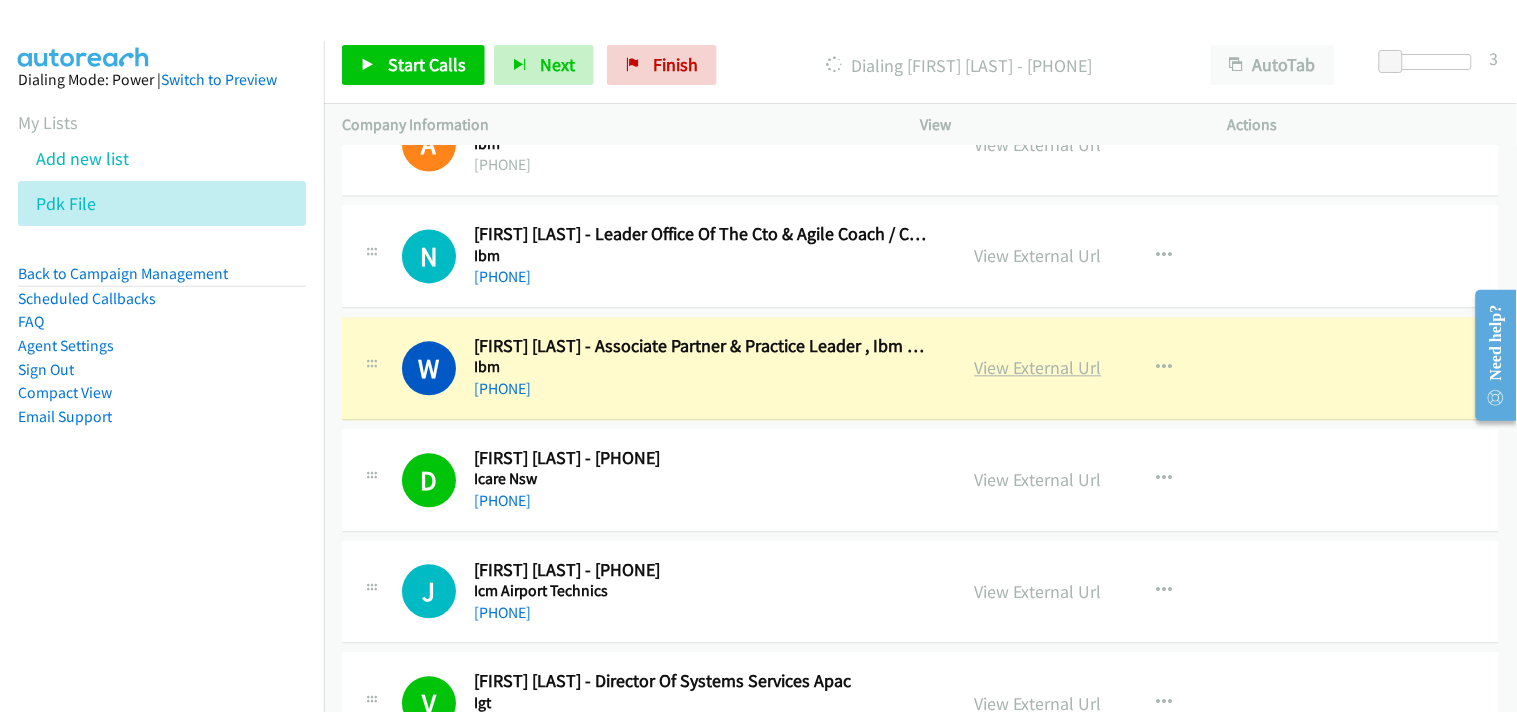 click on "View External Url" at bounding box center [1038, 368] 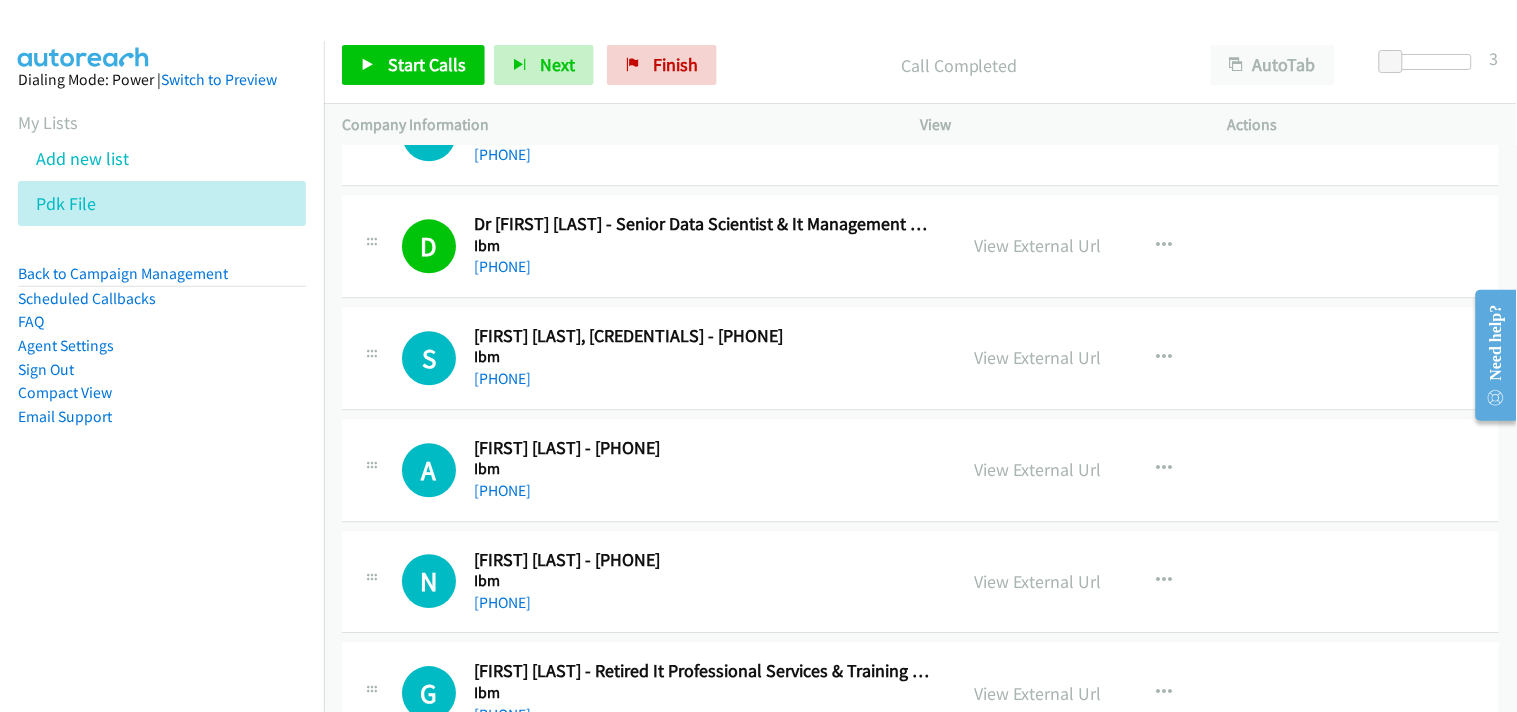 scroll, scrollTop: 3087, scrollLeft: 0, axis: vertical 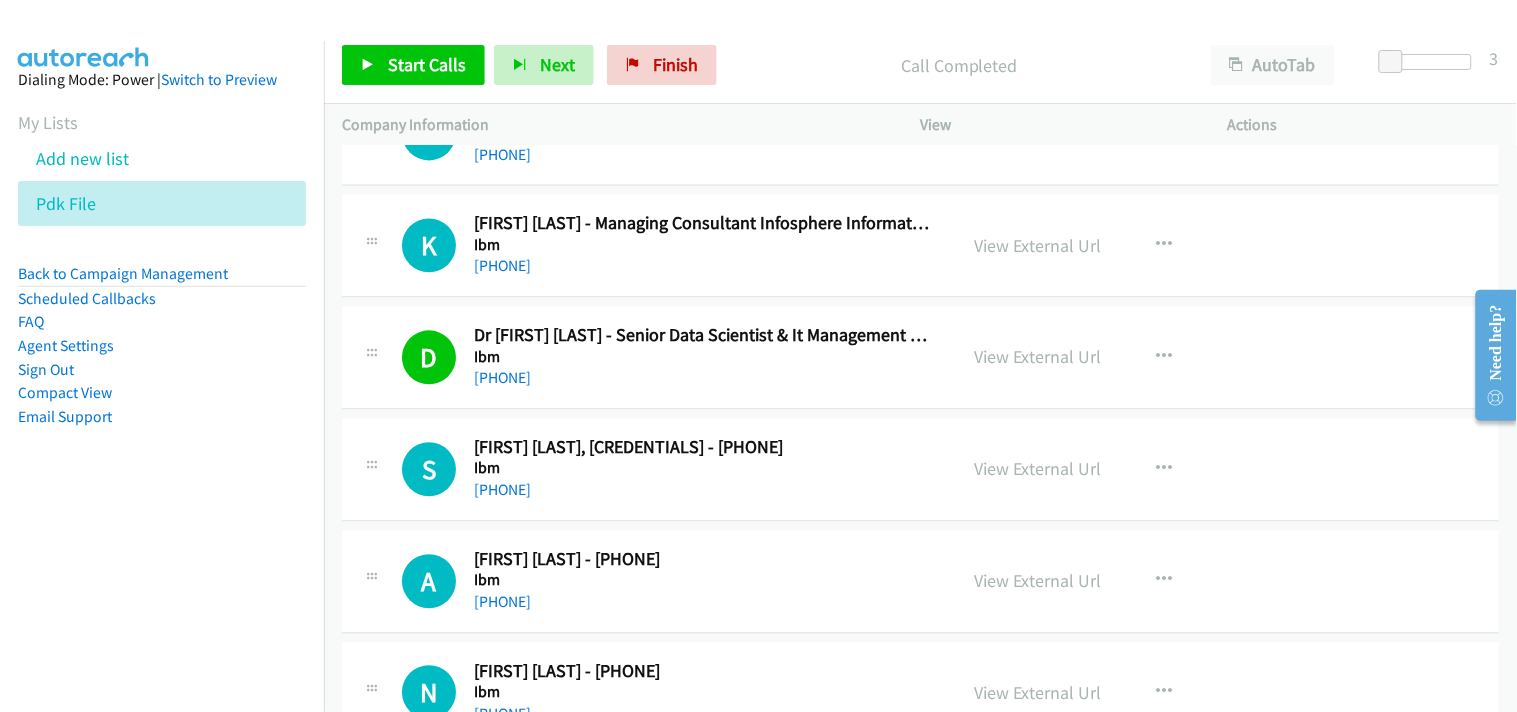 click on "[PHONE]" at bounding box center (702, 490) 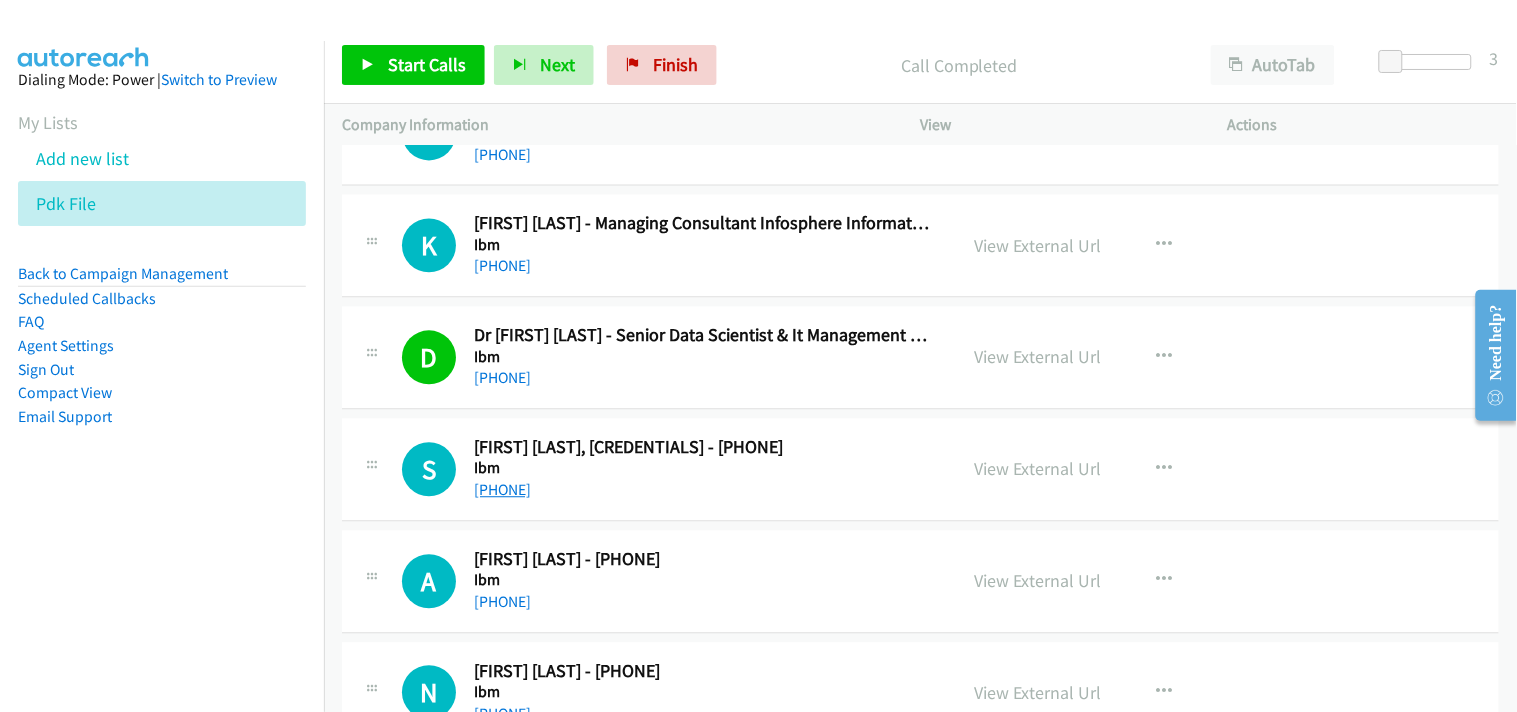click on "[PHONE]" at bounding box center [502, 489] 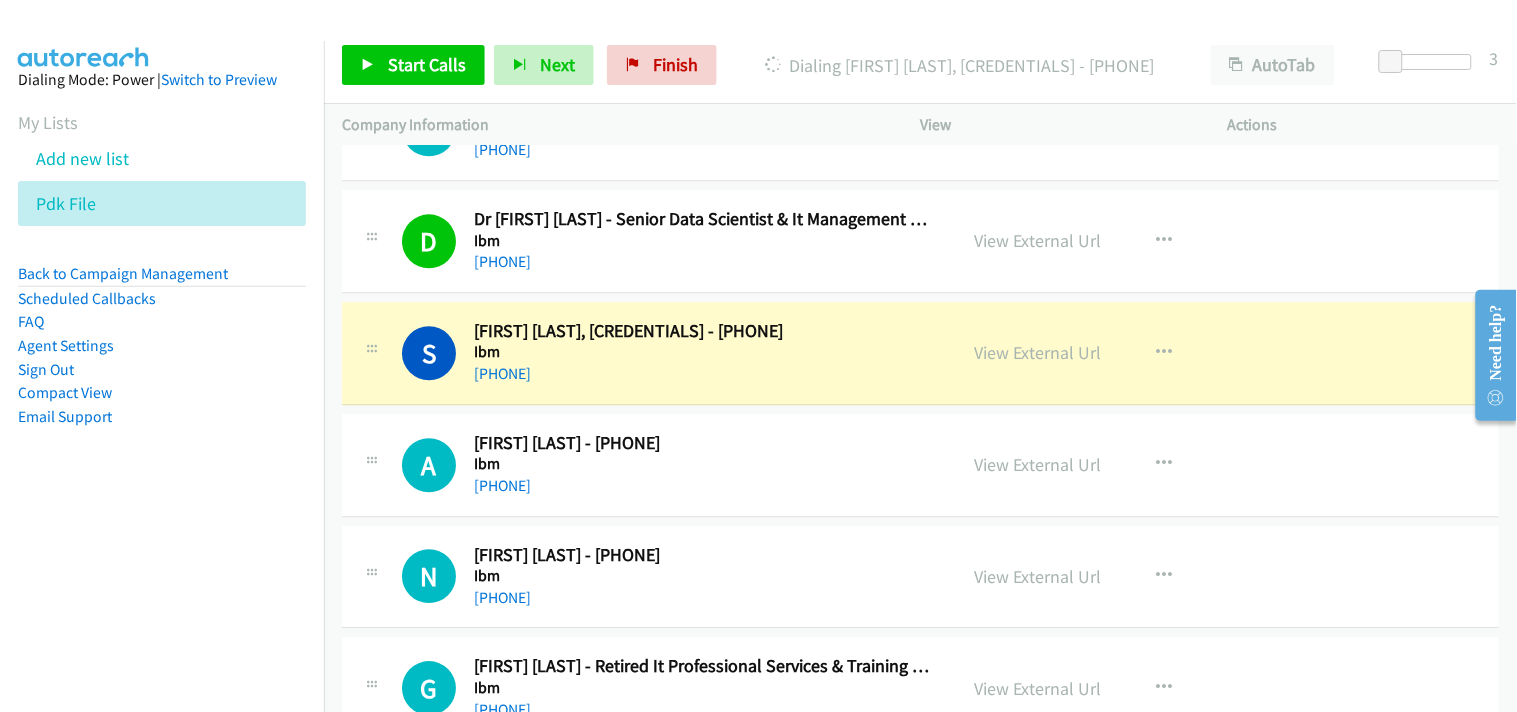 scroll, scrollTop: 3310, scrollLeft: 0, axis: vertical 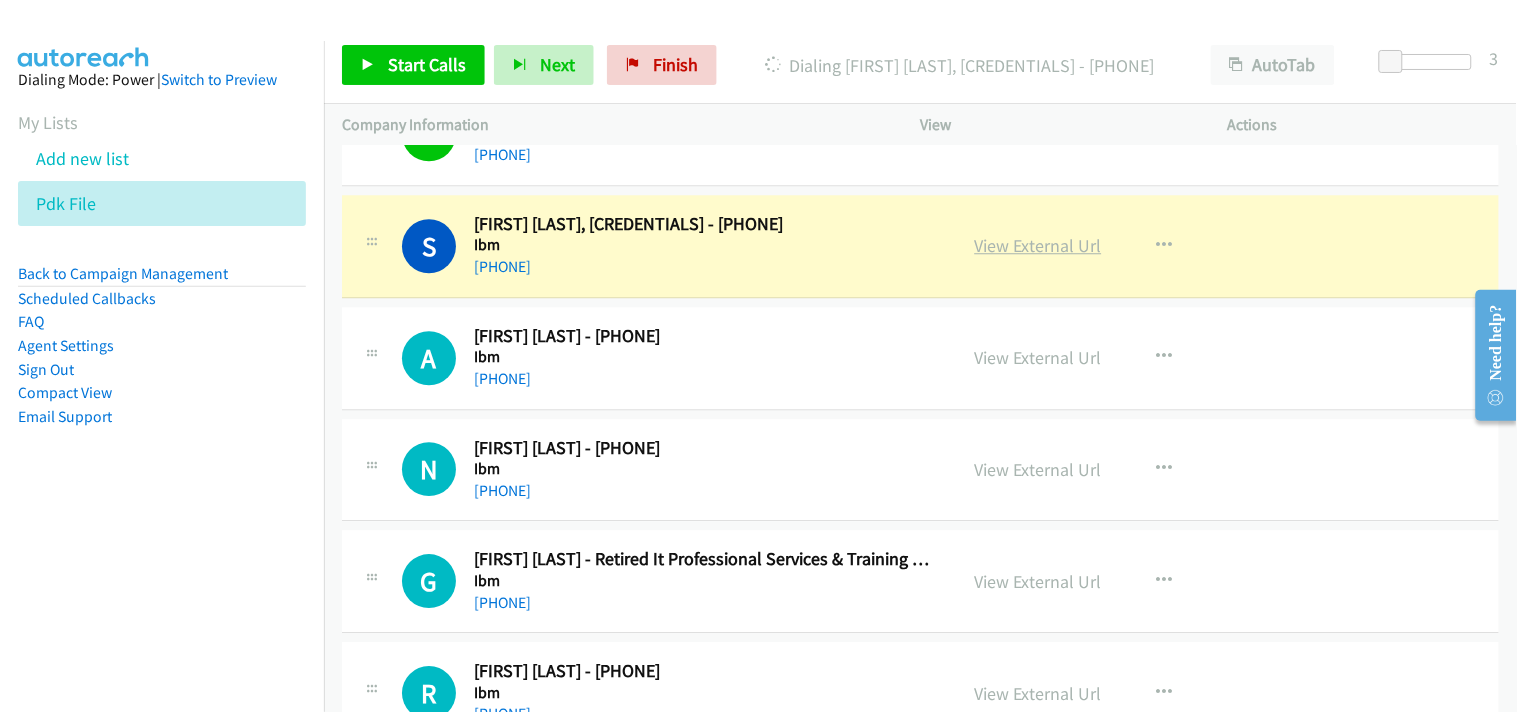 click on "View External Url" at bounding box center (1038, 245) 